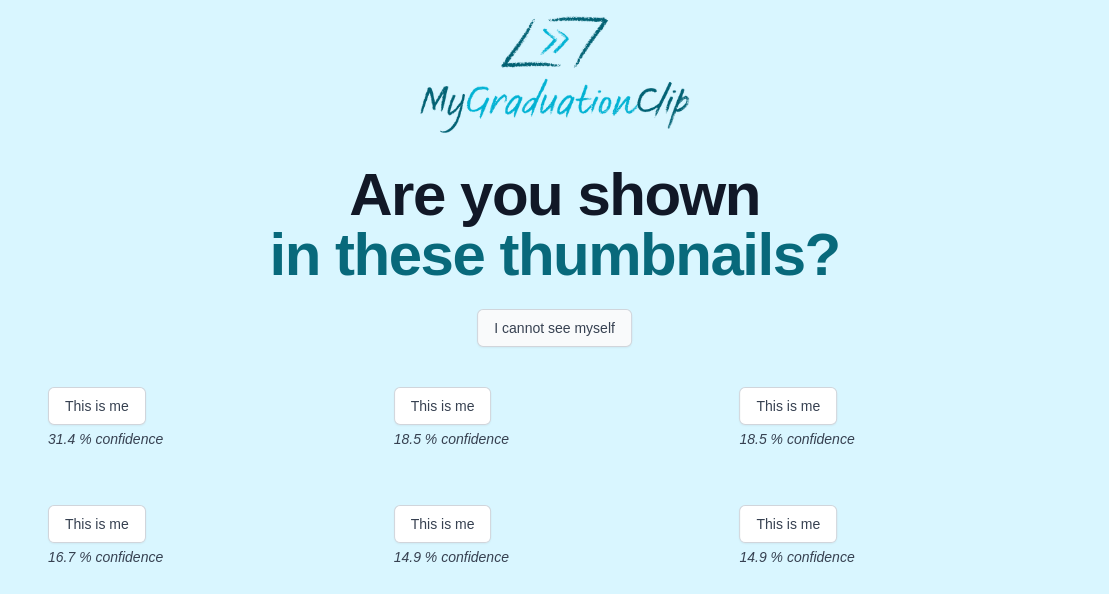 scroll, scrollTop: 99, scrollLeft: 0, axis: vertical 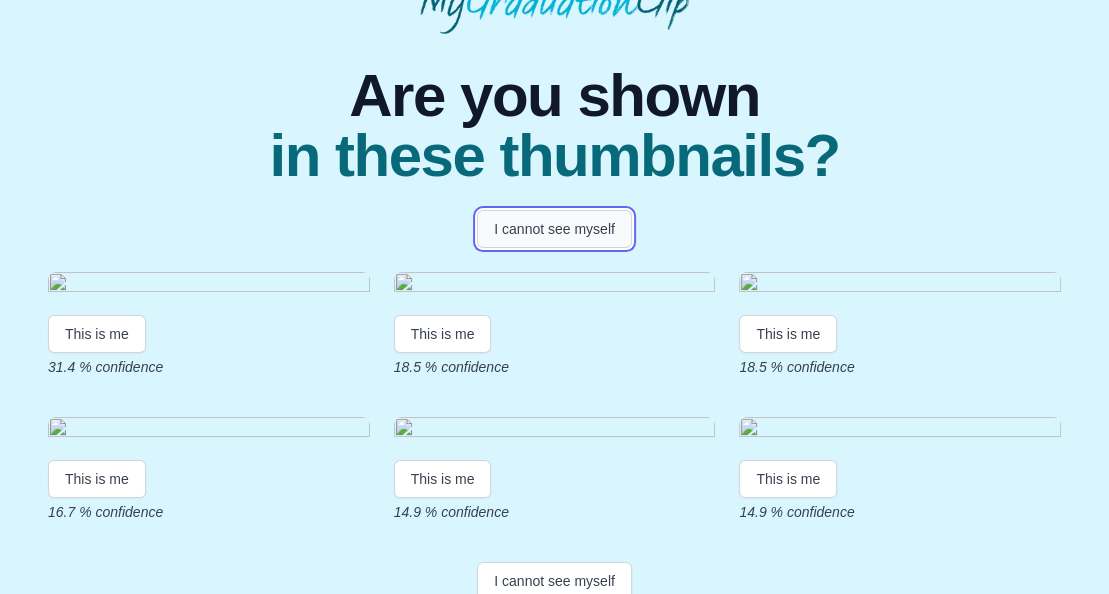 click on "I cannot see myself" at bounding box center [554, 229] 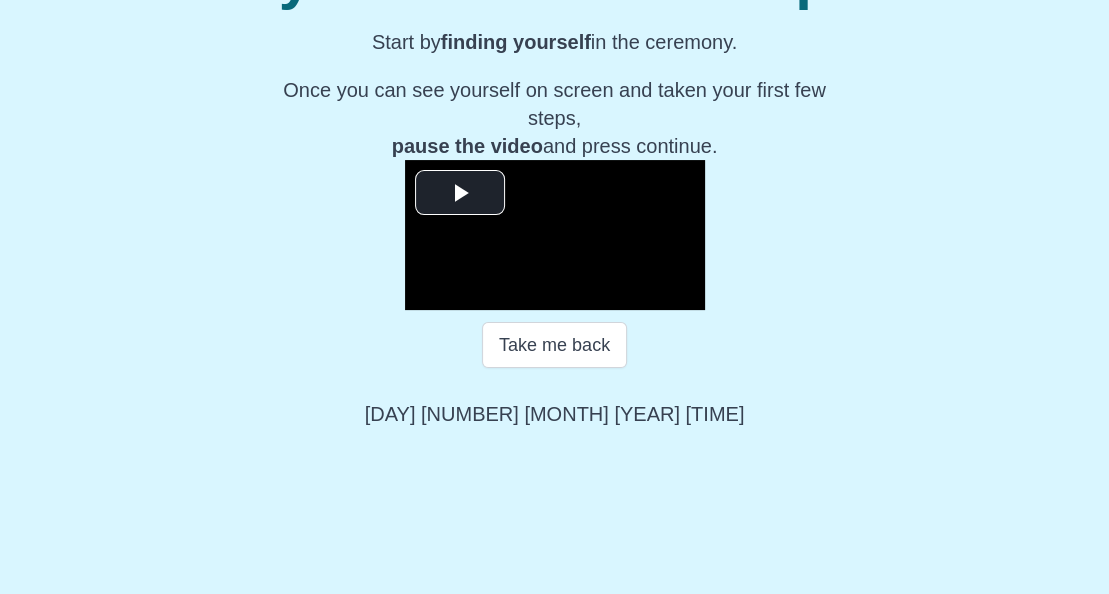 scroll, scrollTop: 415, scrollLeft: 0, axis: vertical 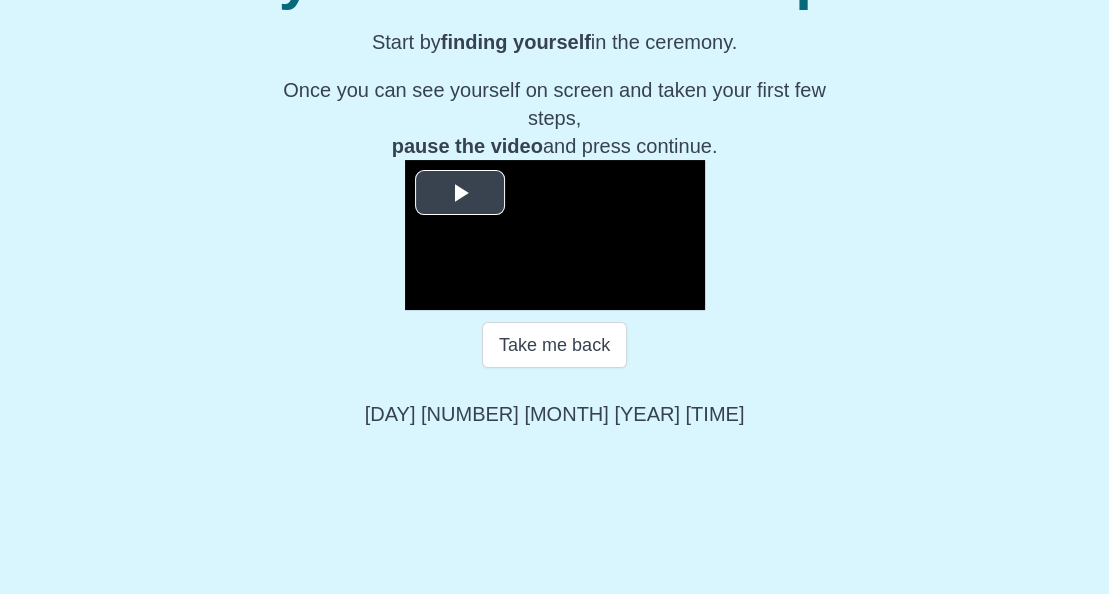 click at bounding box center [460, 193] 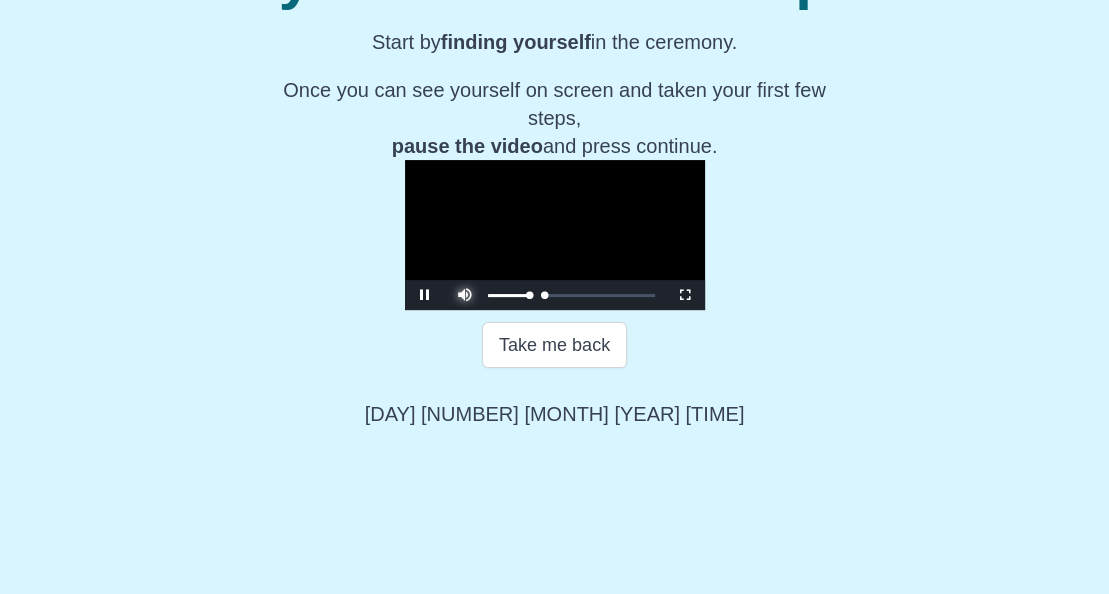 click at bounding box center [465, 280] 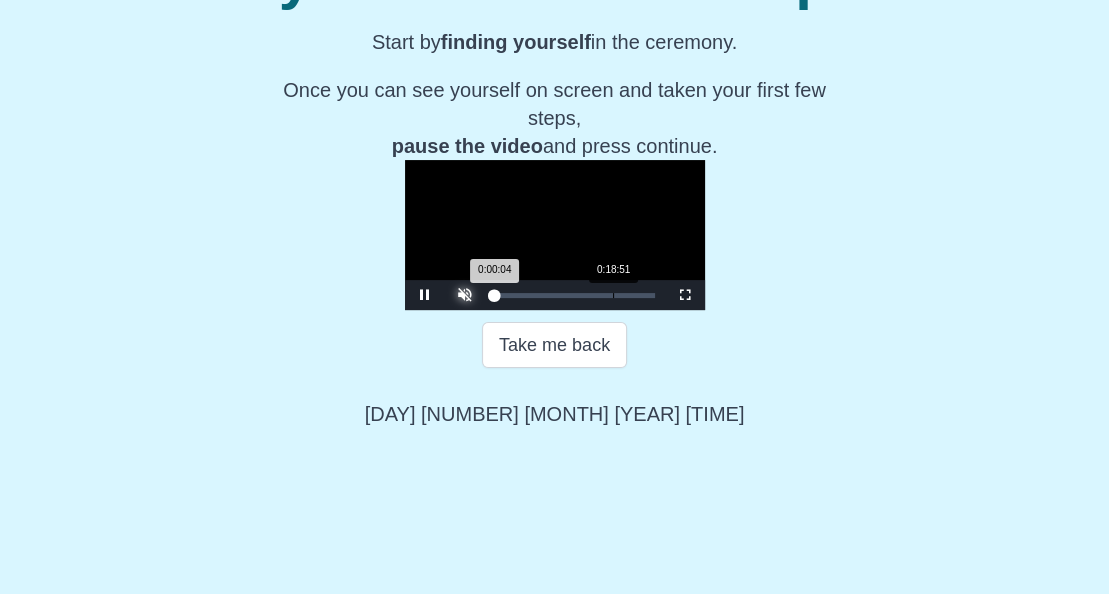 click on "Loaded : 0% 0:18:51 0:00:04 Progress : 0%" at bounding box center [575, 295] 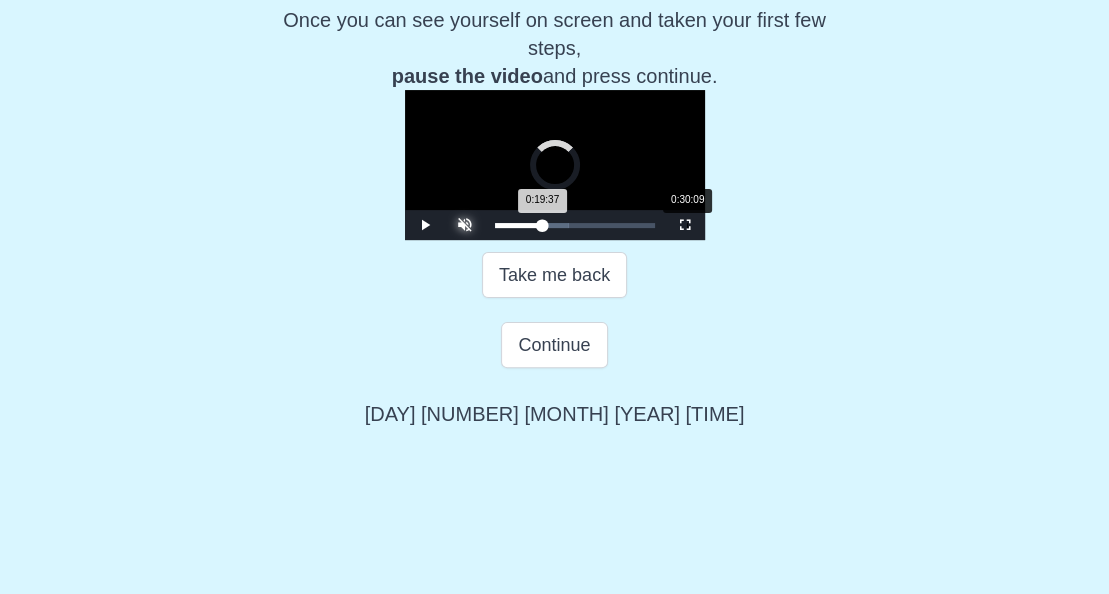 drag, startPoint x: 492, startPoint y: 439, endPoint x: 559, endPoint y: 437, distance: 67.02985 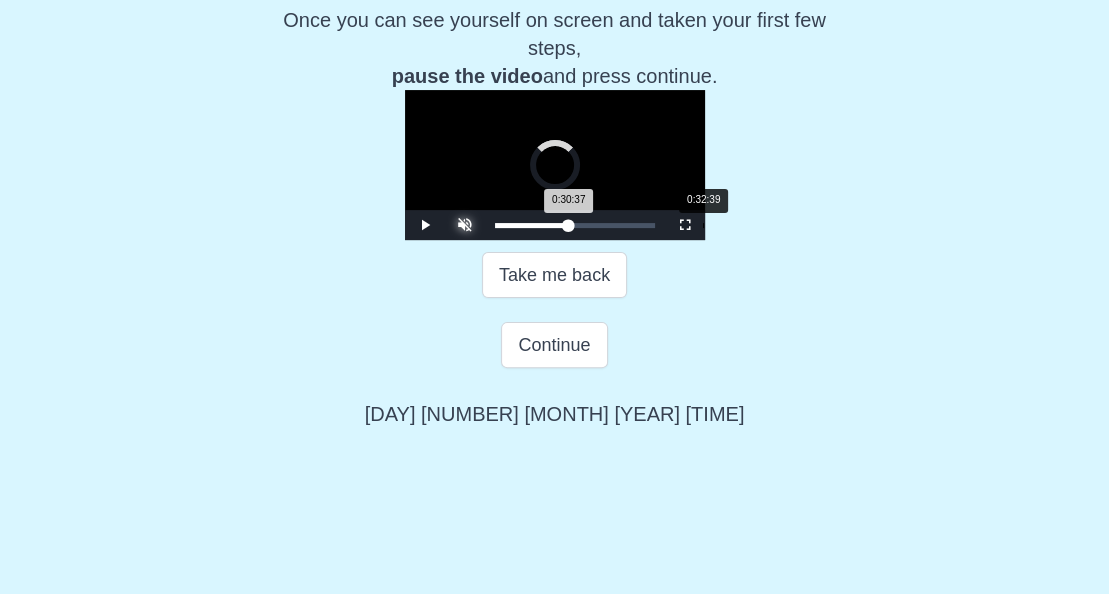 drag, startPoint x: 559, startPoint y: 437, endPoint x: 580, endPoint y: 438, distance: 21.023796 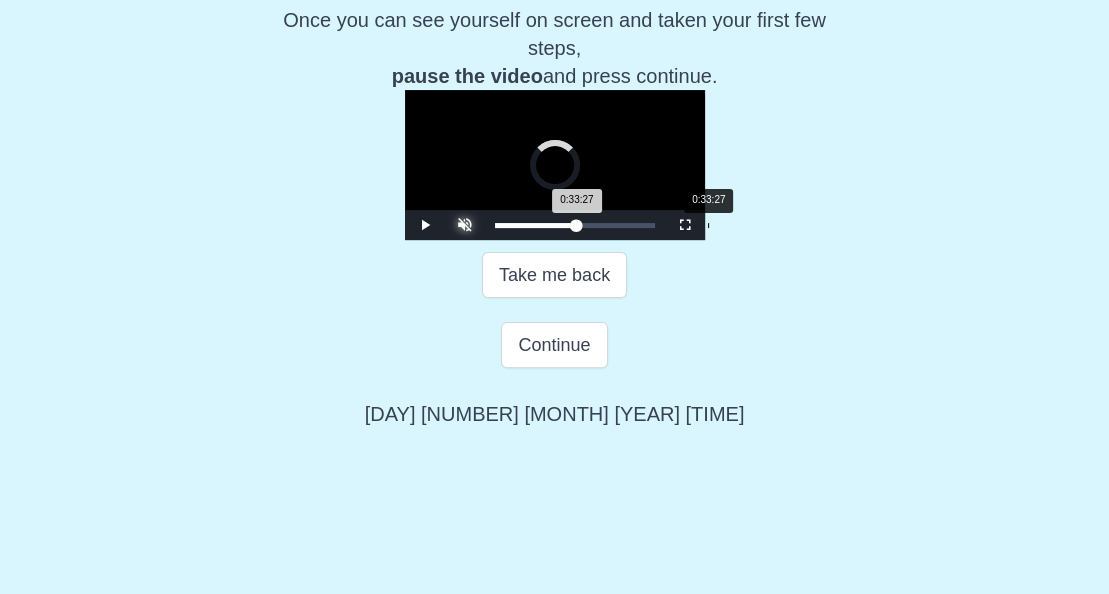 click on "0:33:27 Progress : 0%" at bounding box center [536, 225] 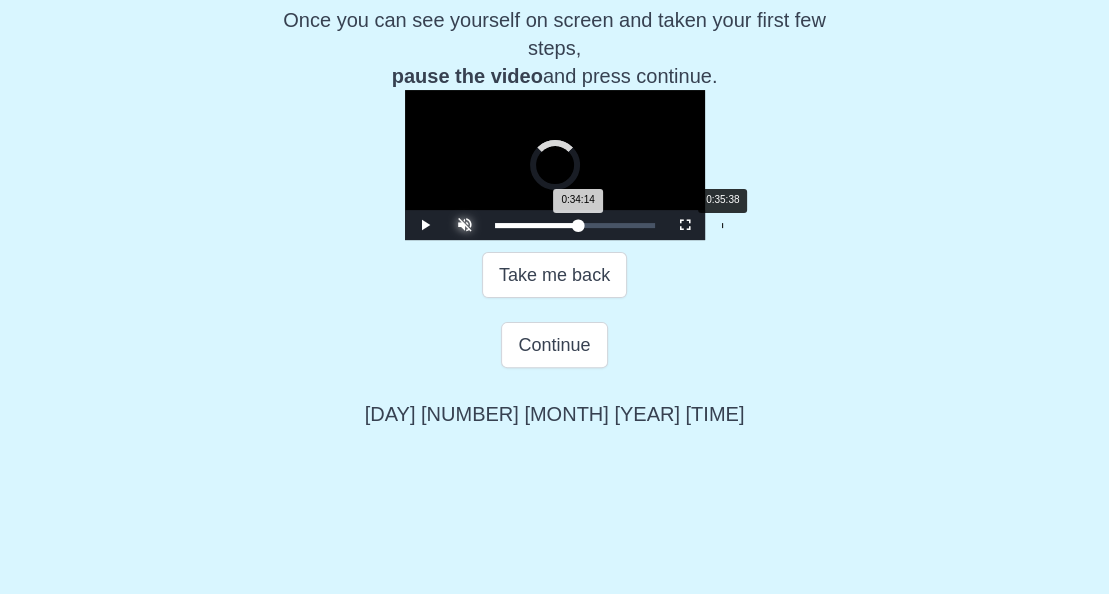 drag, startPoint x: 580, startPoint y: 438, endPoint x: 594, endPoint y: 438, distance: 14 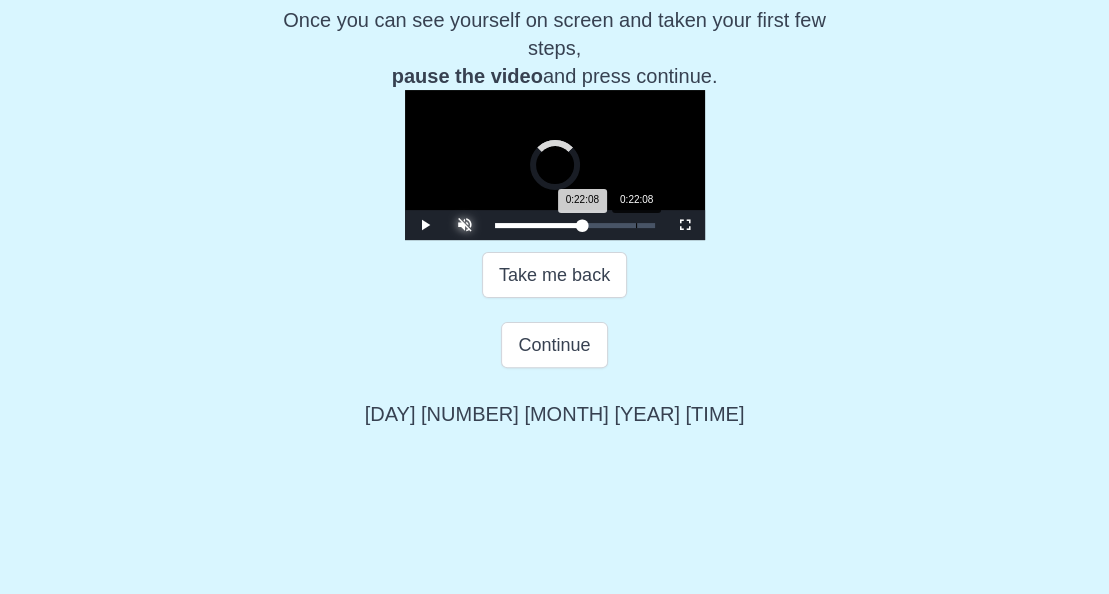 click on "0:22:08" at bounding box center [636, 225] 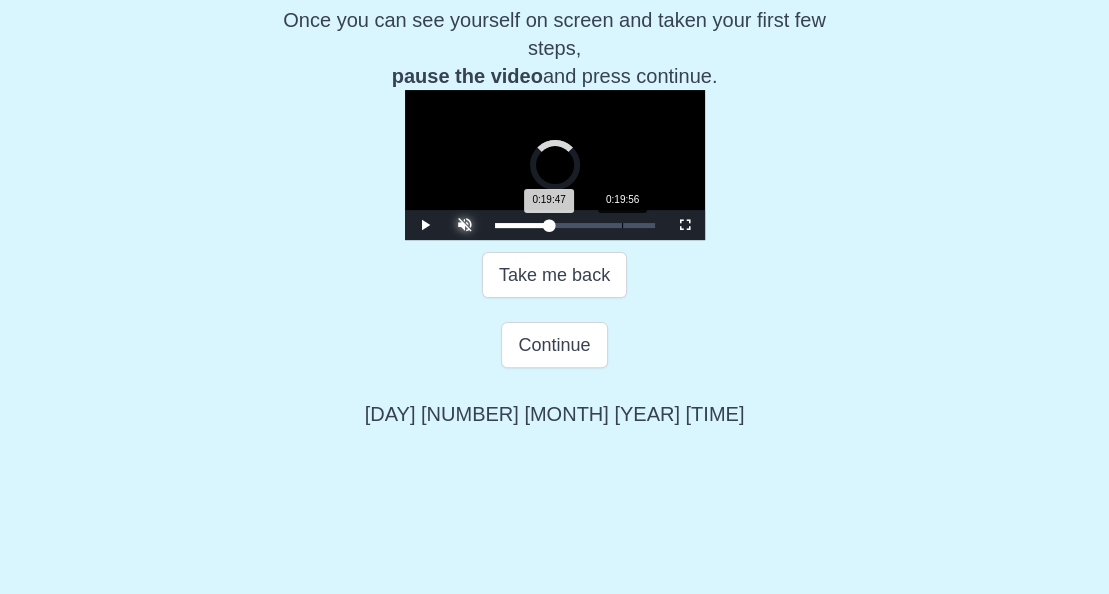 click on "0:19:56" at bounding box center (622, 225) 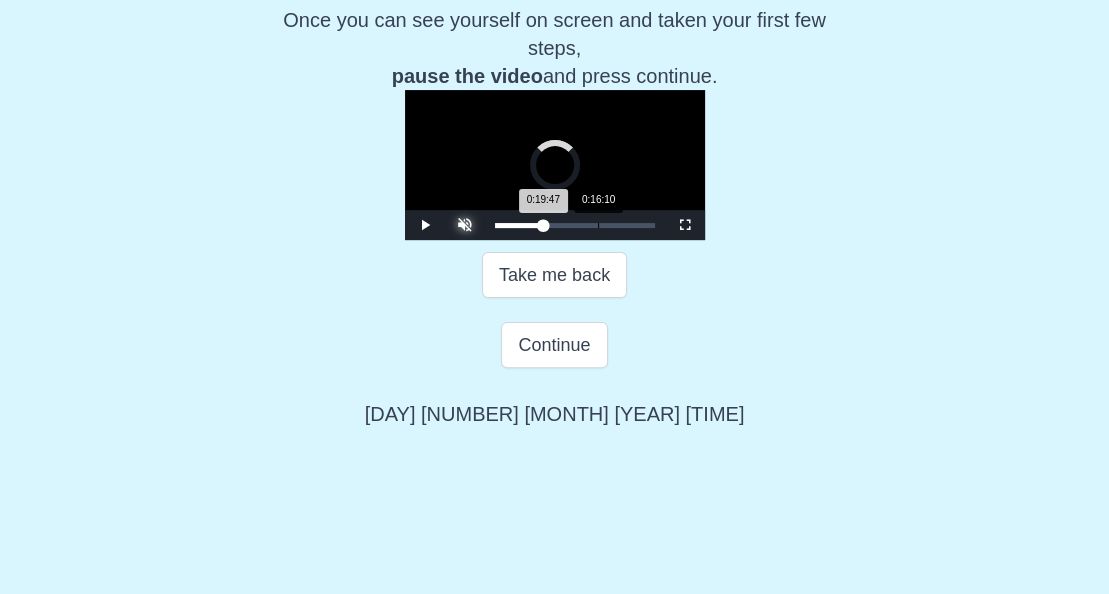 click on "0:19:47 Progress : 0%" at bounding box center [519, 225] 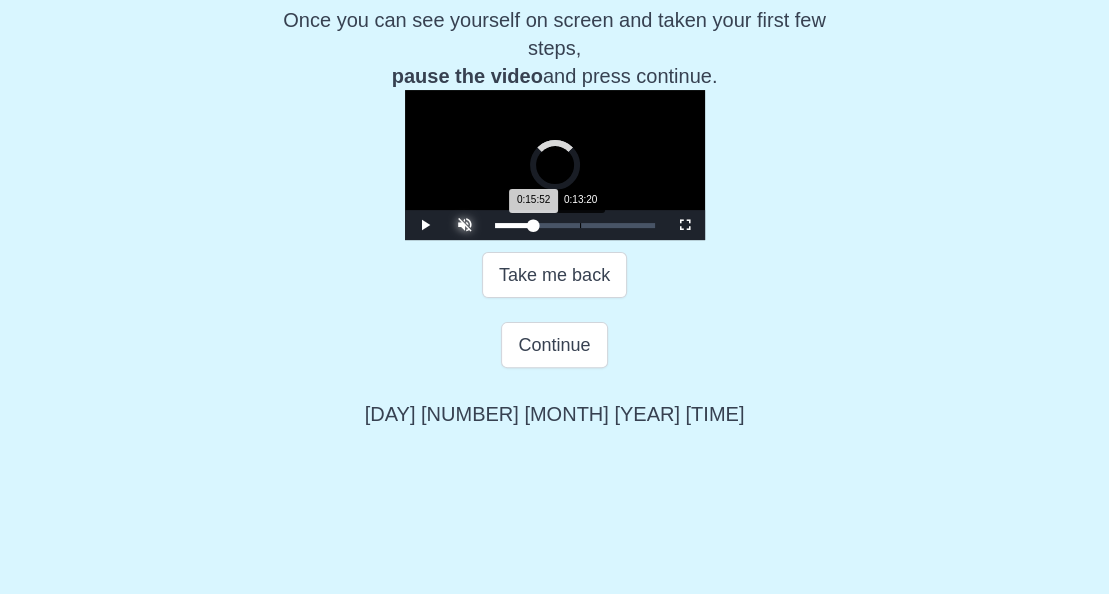 click on "0:13:20" at bounding box center (580, 225) 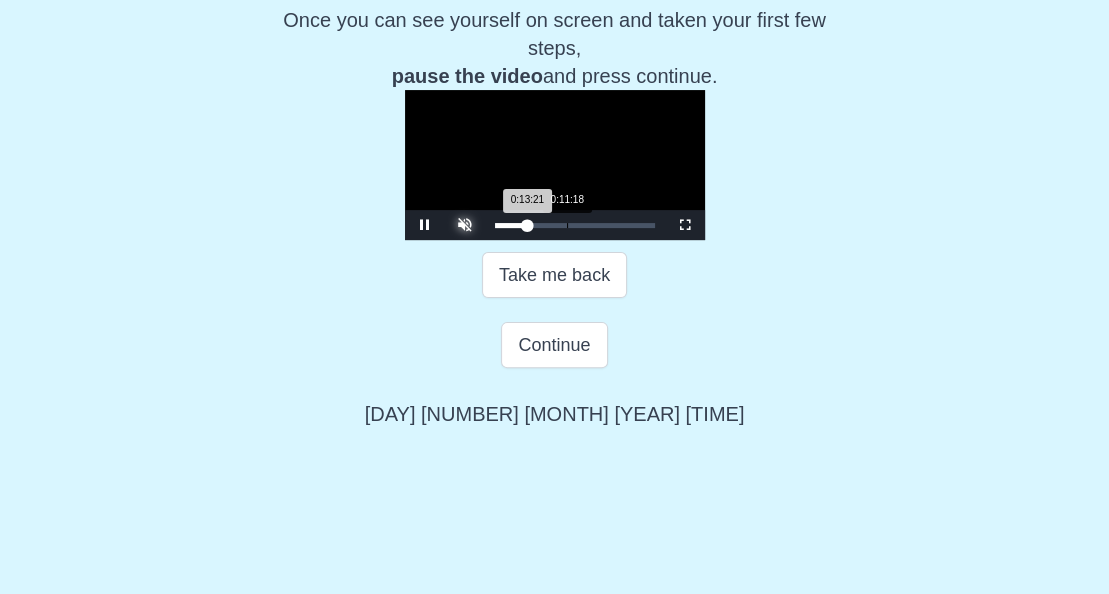 click on "0:13:21 Progress : 0%" at bounding box center (511, 225) 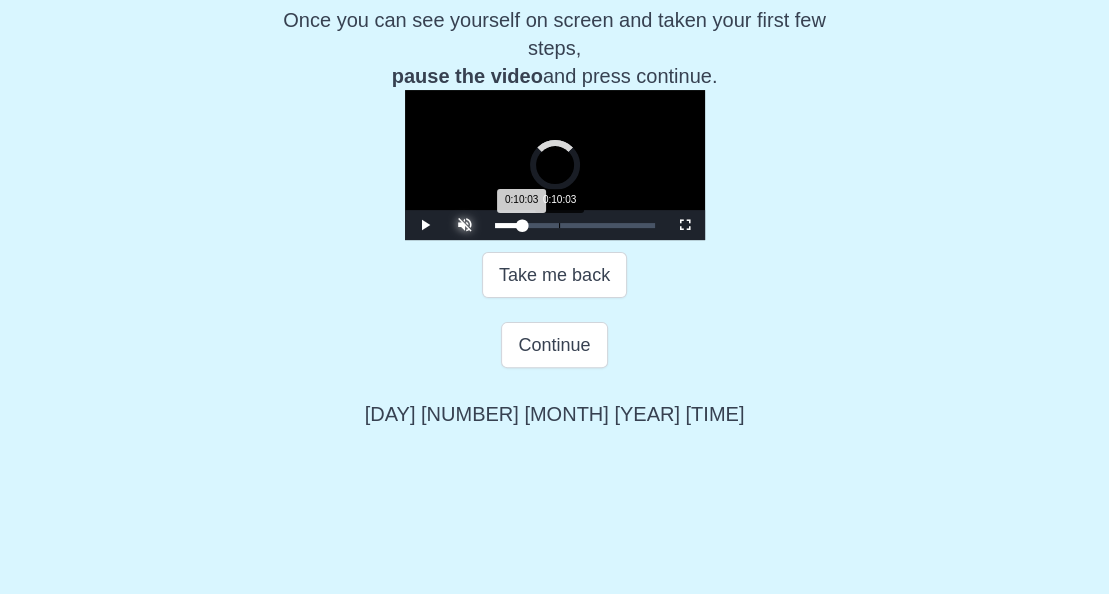 click on "0:10:03 Progress : 0%" at bounding box center [508, 225] 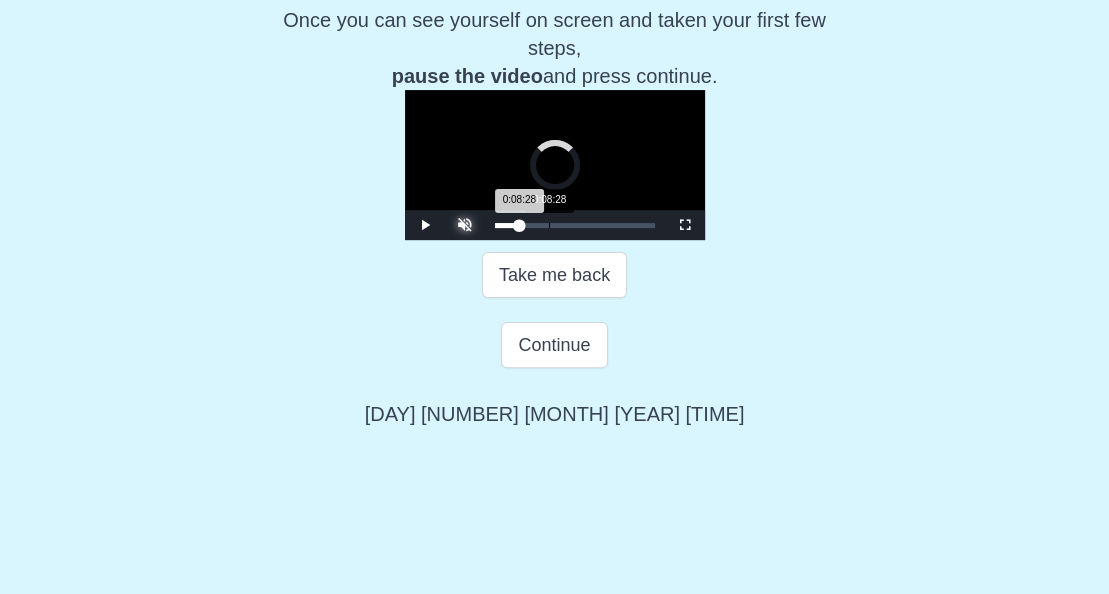 click on "0:08:28" at bounding box center [549, 225] 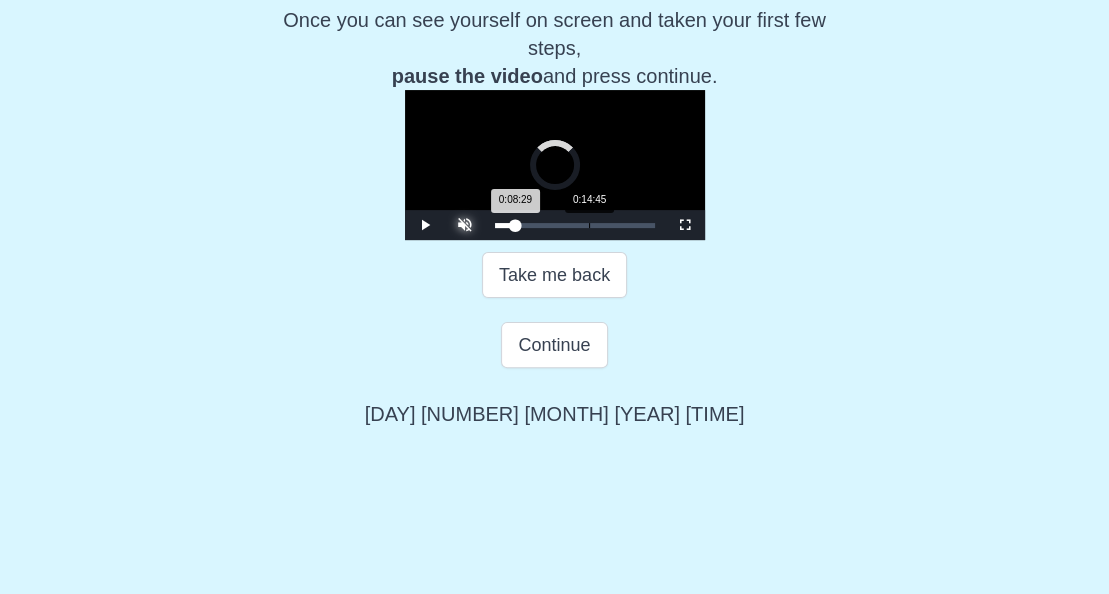 click on "Loaded : 0% 0:14:45 0:08:29 Progress : 0%" at bounding box center (575, 225) 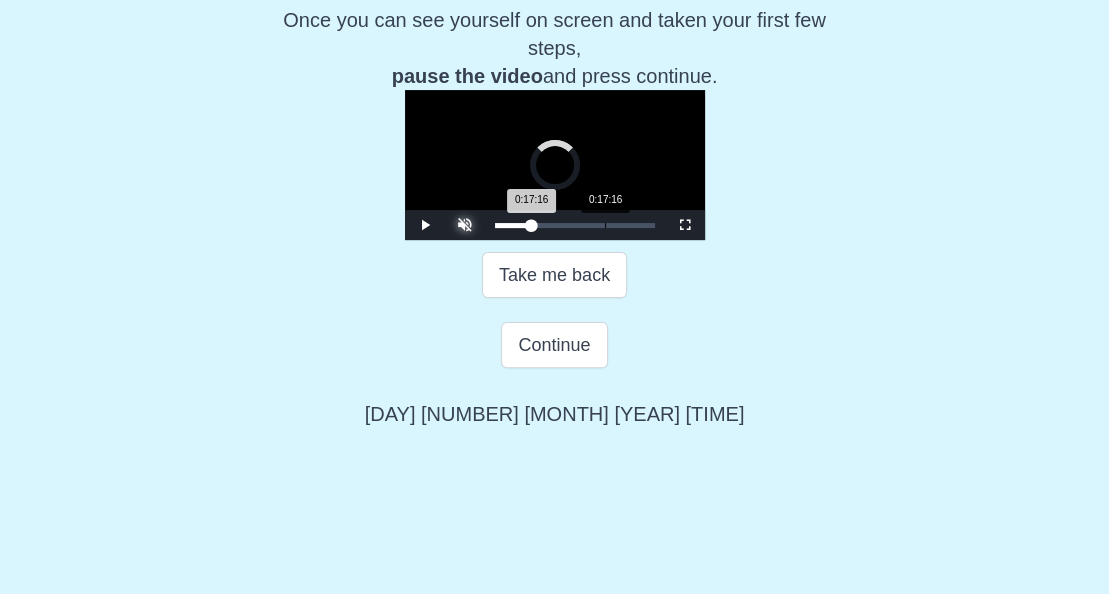 click on "Loaded : 0% 0:17:16 0:17:16 Progress : 0%" at bounding box center [575, 225] 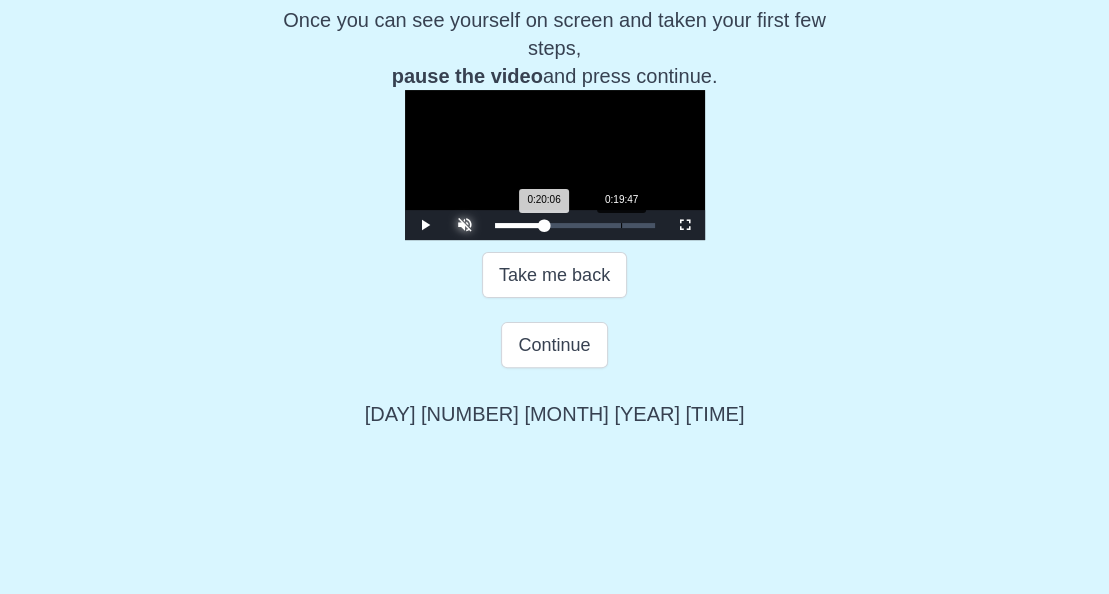 click on "Loaded : 0% 0:19:47 0:20:06 Progress : 0%" at bounding box center [575, 225] 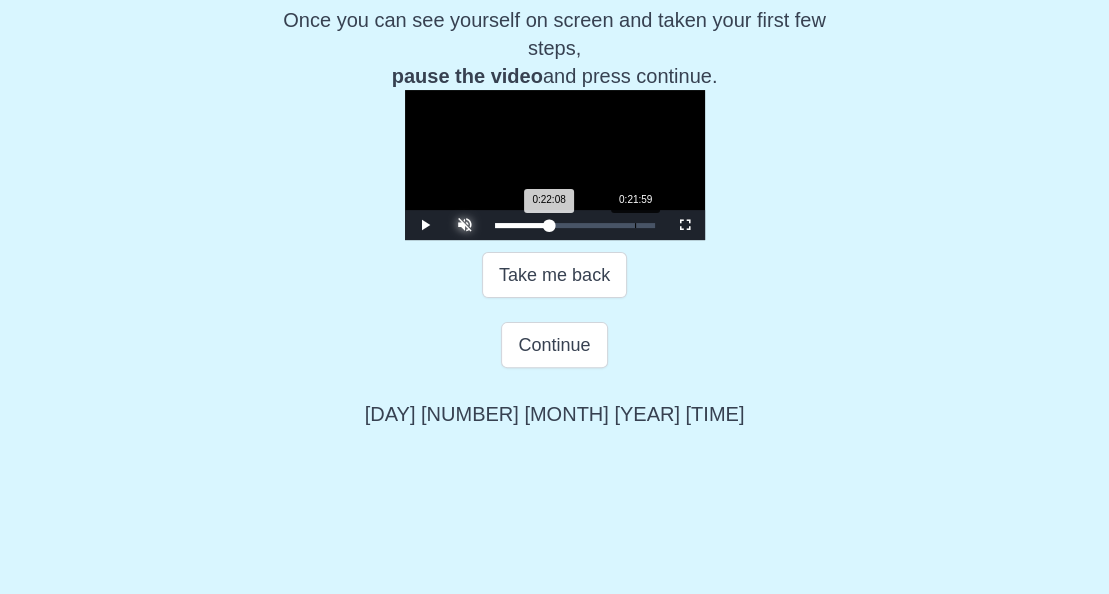 click on "Loaded : 0% 0:21:59 0:22:08 Progress : 0%" at bounding box center (575, 225) 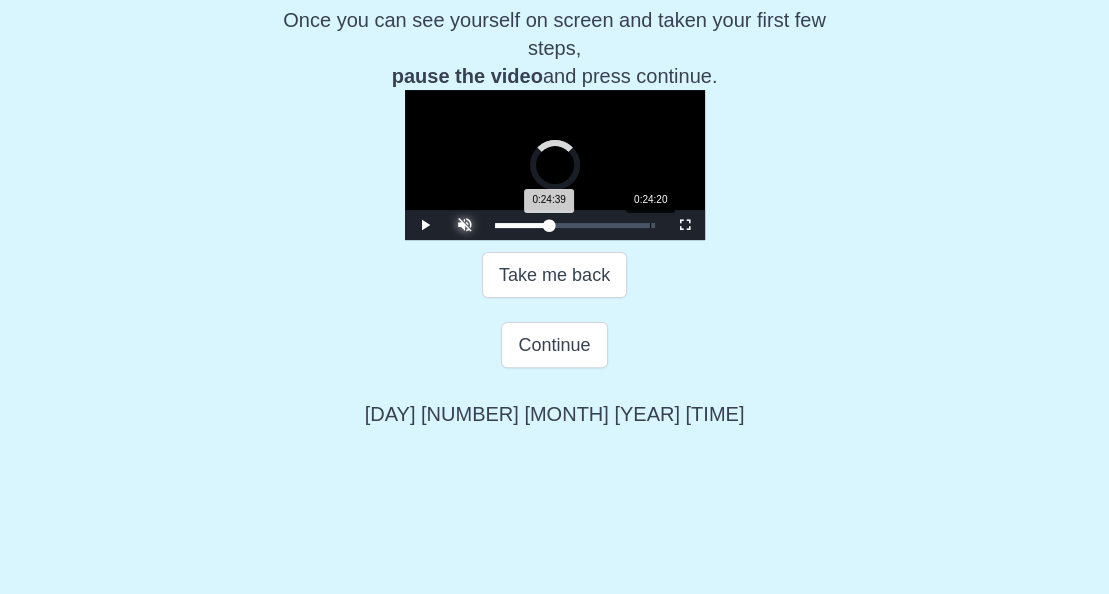 click on "Loaded : 0% 0:24:20 0:24:39 Progress : 0%" at bounding box center (575, 225) 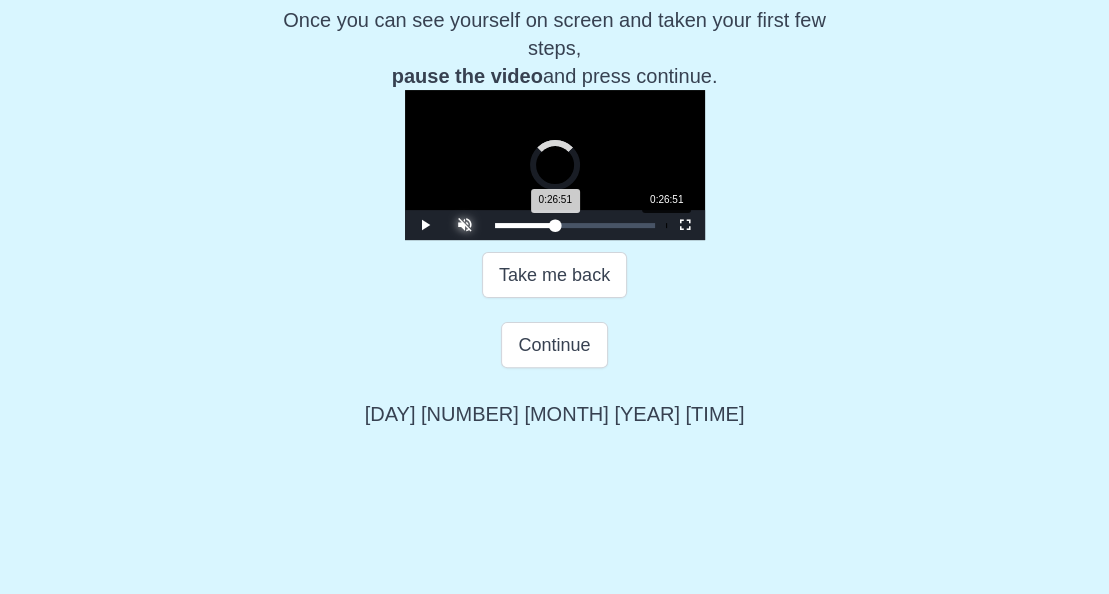 click on "Loaded : 0% 0:26:51 0:26:51 Progress : 0%" at bounding box center [575, 225] 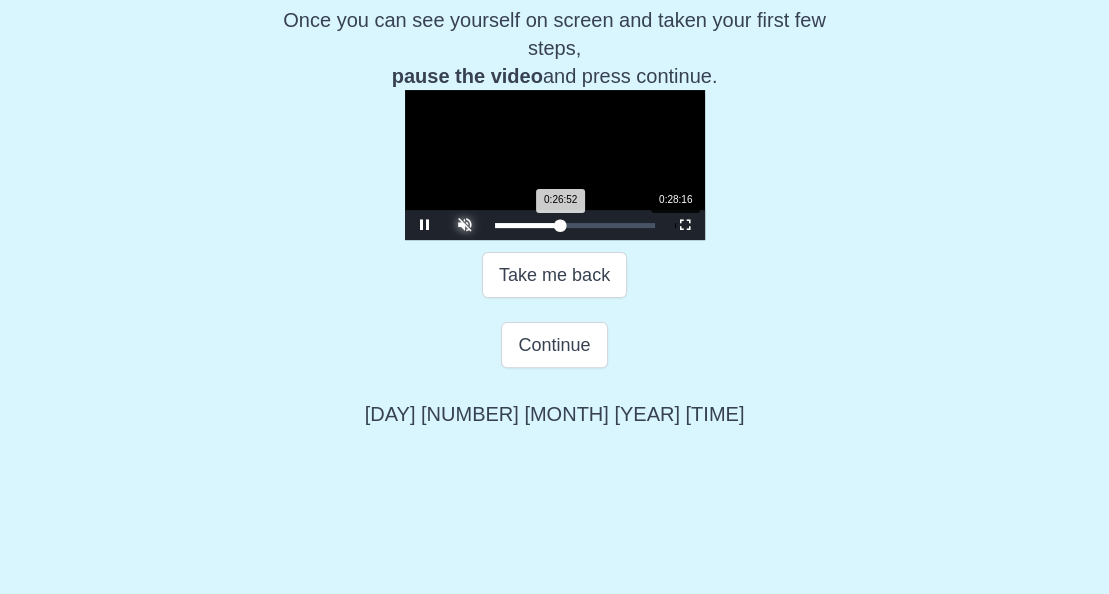 click on "Loaded : 0% 0:28:16 0:26:52 Progress : 0%" at bounding box center [575, 225] 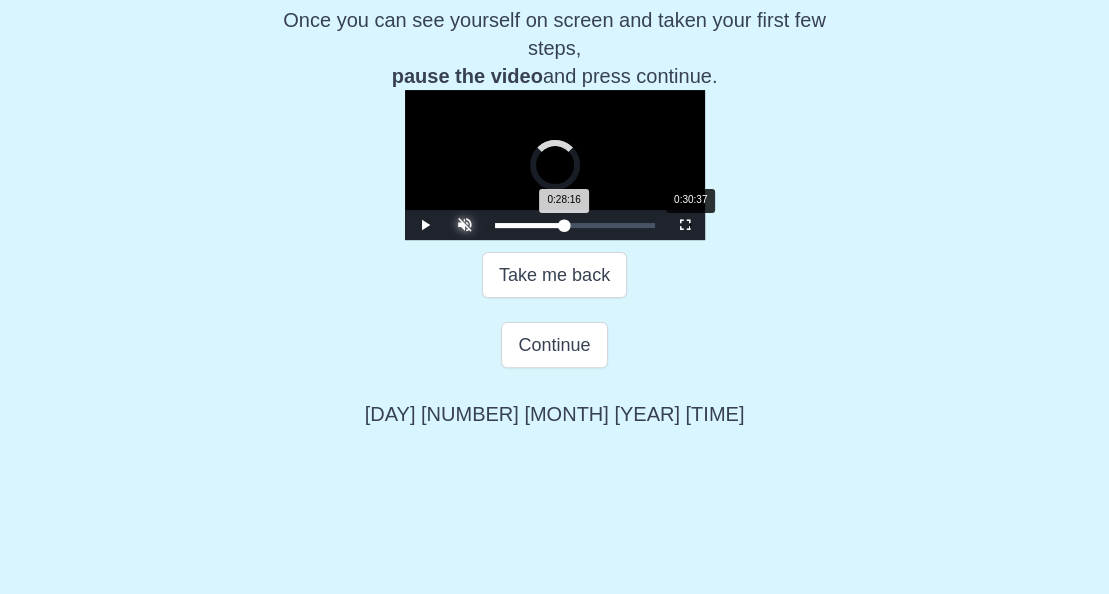 click on "Loaded : 0% 0:30:37 0:28:16 Progress : 0%" at bounding box center [575, 225] 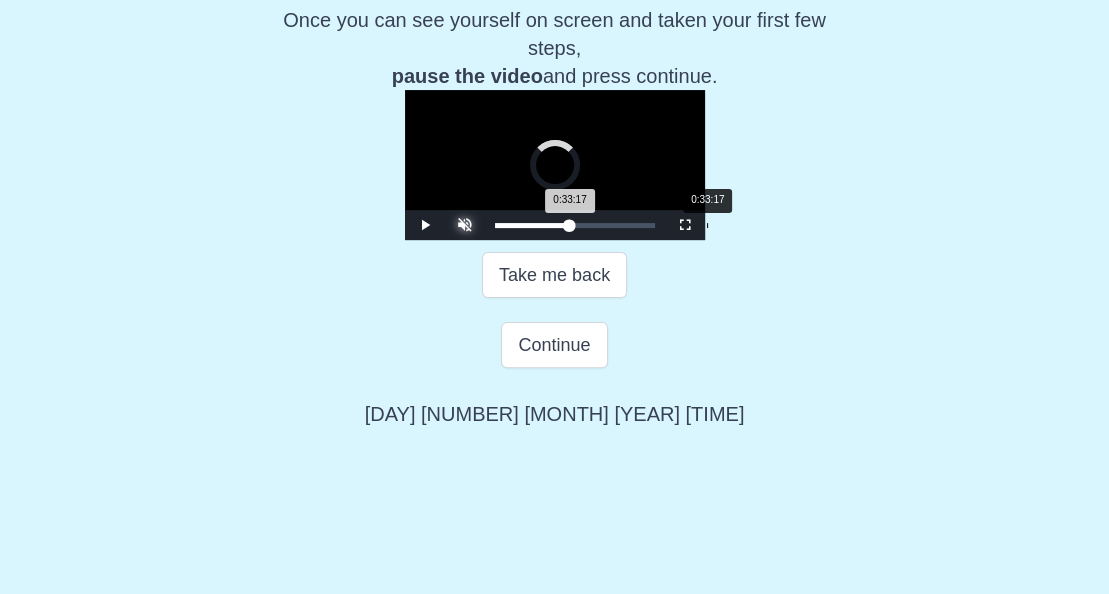 click on "Loaded : 0% 0:33:17 0:33:17 Progress : 0%" at bounding box center (575, 225) 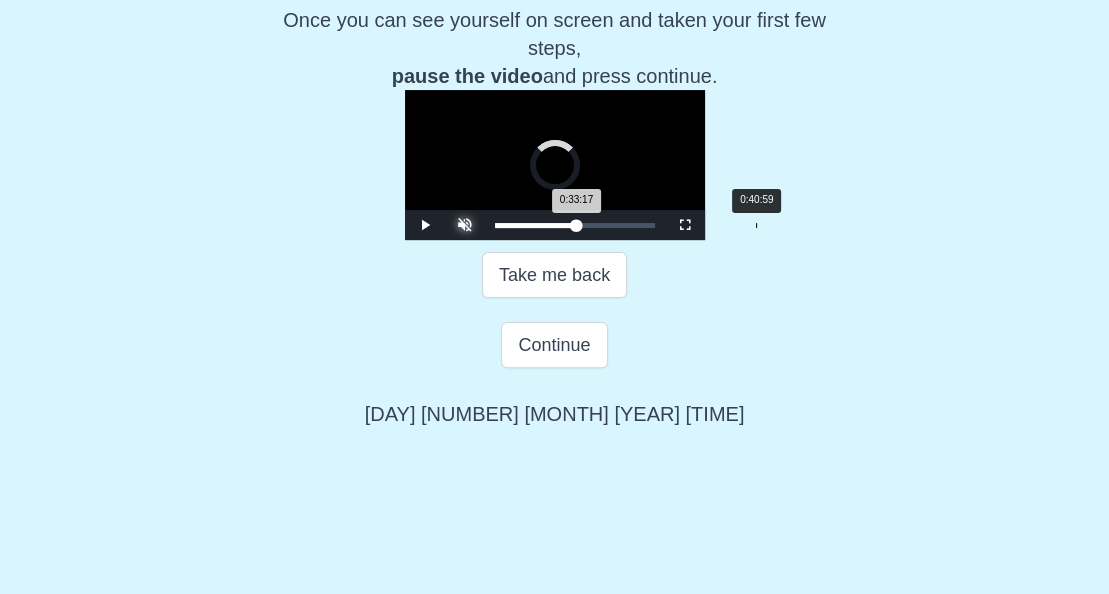drag, startPoint x: 579, startPoint y: 433, endPoint x: 632, endPoint y: 436, distance: 53.08484 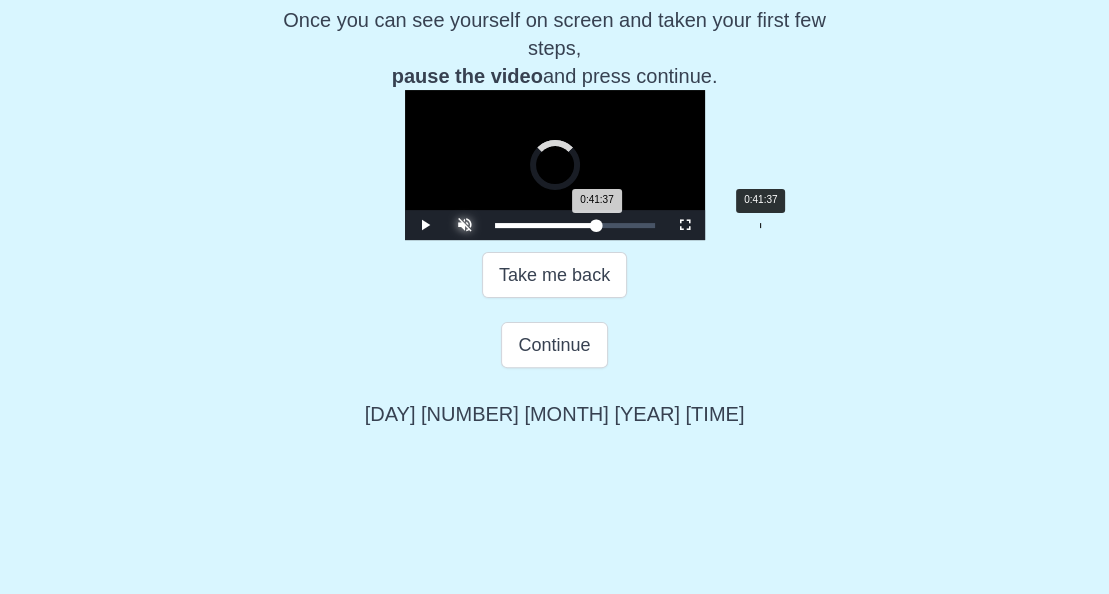 click on "0:41:37 Progress : 0%" at bounding box center (546, 225) 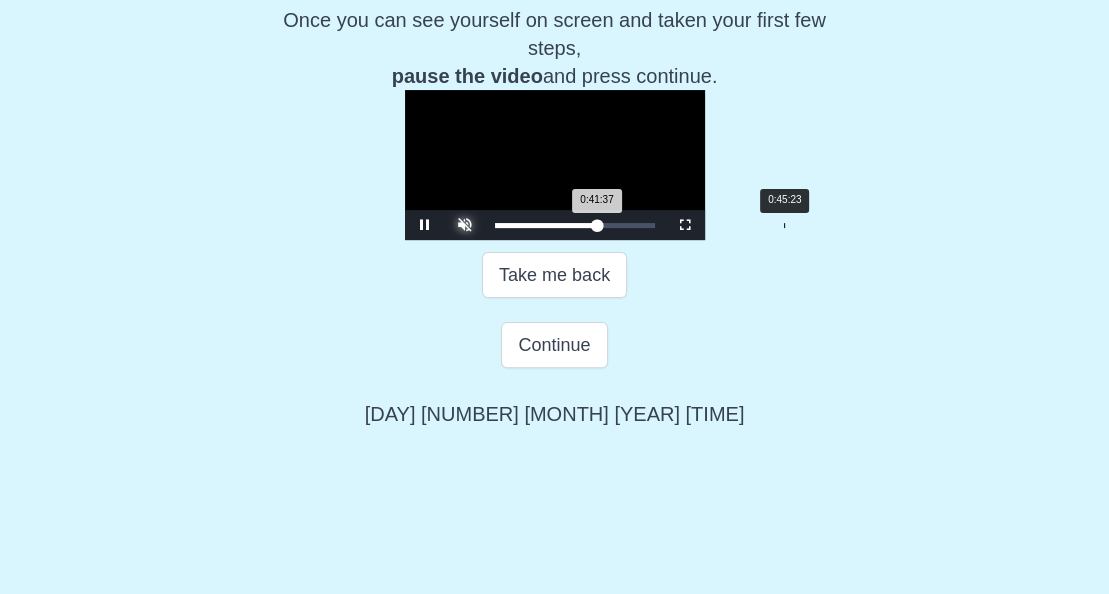 click on "Loaded : 0% 0:45:23 0:41:37 Progress : 0%" at bounding box center (575, 225) 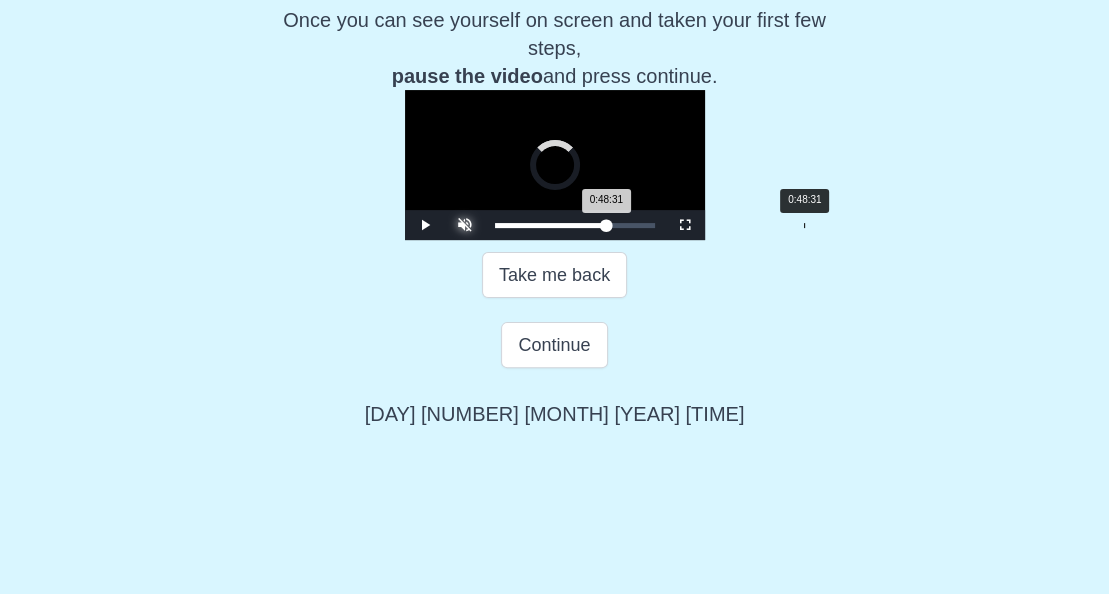 click on "Loaded : 0% 0:48:31 0:48:31 Progress : 0%" at bounding box center (575, 225) 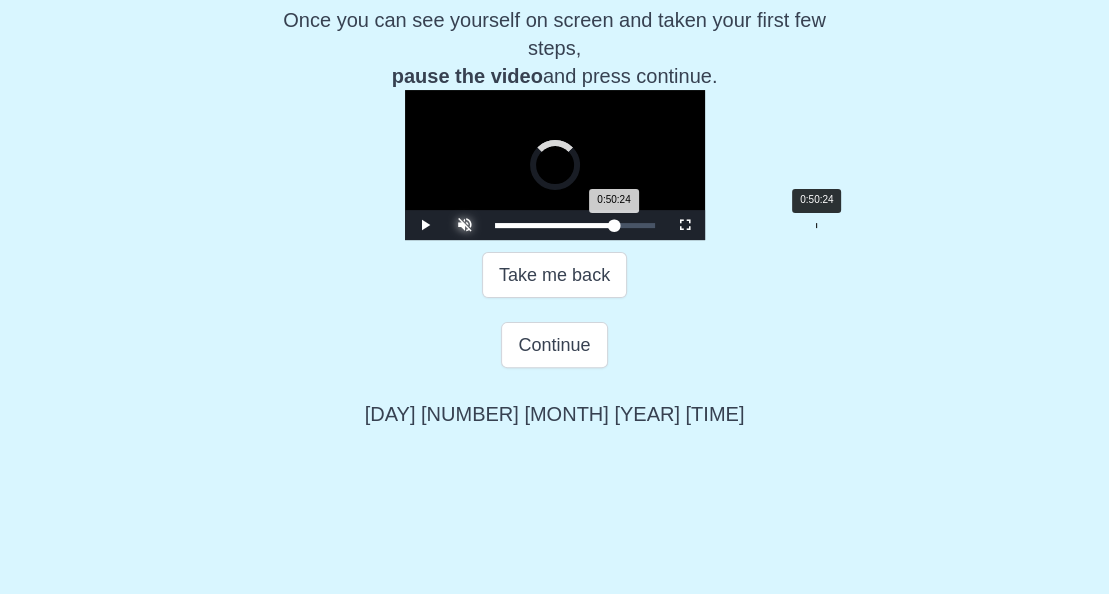 click on "Loaded : 0% 0:50:24 0:50:24 Progress : 0%" at bounding box center [575, 225] 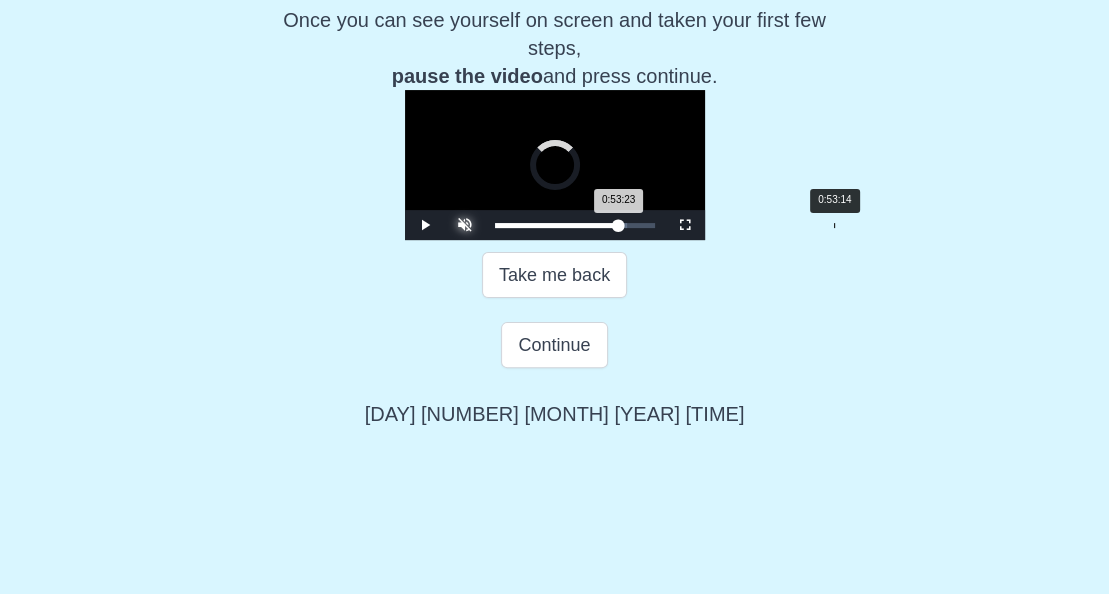 click on "Loaded : 0% 0:53:14 0:53:23 Progress : 0%" at bounding box center [575, 225] 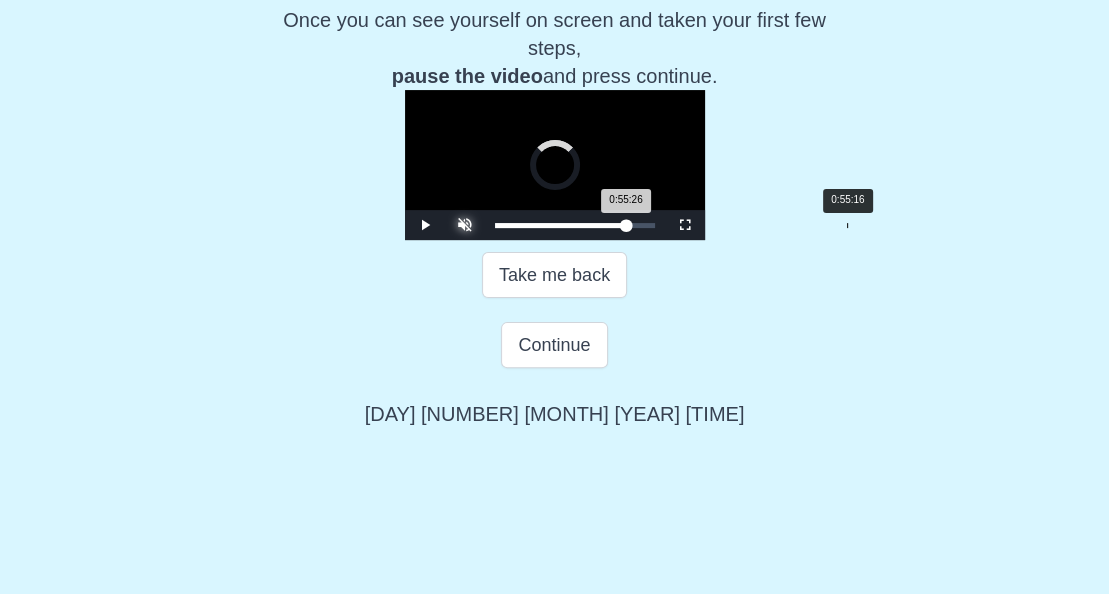 click on "Loaded : 0% 0:55:16 0:55:26 Progress : 0%" at bounding box center (575, 225) 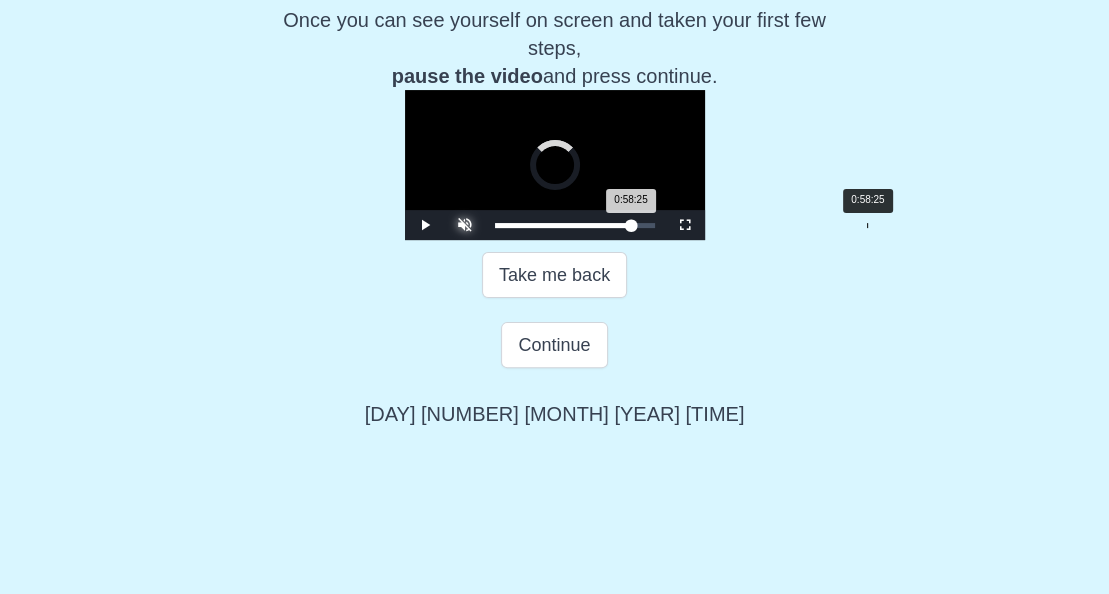click on "Loaded : 0% 0:58:25 0:58:25 Progress : 0%" at bounding box center [575, 225] 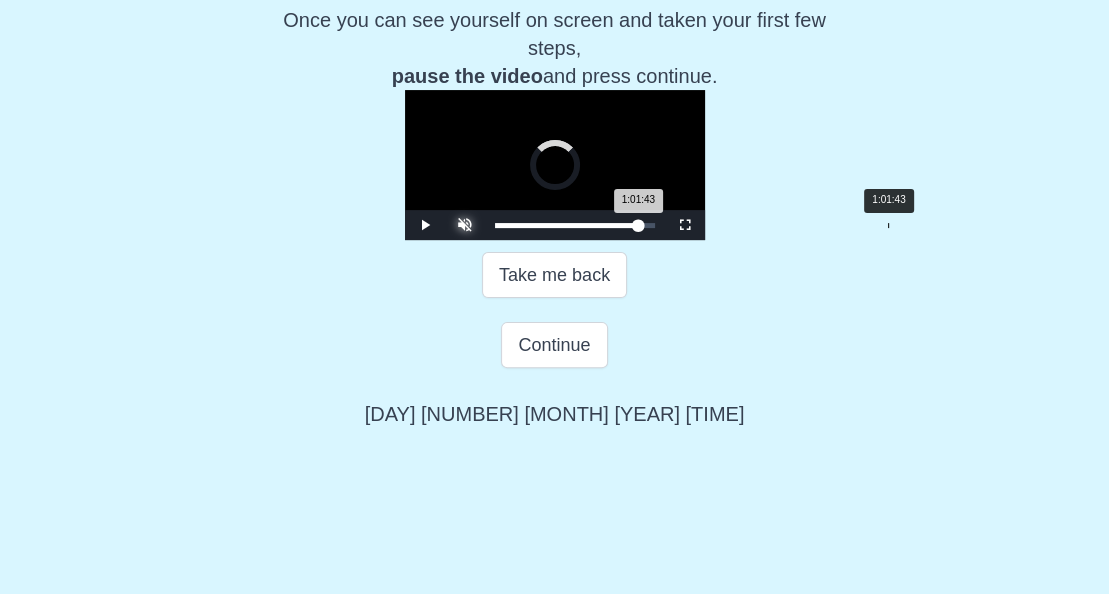 click on "Loaded : 0% 1:01:43 1:01:43 Progress : 0%" at bounding box center [575, 225] 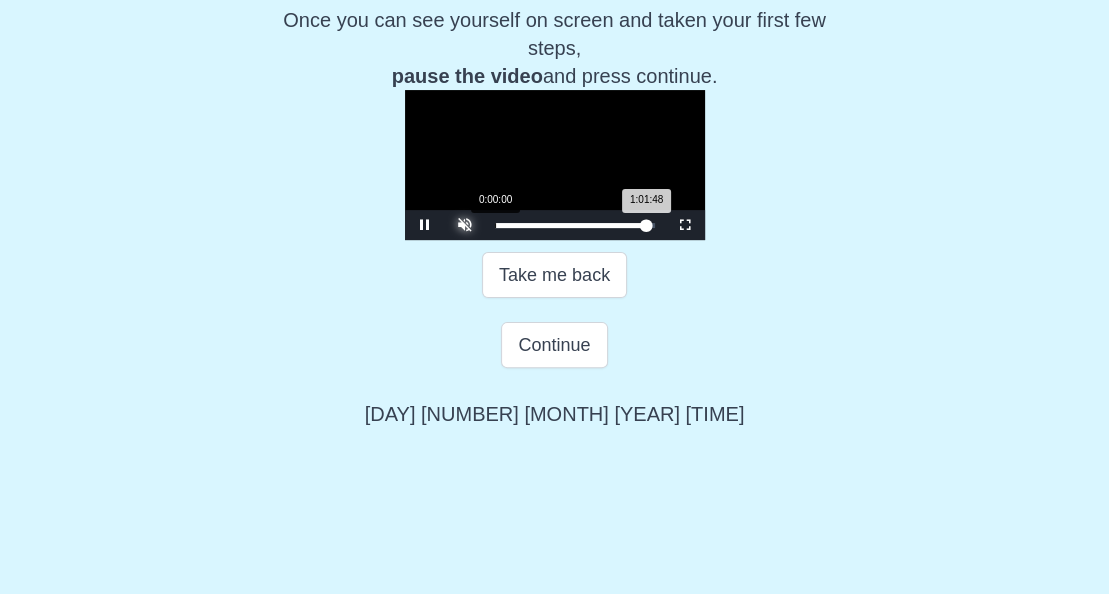 click on "0:00:00" at bounding box center [495, 225] 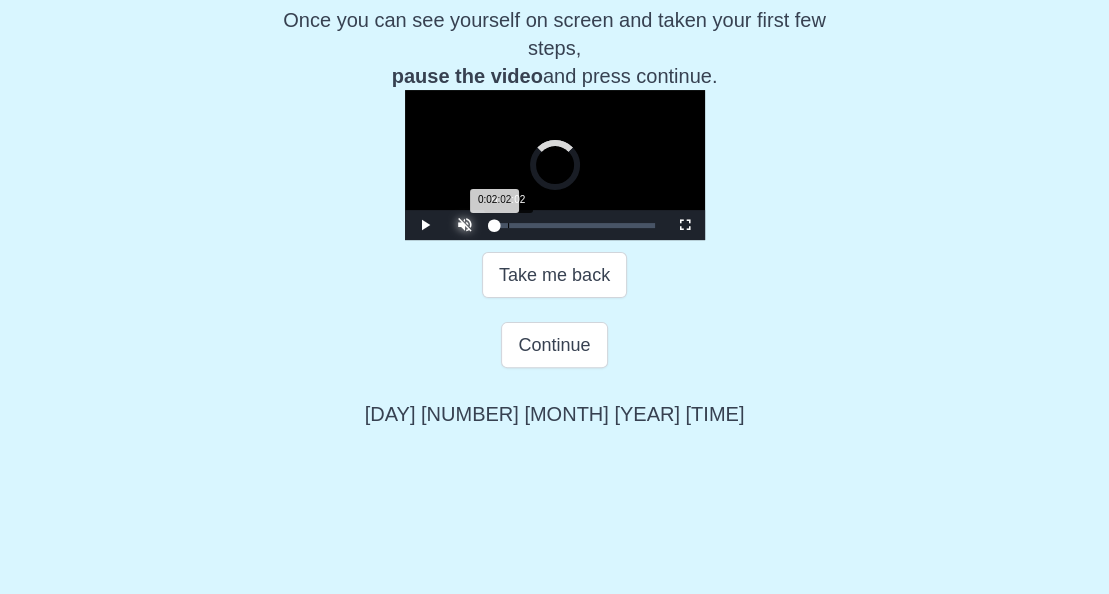 click on "0:02:02" at bounding box center [508, 225] 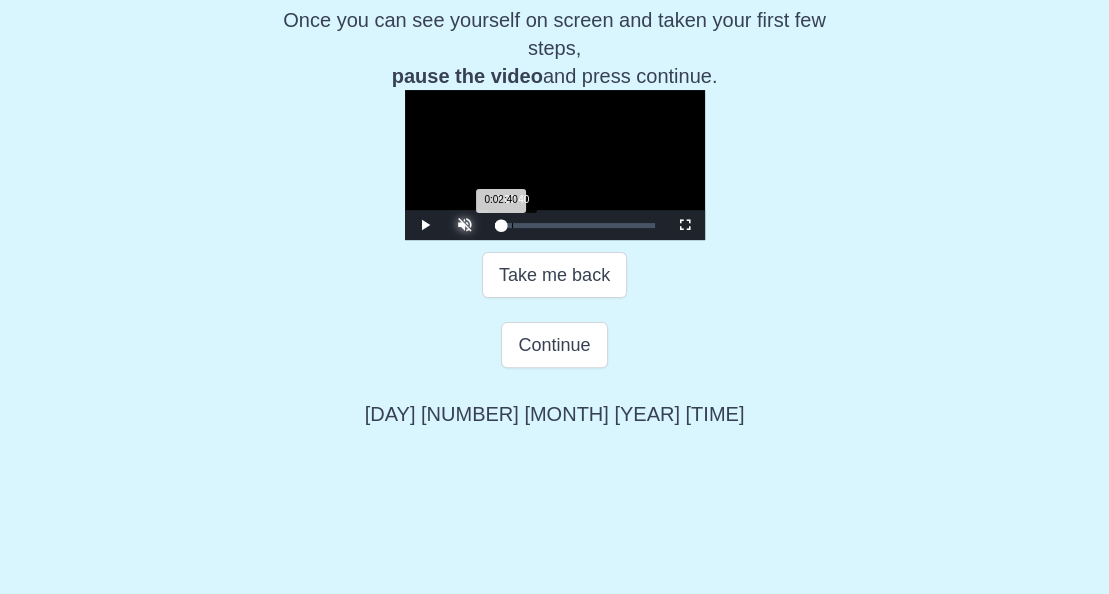 click on "0:02:40 Progress : 0%" at bounding box center [498, 225] 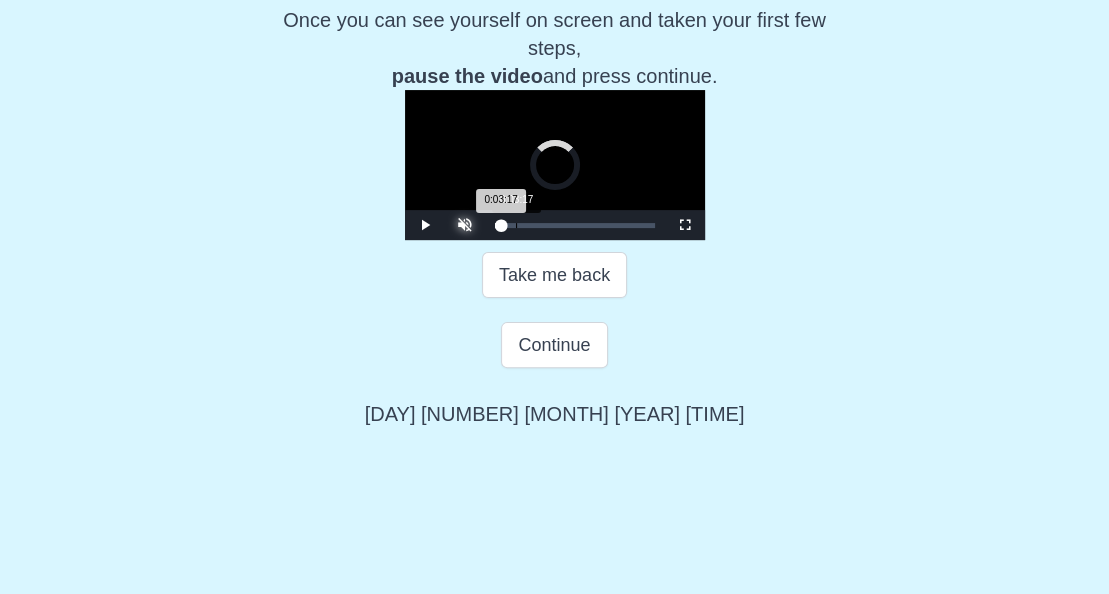 click on "0:03:17 Progress : 0%" at bounding box center [498, 225] 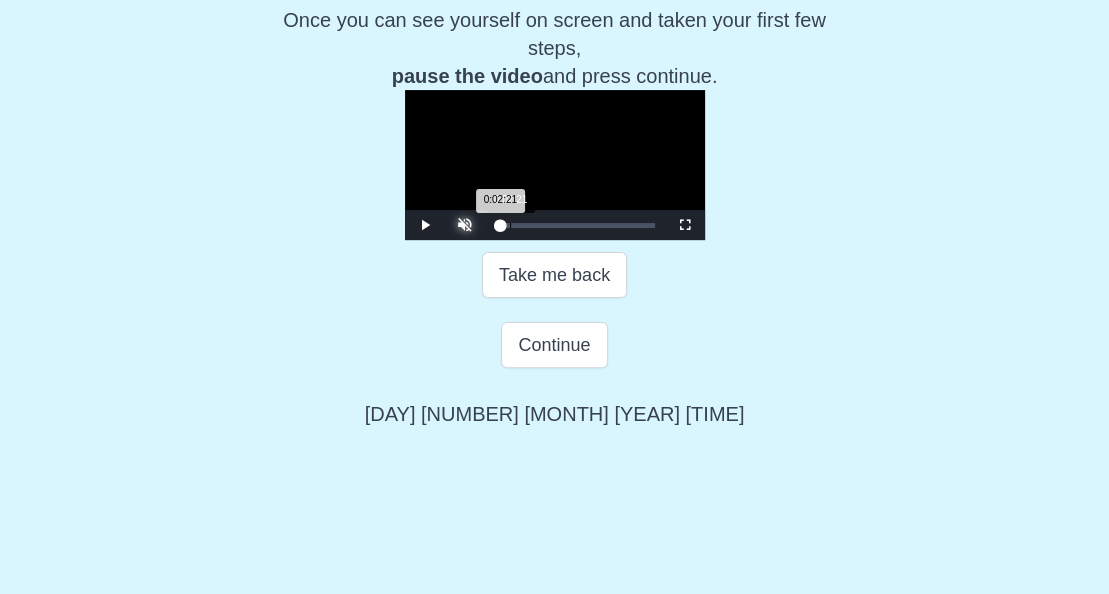 click on "0:02:21 Progress : 0%" at bounding box center (498, 225) 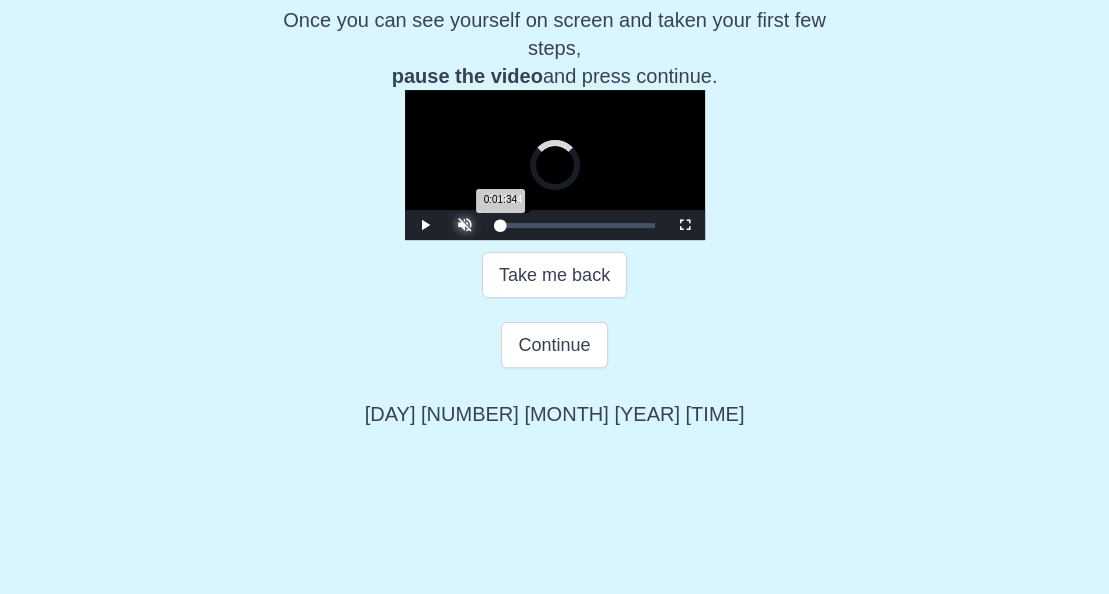 click on "0:01:34 Progress : 0%" at bounding box center (498, 225) 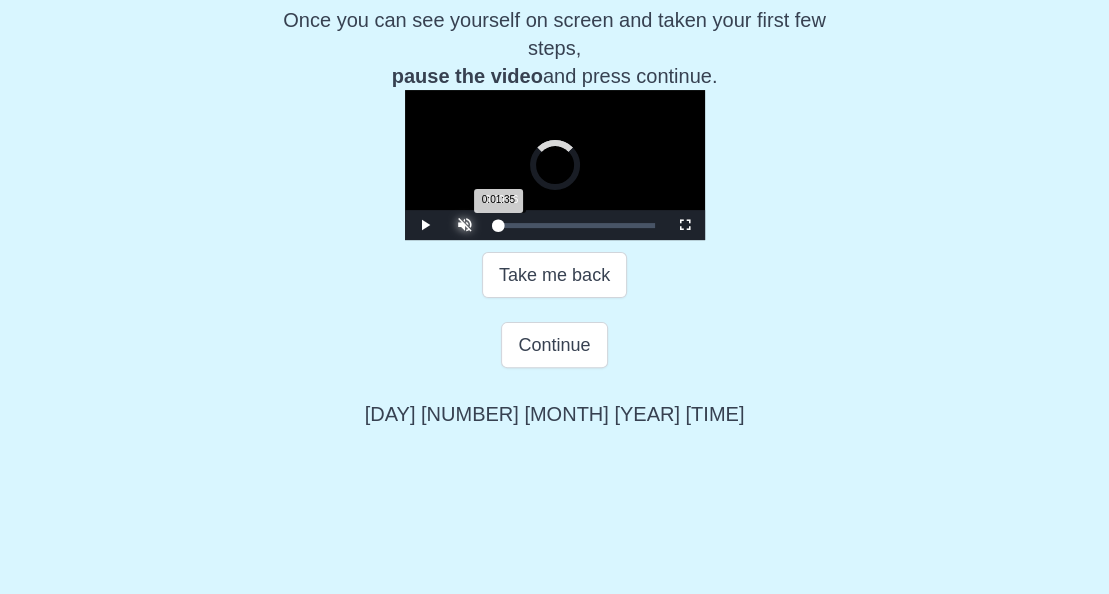 click on "0:01:35 Progress : 0%" at bounding box center [497, 225] 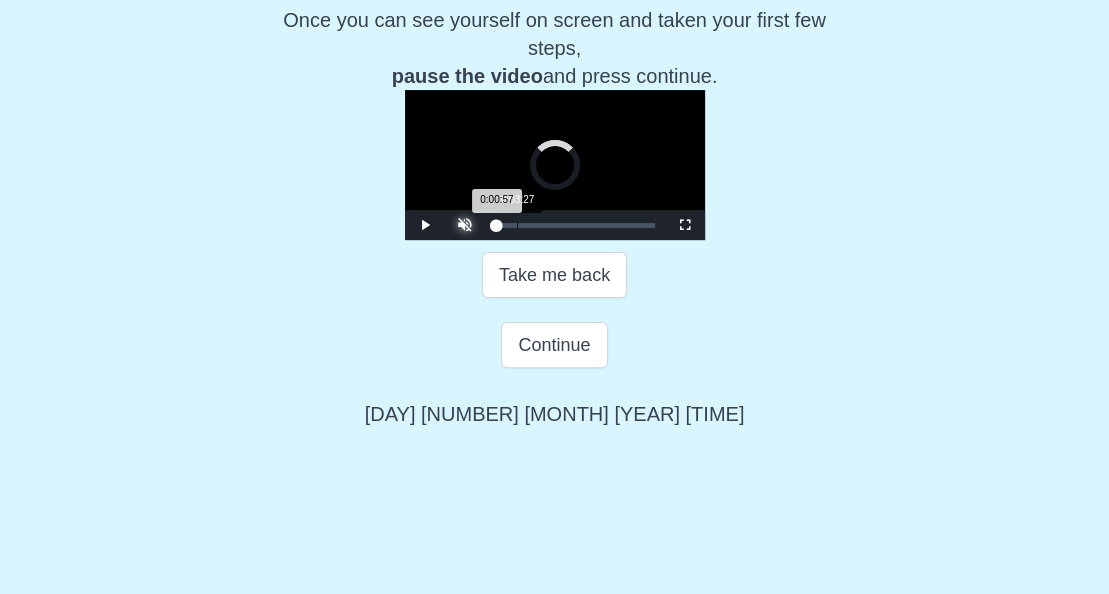 click on "0:03:27" at bounding box center (517, 225) 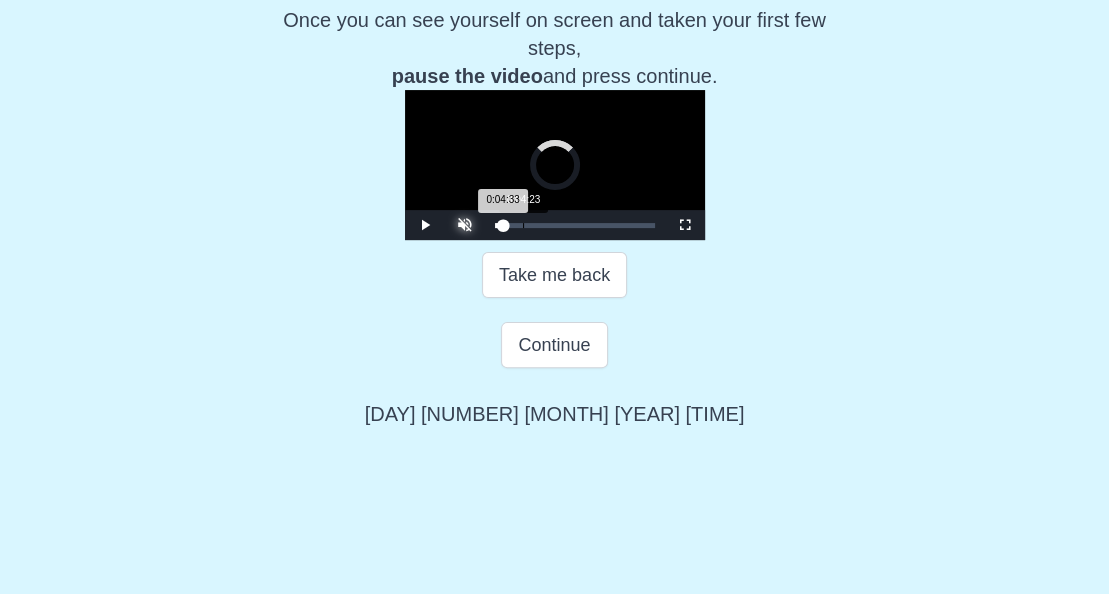 click on "0:04:33 Progress : 0%" at bounding box center (499, 225) 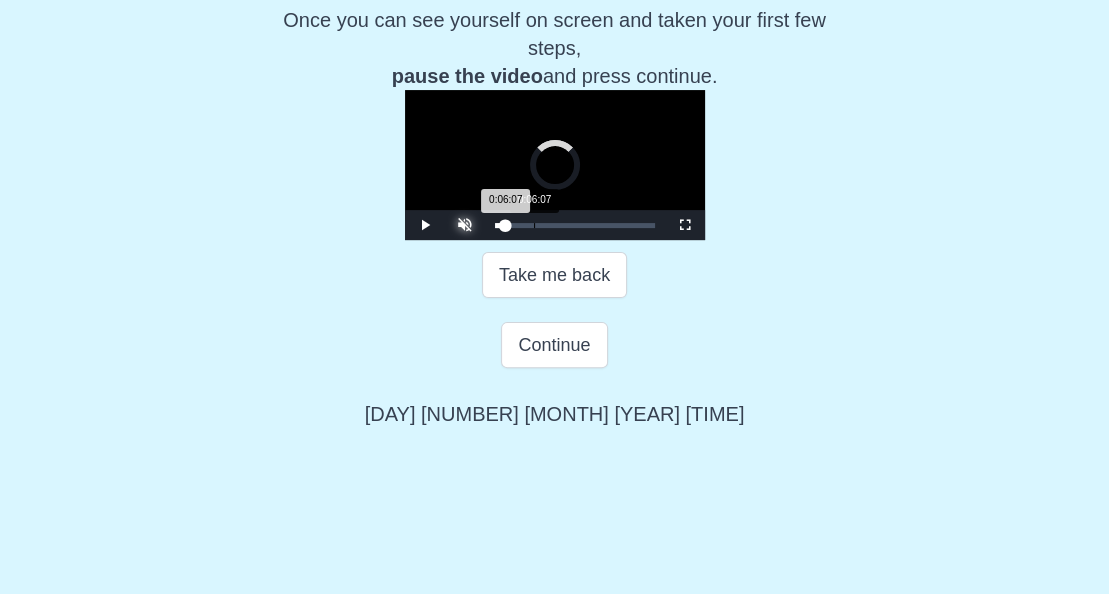 click on "0:06:07" at bounding box center (534, 225) 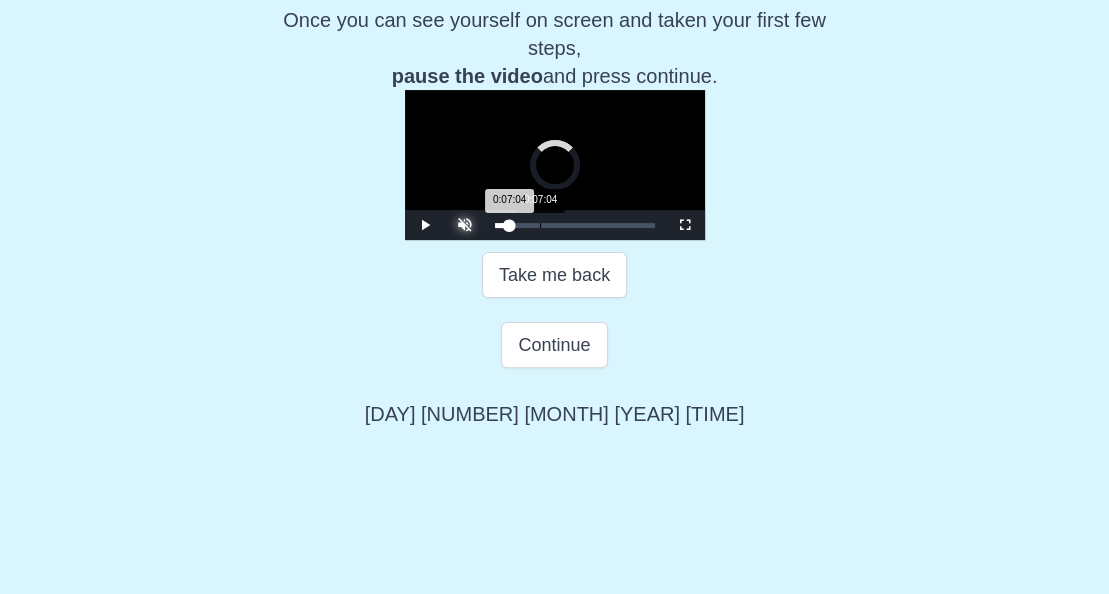 click on "0:07:04 Progress : 0%" at bounding box center [502, 225] 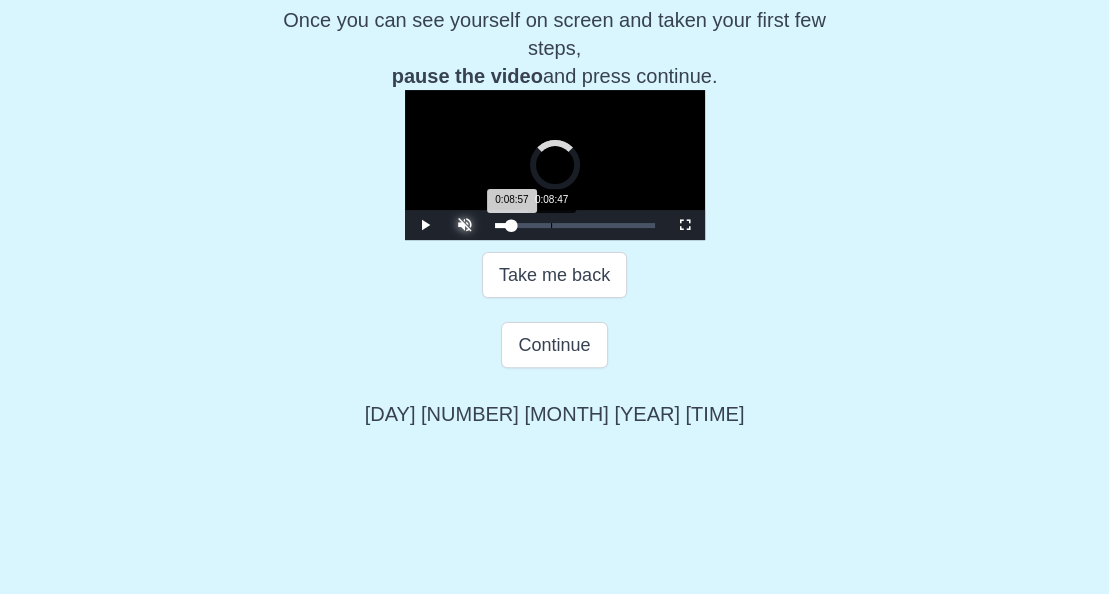 click on "Loaded : 0% 0:08:47 0:08:57 Progress : 0%" at bounding box center (575, 225) 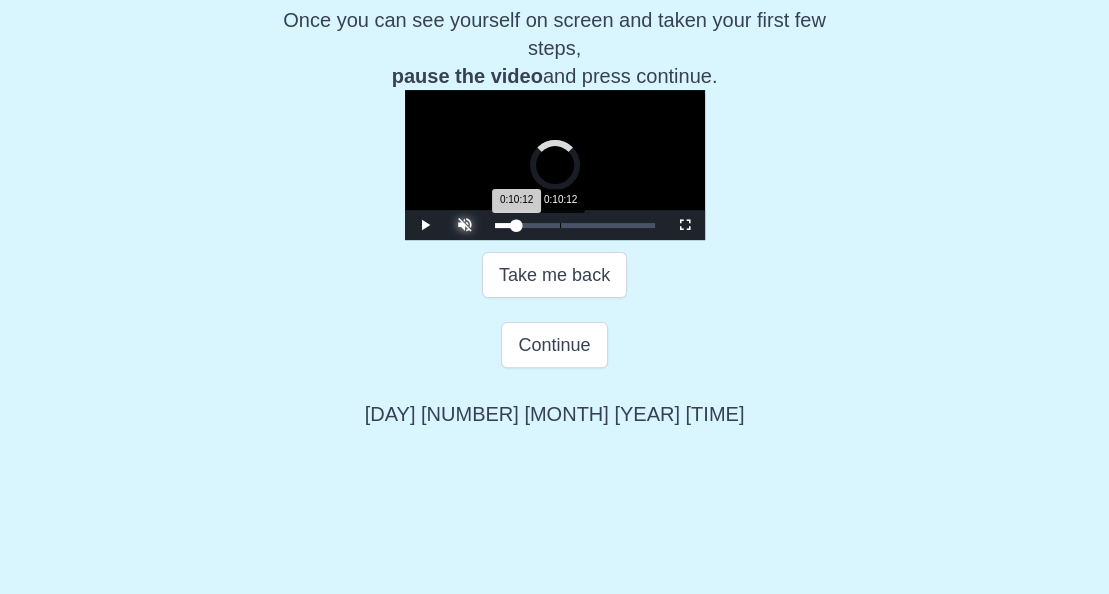 click on "Loaded : 0% 0:10:12 0:10:12 Progress : 0%" at bounding box center [575, 225] 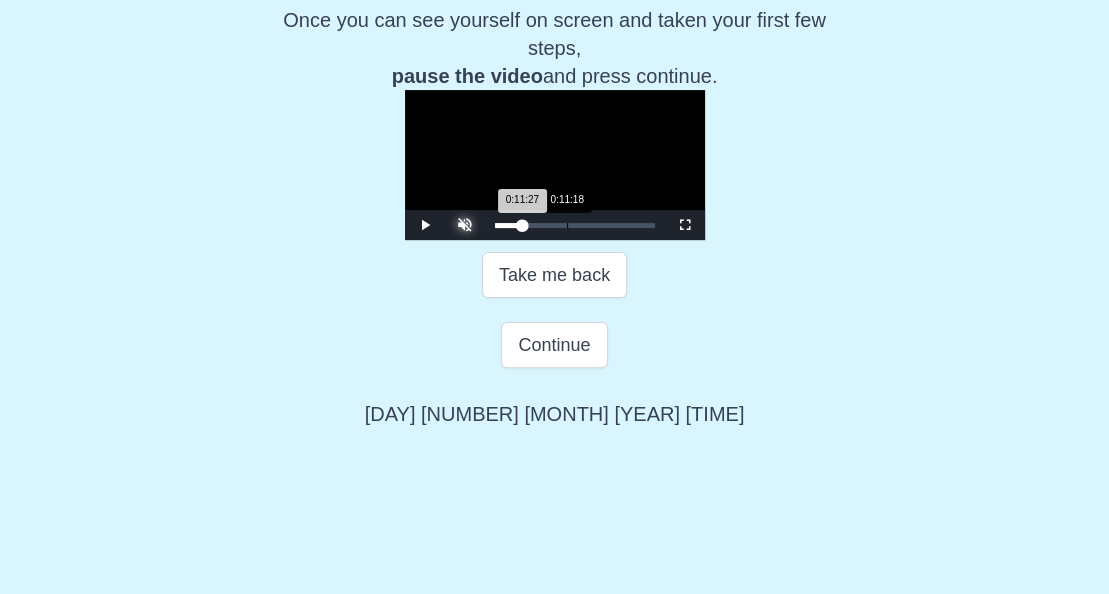 click on "Loaded : 0% 0:11:18 0:11:27 Progress : 0%" at bounding box center [575, 225] 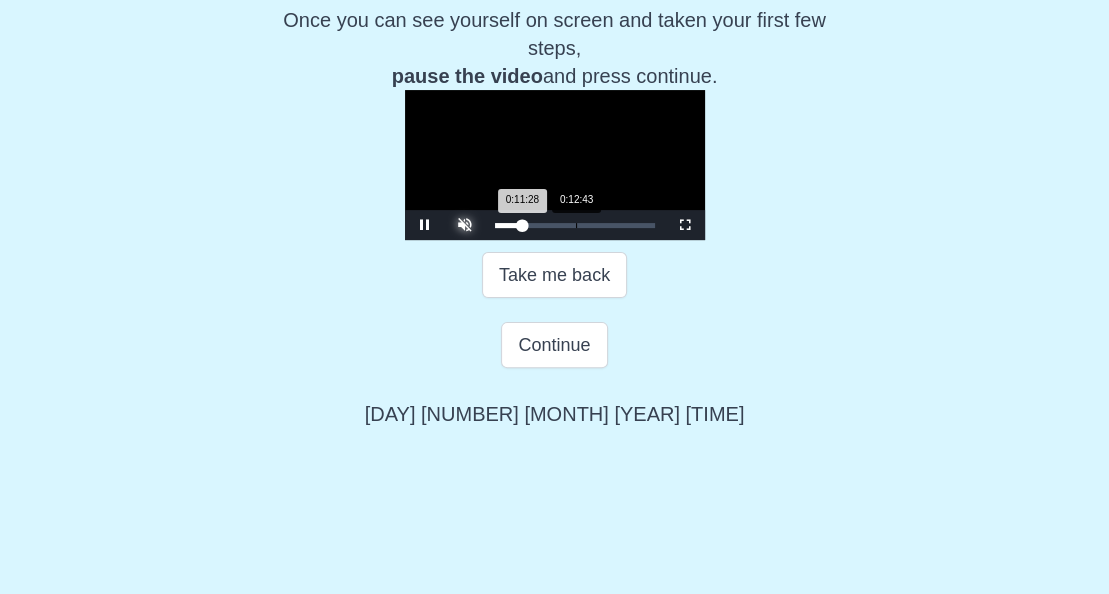 click on "Loaded : 0% 0:12:43 0:11:28 Progress : 0%" at bounding box center [575, 225] 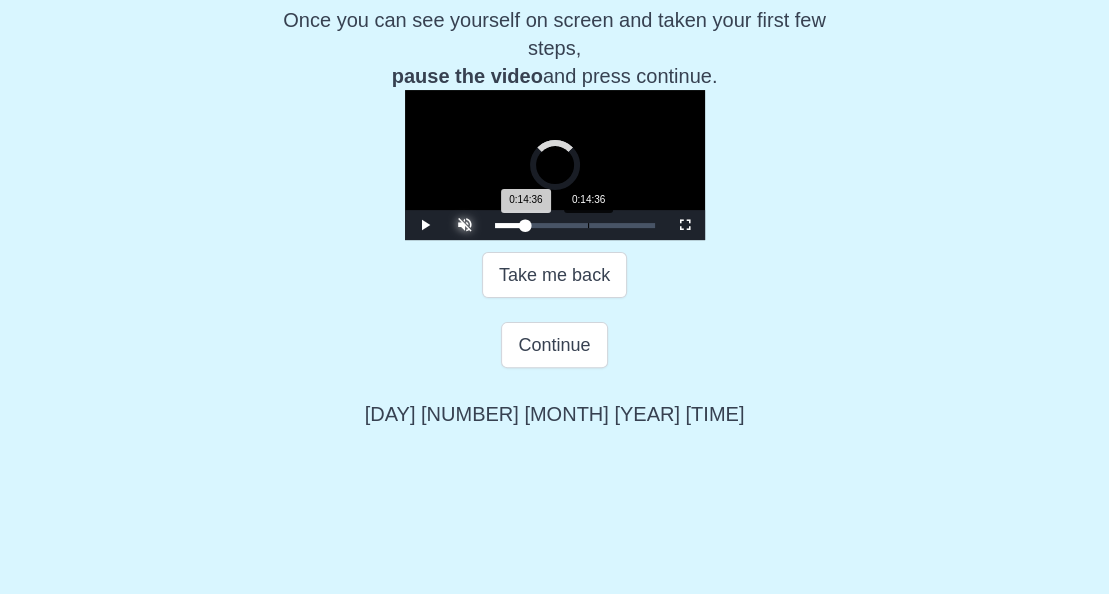 click on "0:14:36" at bounding box center (588, 225) 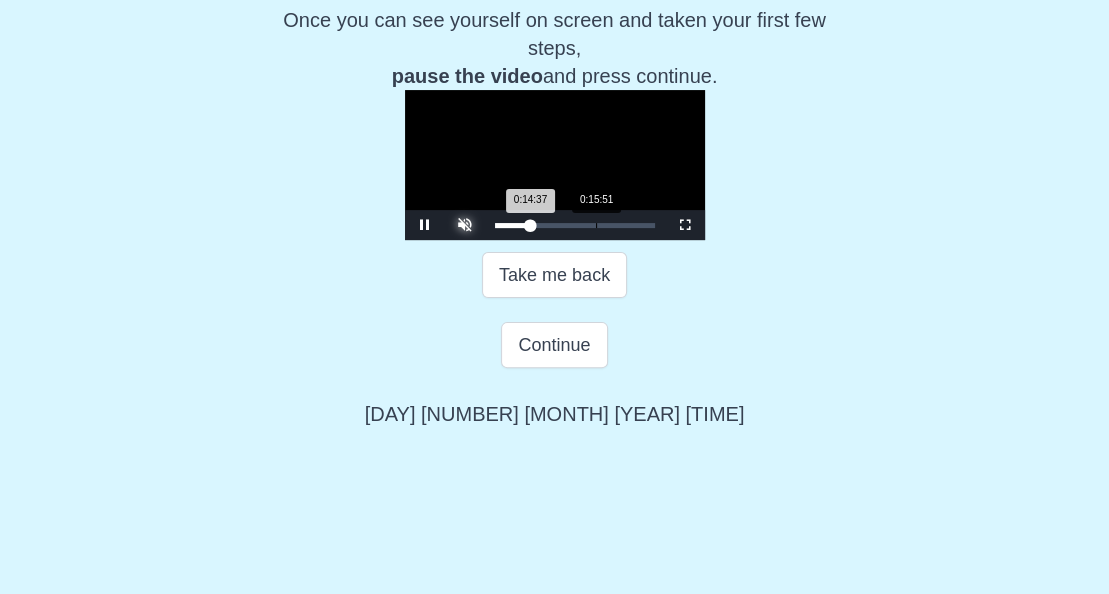 click on "0:15:51" at bounding box center [596, 225] 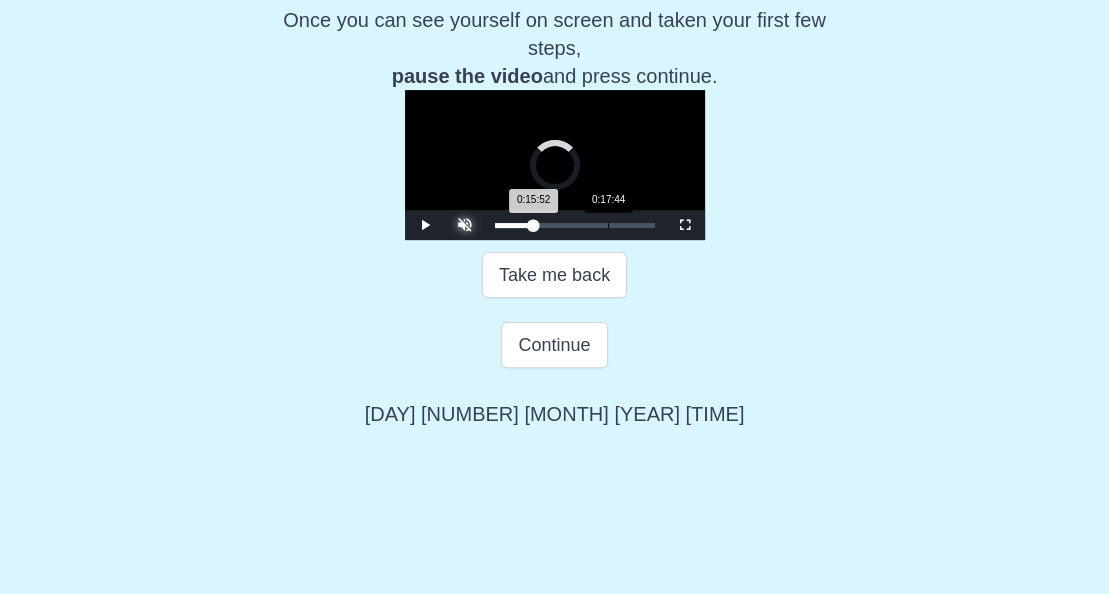 click on "0:17:44" at bounding box center [608, 225] 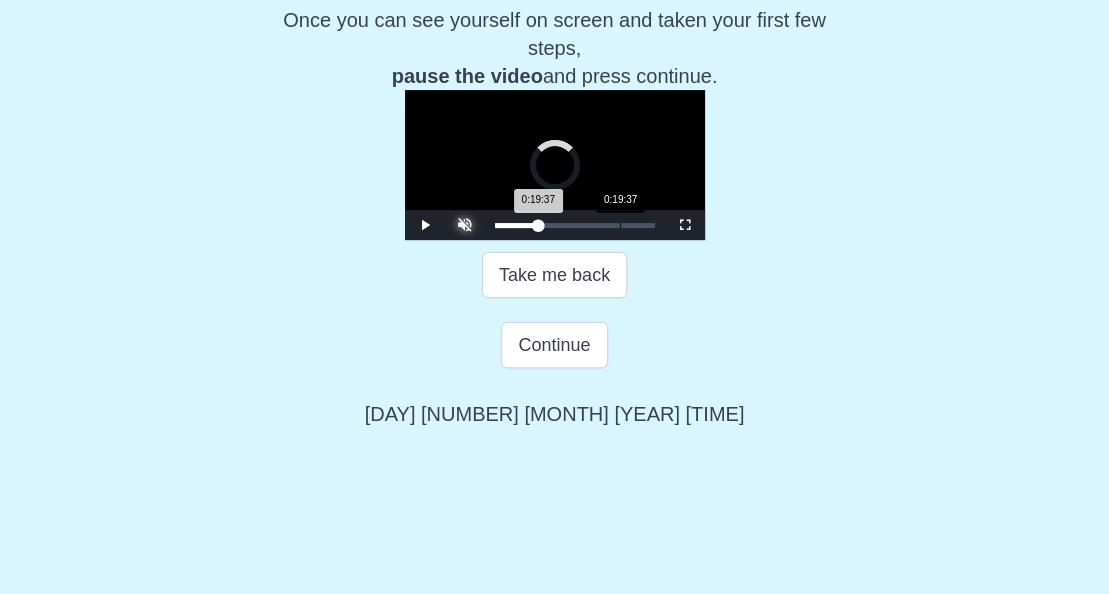 click on "Loaded : 0% 0:19:37 0:19:37 Progress : 0%" at bounding box center (575, 225) 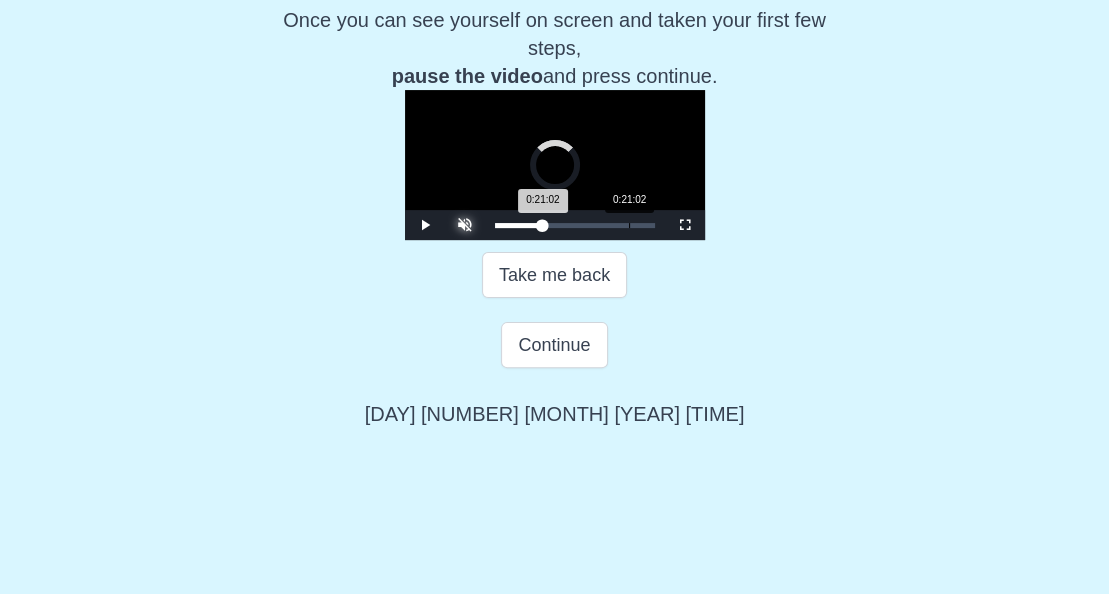 click on "0:21:02" at bounding box center [629, 225] 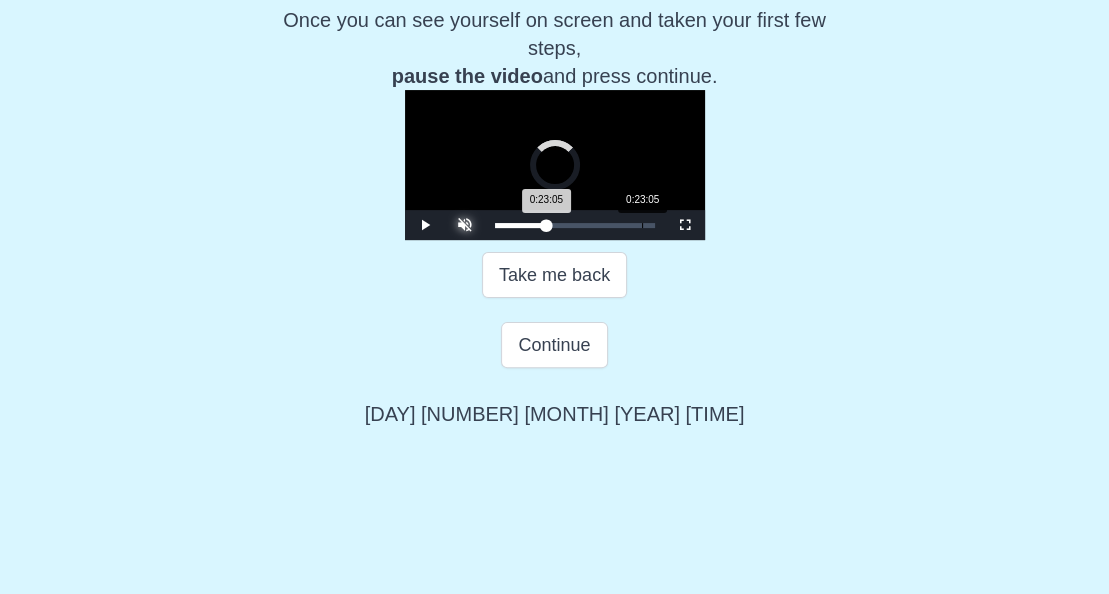 click on "0:23:05" at bounding box center (642, 225) 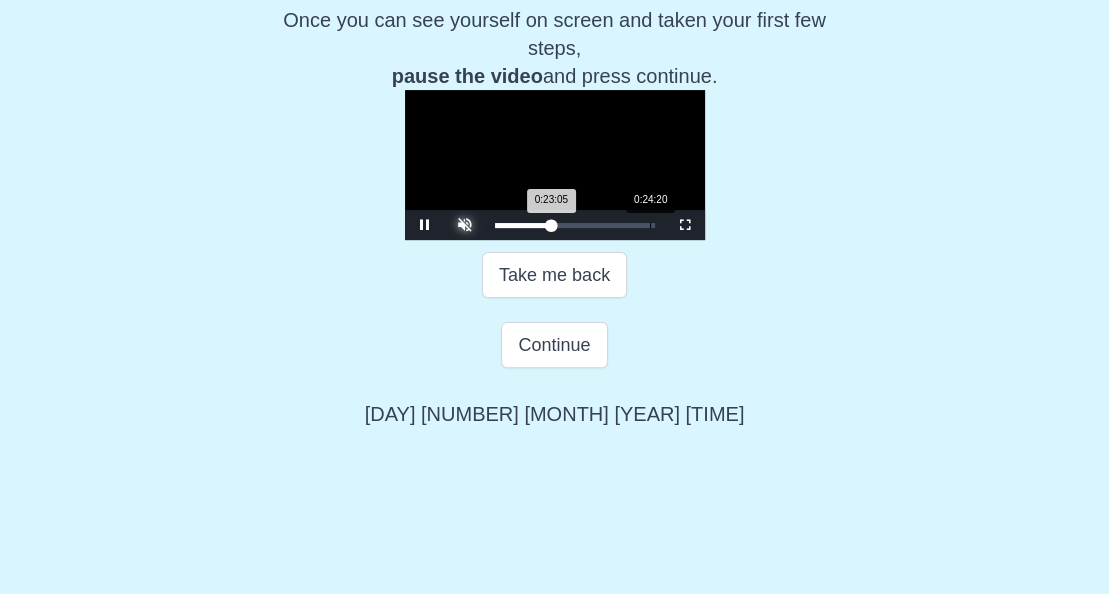 click on "0:24:20" at bounding box center (650, 225) 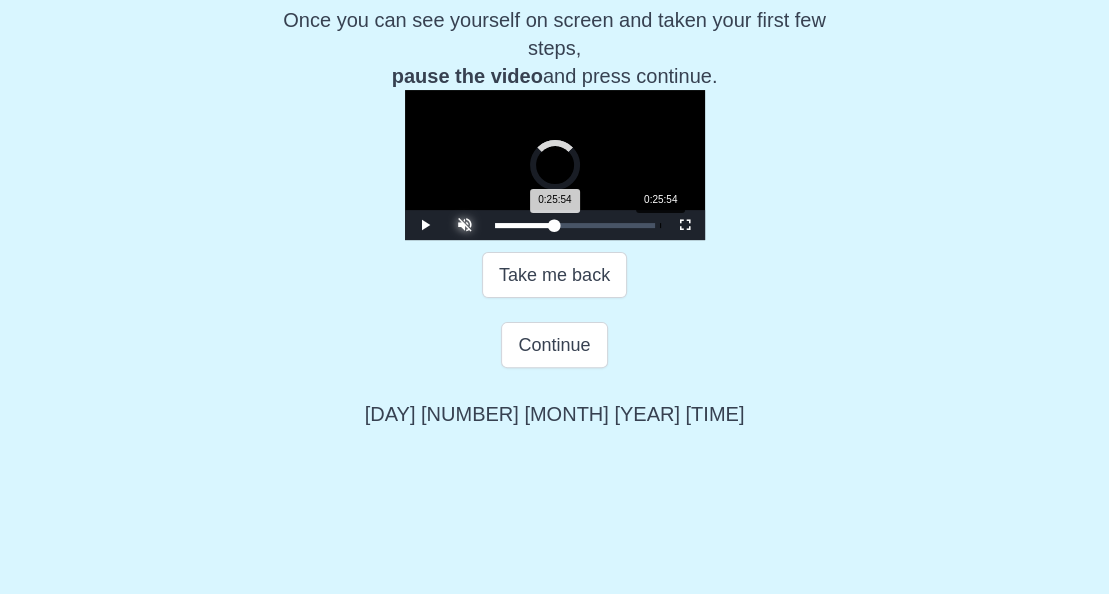 click on "0:25:54" at bounding box center (660, 225) 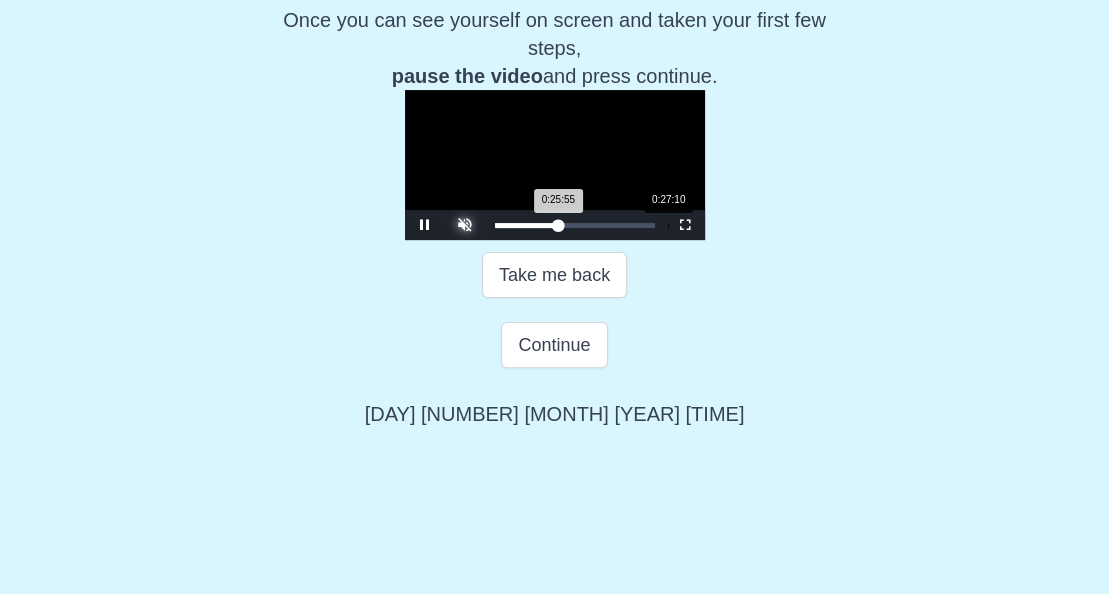 click on "Loaded : 0% 0:27:10 0:25:55 Progress : 0%" at bounding box center (575, 225) 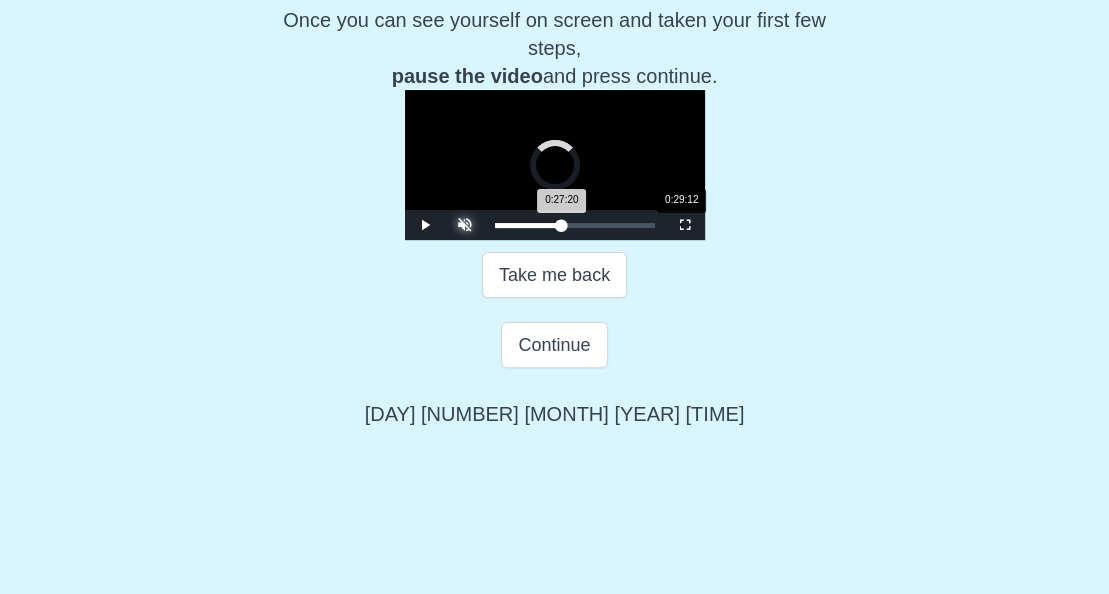 click on "Loaded : 0% 0:29:12 0:27:20 Progress : 0%" at bounding box center (575, 225) 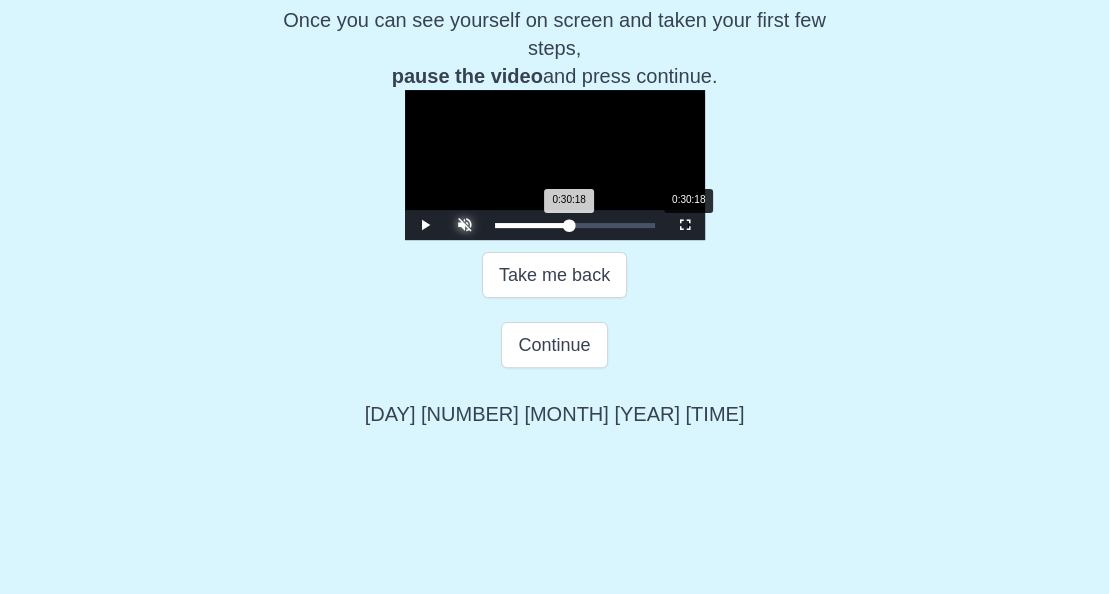 click on "0:30:18 Progress : 0%" at bounding box center (532, 225) 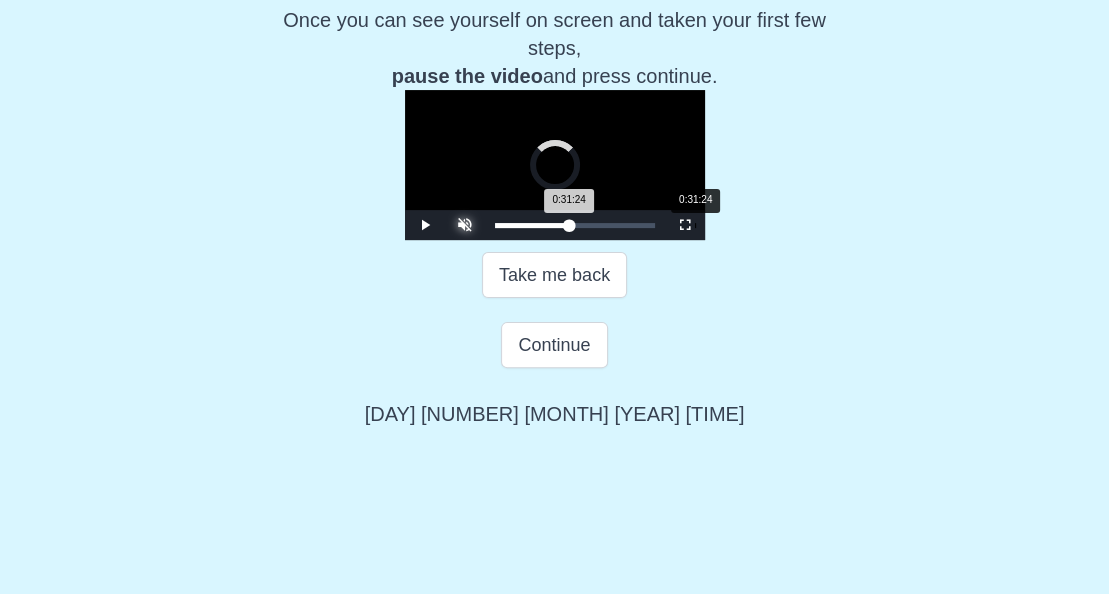 click on "0:31:24 Progress : 0%" at bounding box center (532, 225) 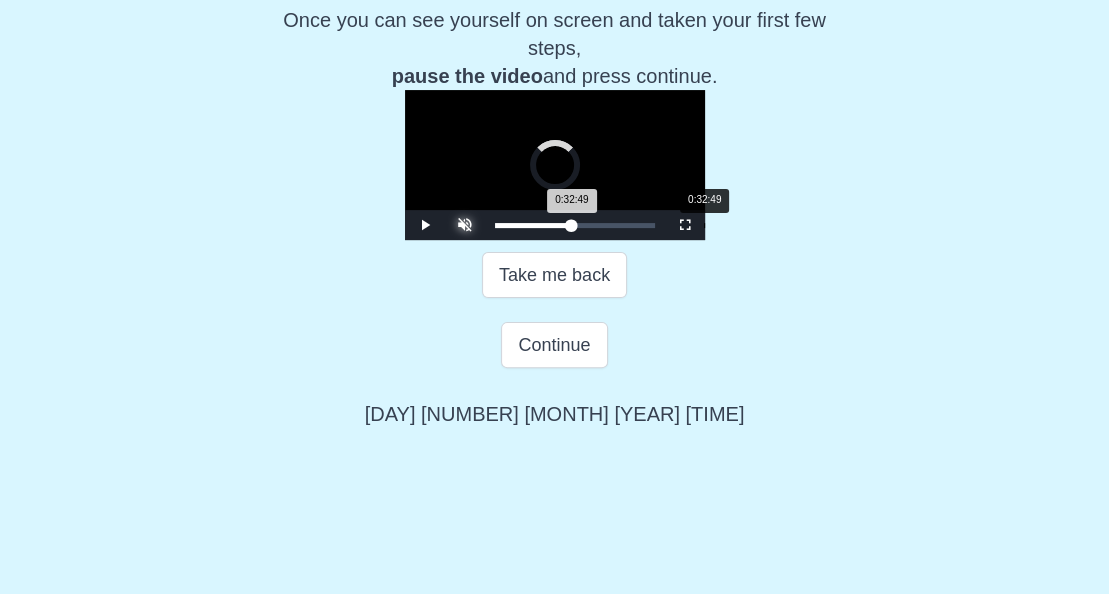 click on "Loaded : 0% 0:32:49 0:32:49 Progress : 0%" at bounding box center [575, 225] 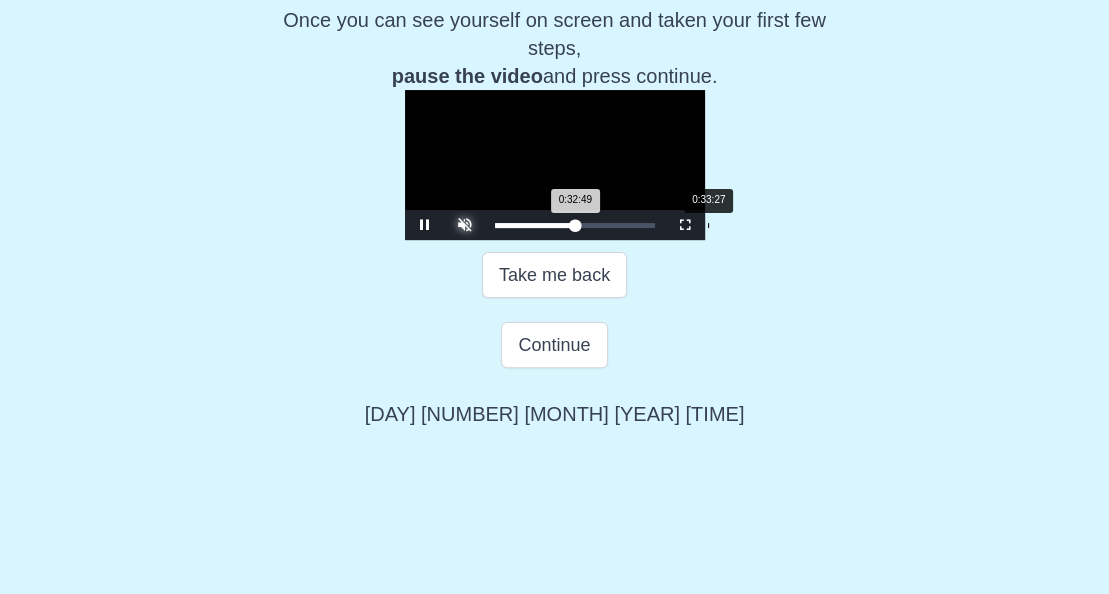 click on "0:32:49 Progress : 0%" at bounding box center (535, 225) 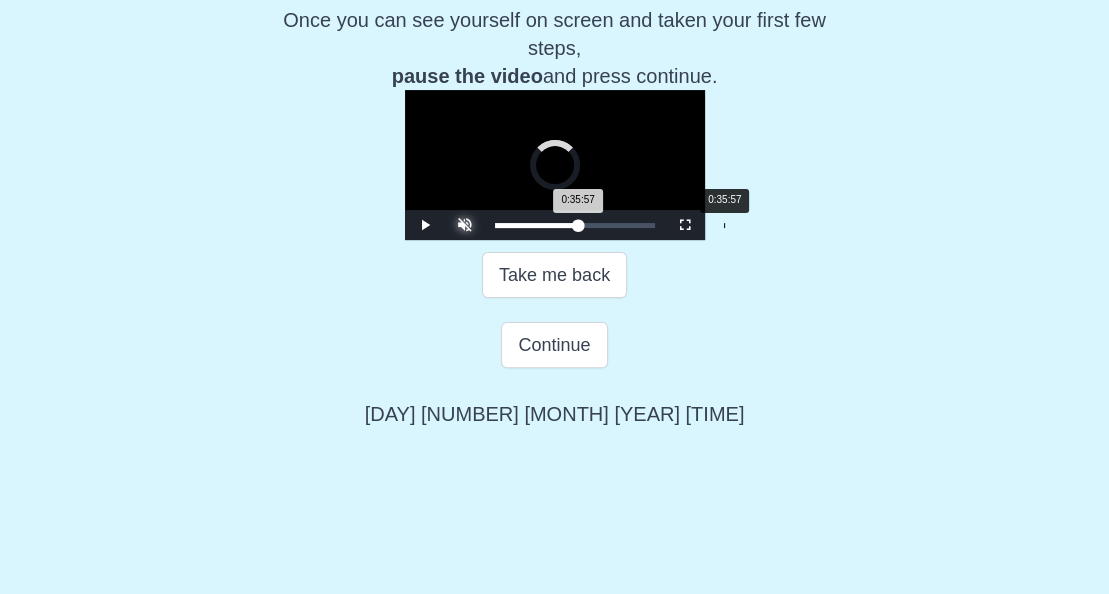 click on "Loaded : 0% 0:35:57 0:35:57 Progress : 0%" at bounding box center (575, 225) 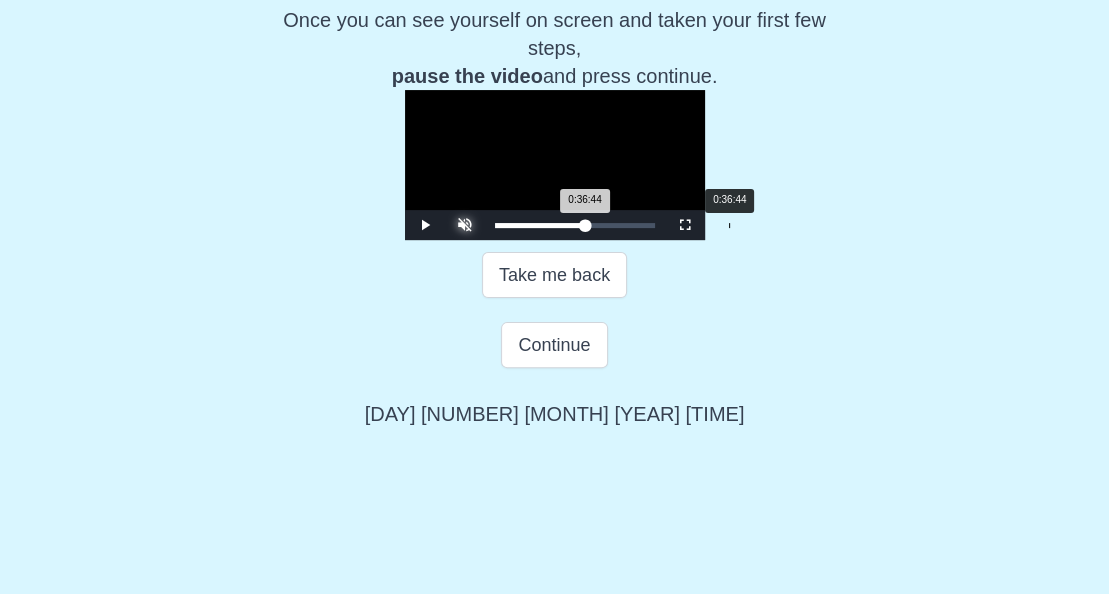 click on "0:36:44 Progress : 0%" at bounding box center (540, 225) 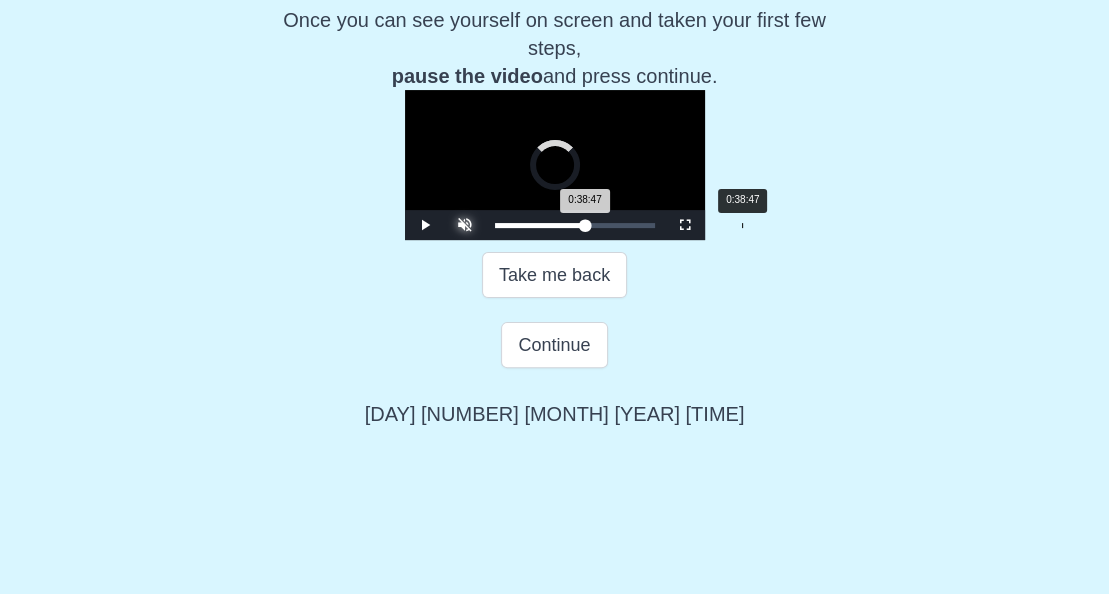 click on "0:38:47" at bounding box center [742, 225] 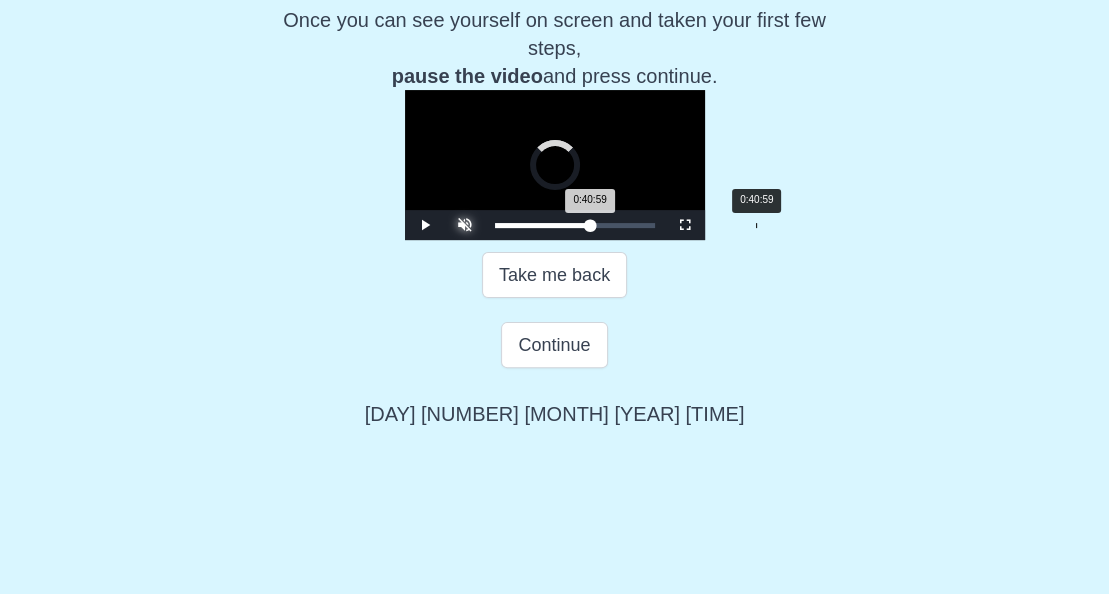 click on "0:40:59" at bounding box center [756, 225] 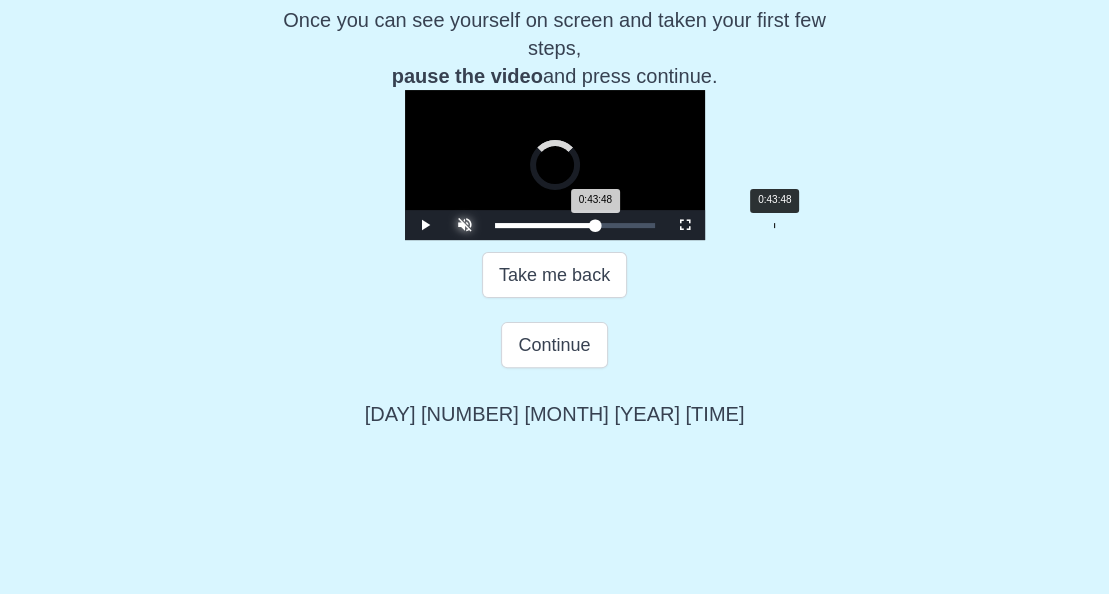 click on "Loaded : 0% 0:43:48 0:43:48 Progress : 0%" at bounding box center [575, 225] 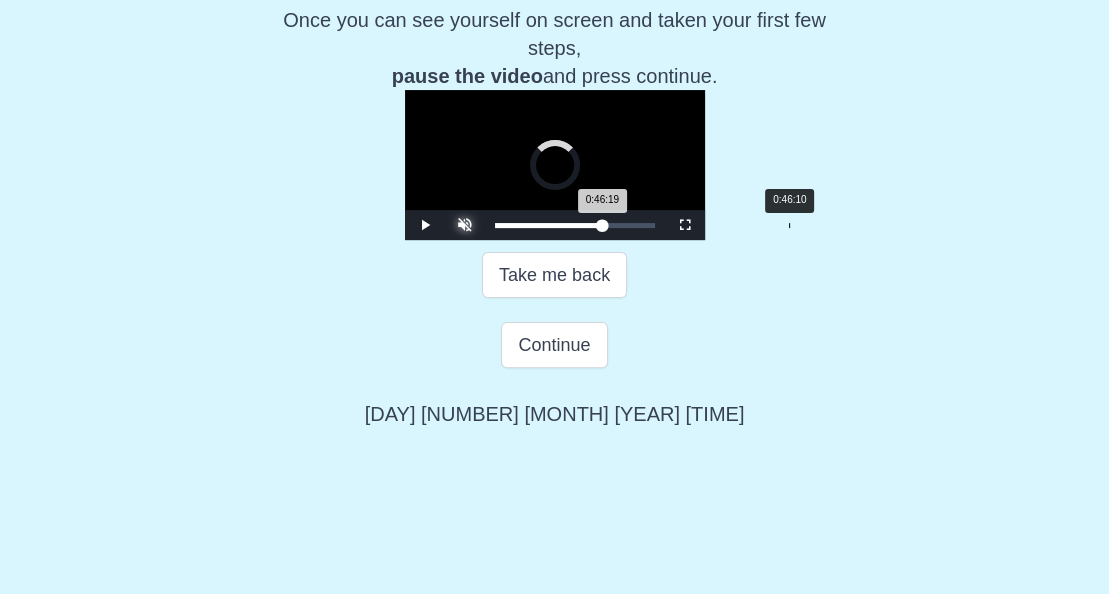 click on "Loaded : 0% 0:46:10 0:46:19 Progress : 0%" at bounding box center [575, 225] 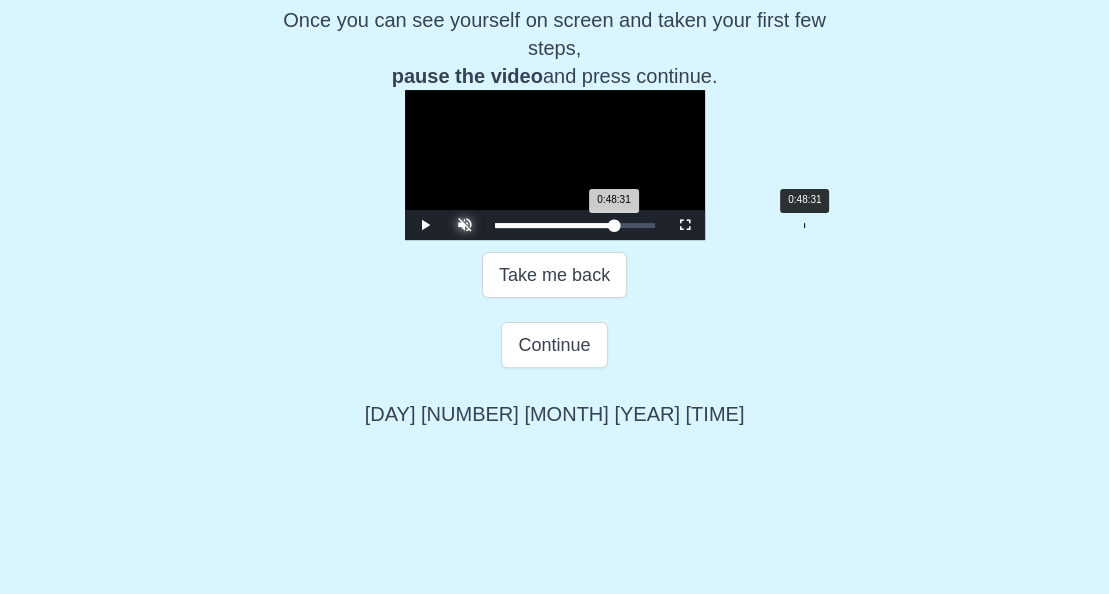 click on "Loaded : 0% 0:48:31 0:48:31 Progress : 0%" at bounding box center (575, 225) 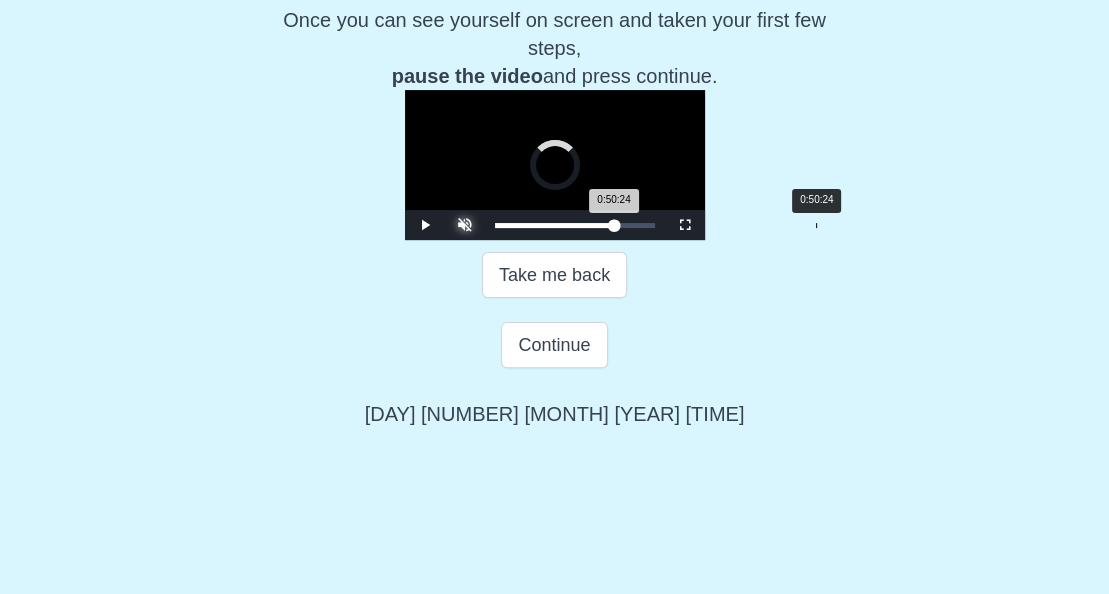 click on "Loaded : 0% 0:50:24 0:50:24 Progress : 0%" at bounding box center (575, 225) 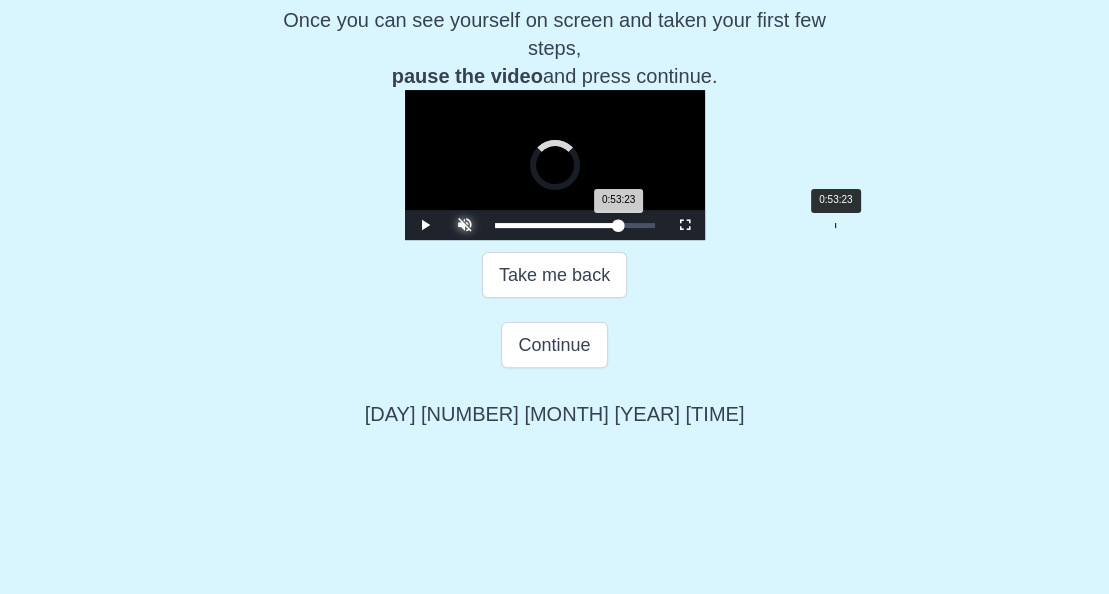 click on "Loaded : 0% 0:53:23 0:53:23 Progress : 0%" at bounding box center (575, 225) 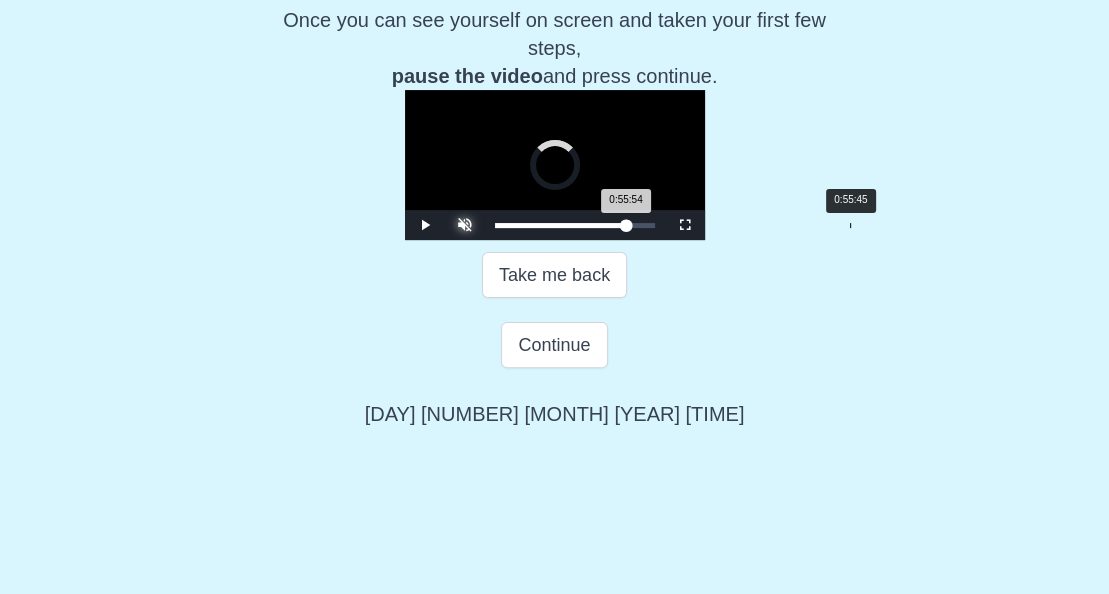 click on "Loaded : 0% 0:55:45 0:55:54 Progress : 0%" at bounding box center [575, 225] 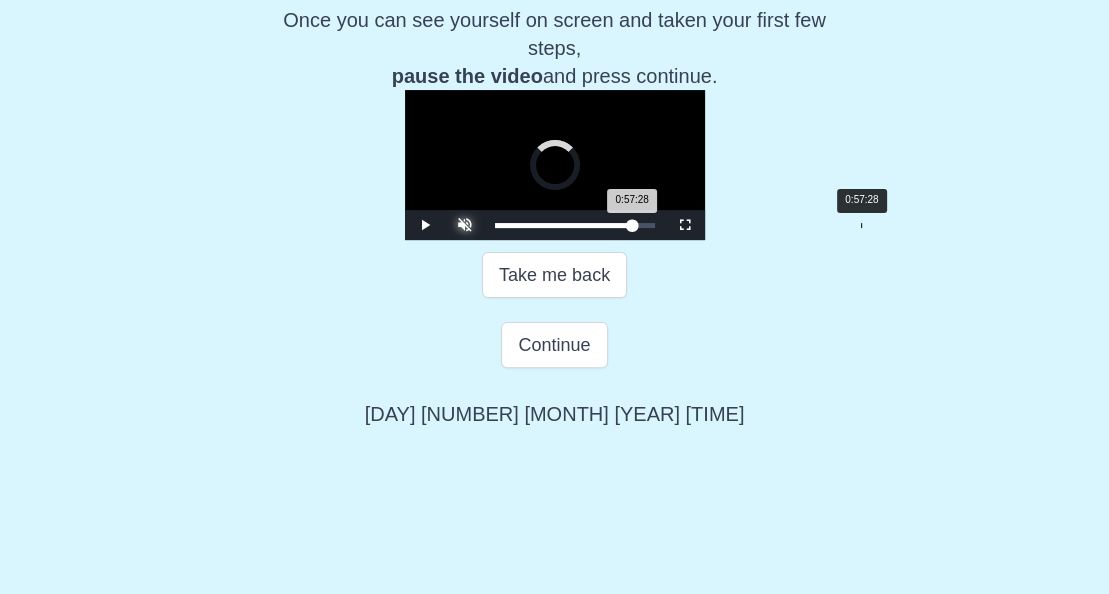 click on "Loaded : 0% 0:57:28 0:57:28 Progress : 0%" at bounding box center (575, 225) 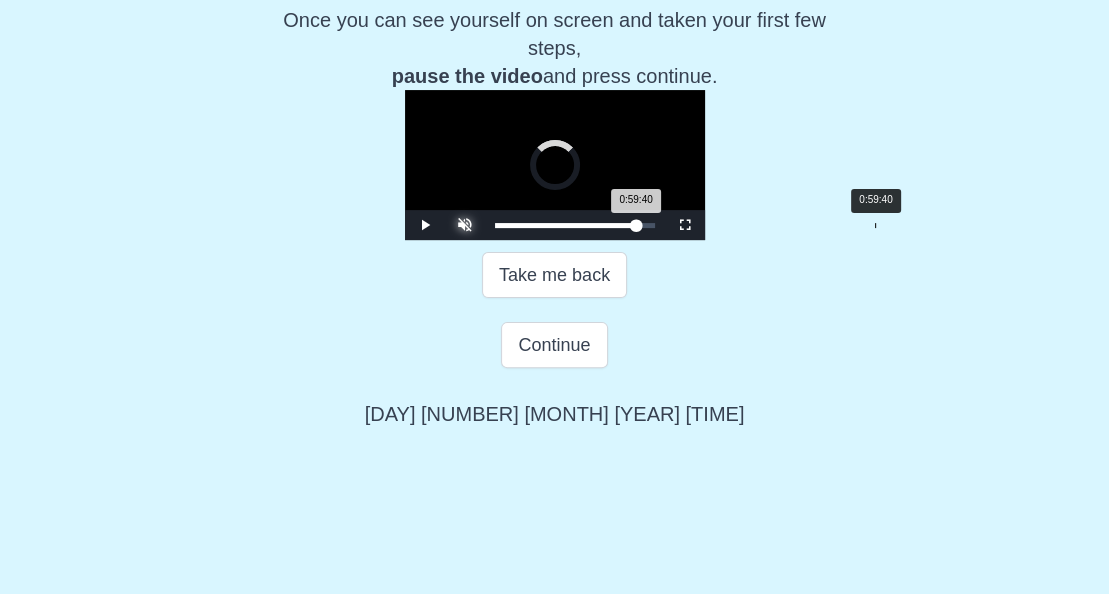 click on "Loaded : 0% 0:59:40 0:59:40 Progress : 0%" at bounding box center (575, 225) 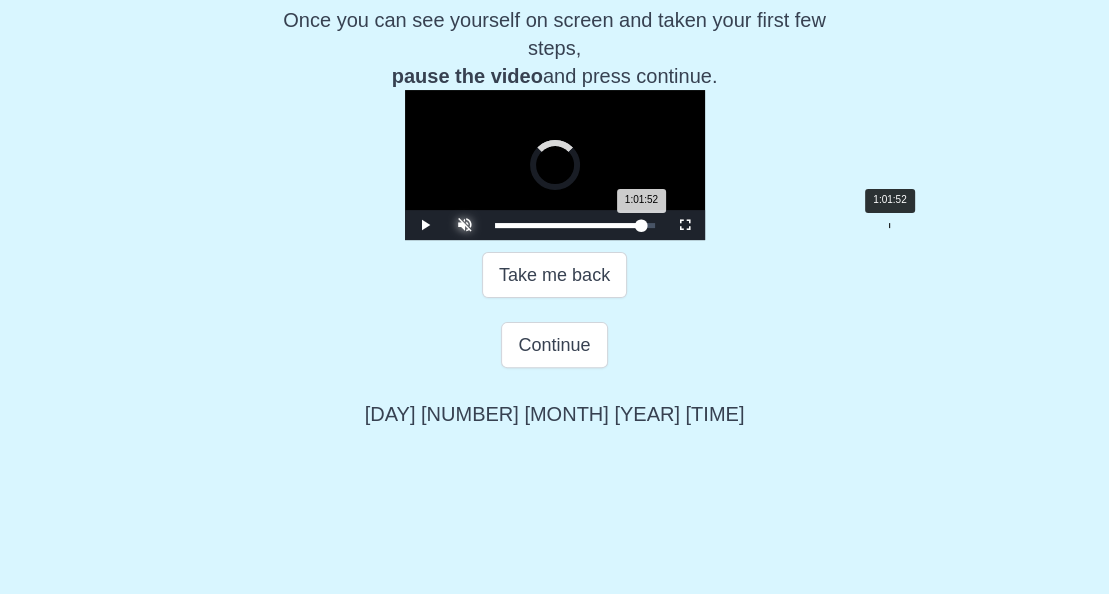 click on "1:01:52" at bounding box center [889, 225] 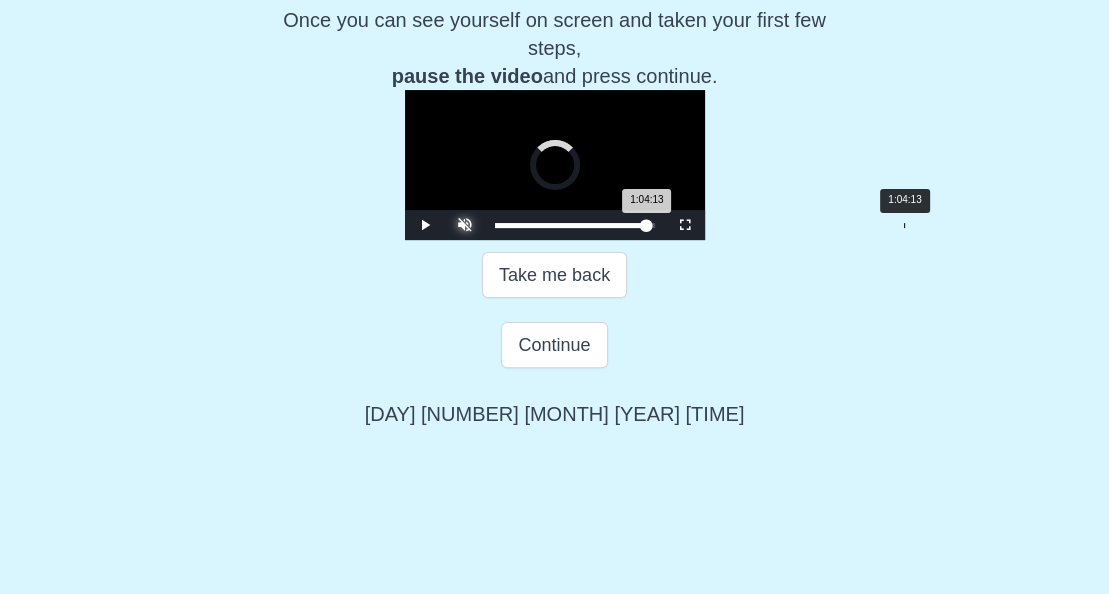 click on "1:04:13" at bounding box center (904, 225) 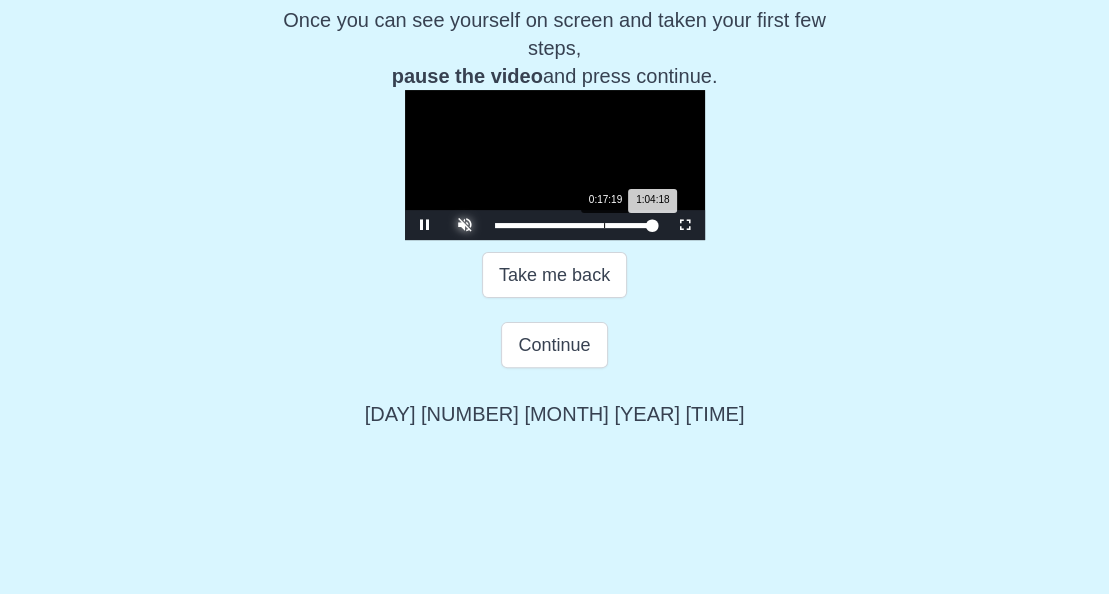 click on "Loaded : 0% 0:17:19 1:04:18 Progress : 0%" at bounding box center (575, 225) 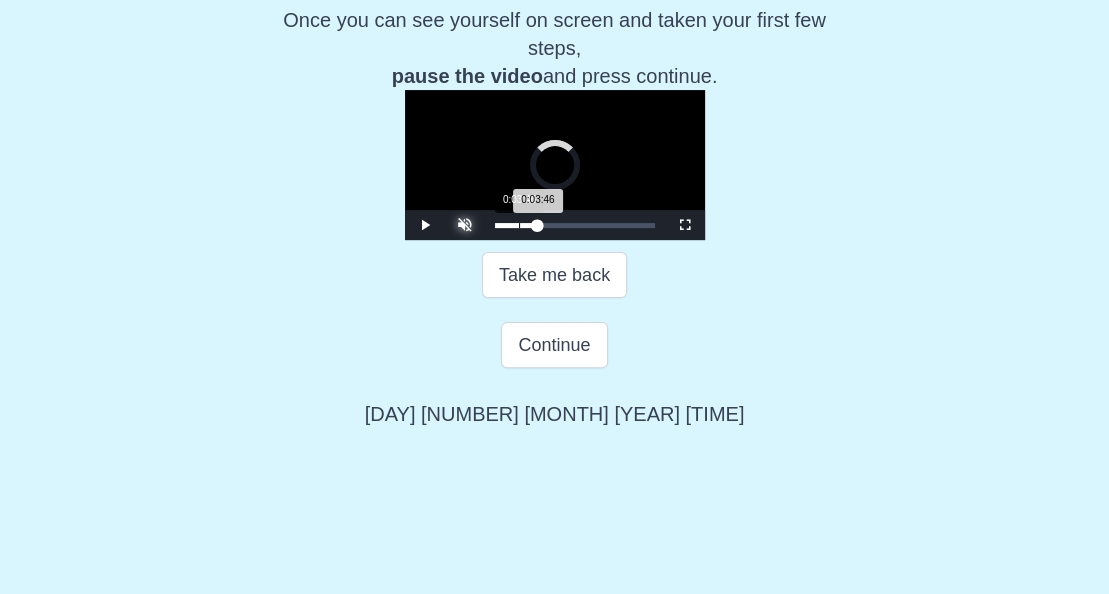 click on "Loaded : 0% 0:03:46 0:03:46 Progress : 0%" at bounding box center (575, 225) 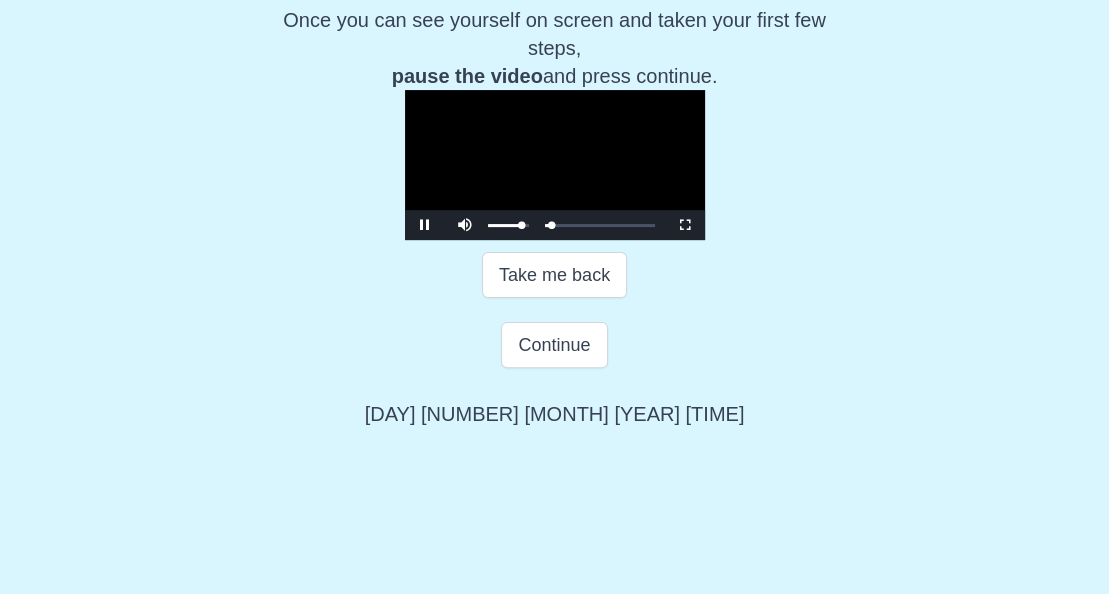 drag, startPoint x: 387, startPoint y: 430, endPoint x: 396, endPoint y: 445, distance: 17.492855 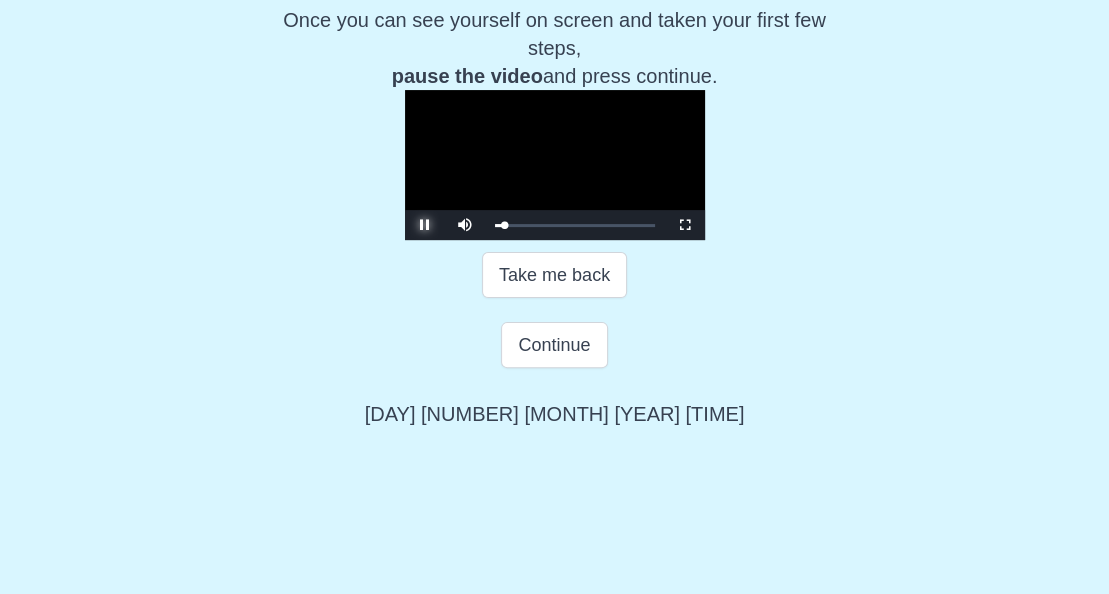 click at bounding box center [425, 225] 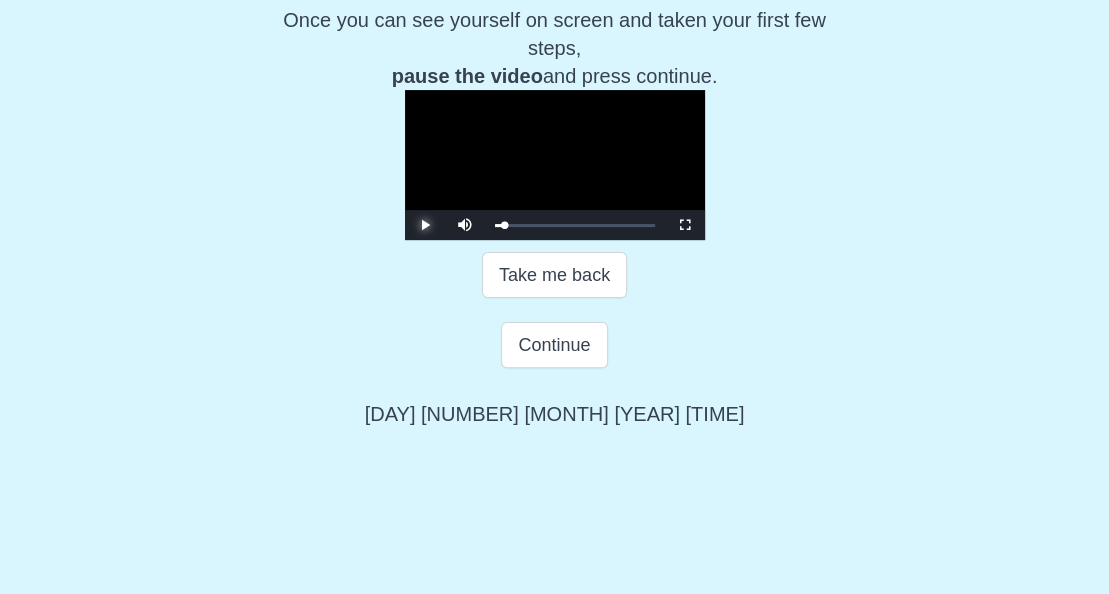 scroll, scrollTop: 469, scrollLeft: 0, axis: vertical 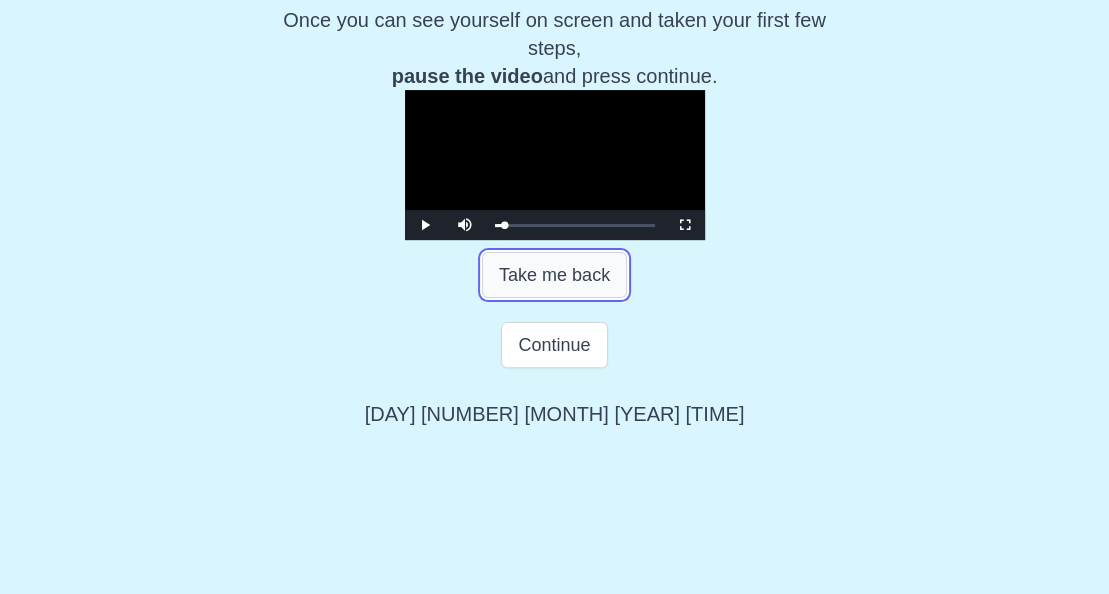 click on "Take me back" at bounding box center (554, 275) 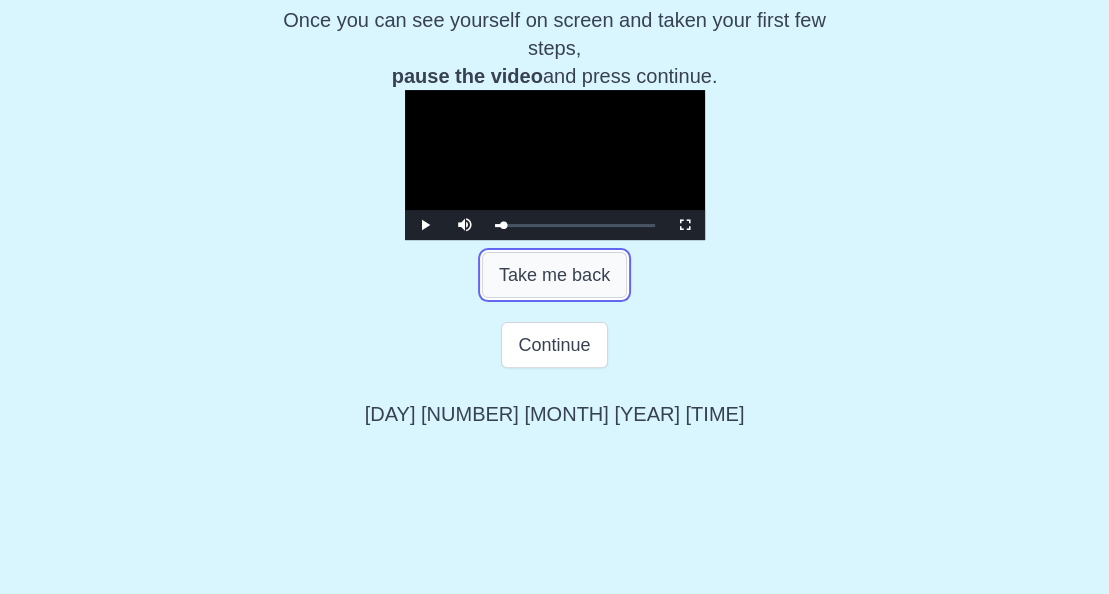 click on "Take me back" at bounding box center (554, 275) 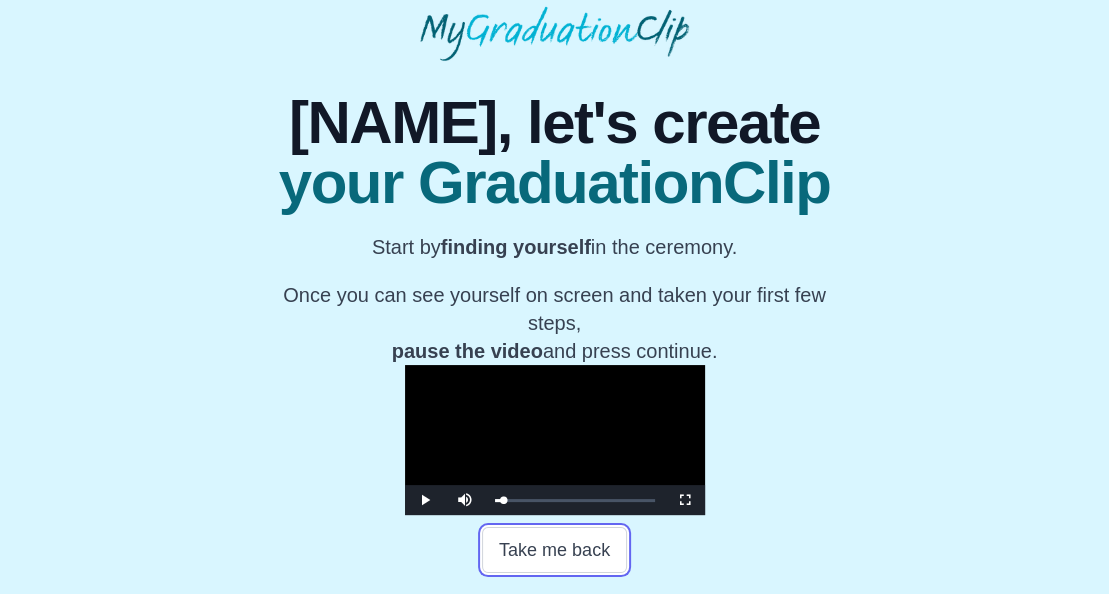 scroll, scrollTop: 69, scrollLeft: 0, axis: vertical 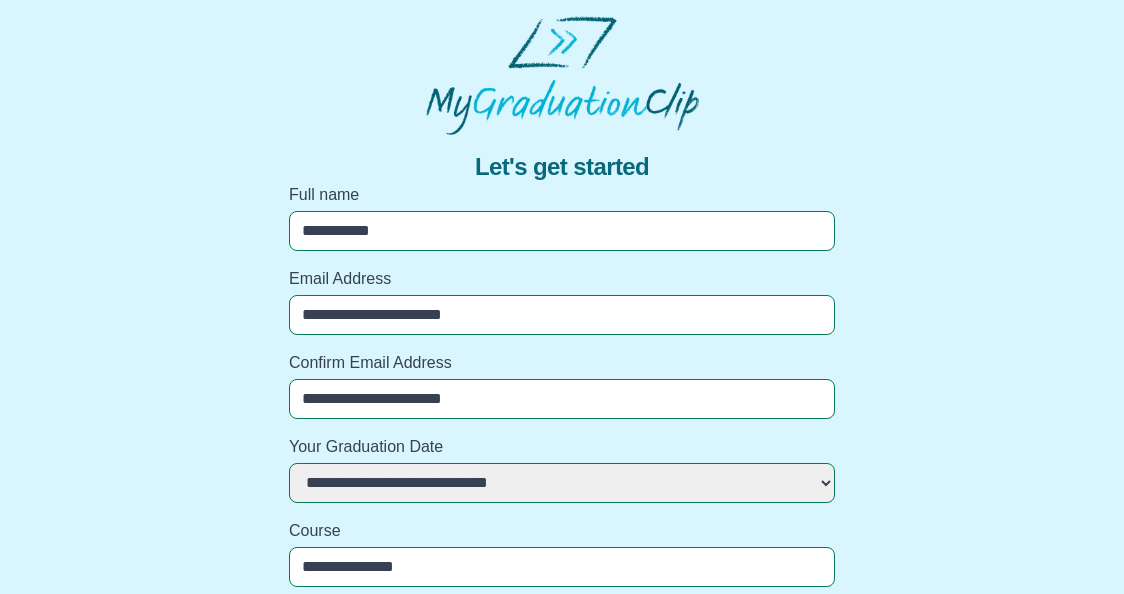 select on "**********" 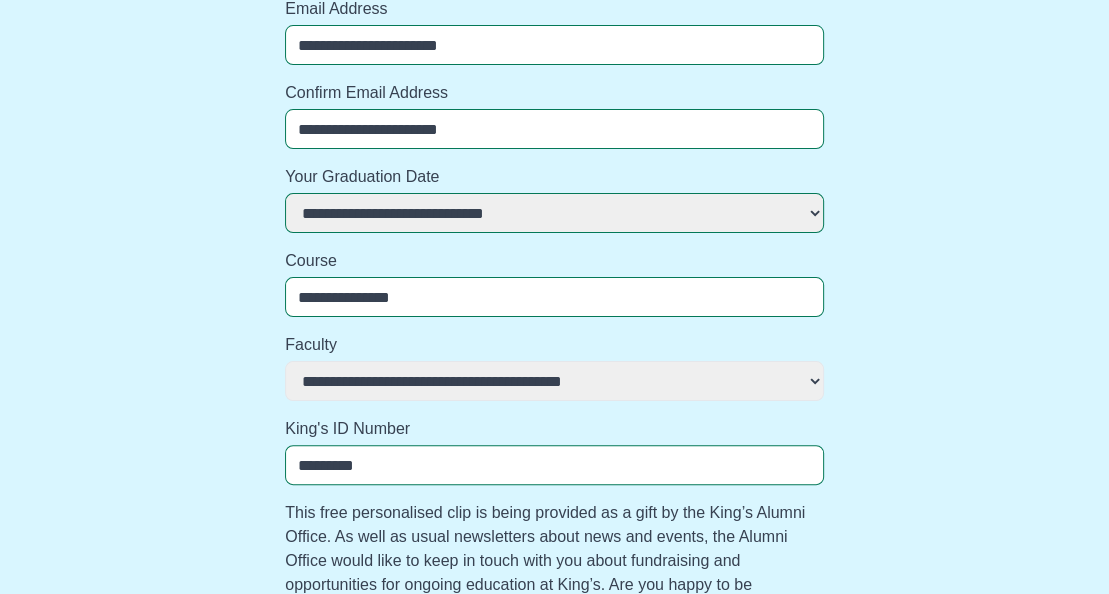 scroll, scrollTop: 270, scrollLeft: 0, axis: vertical 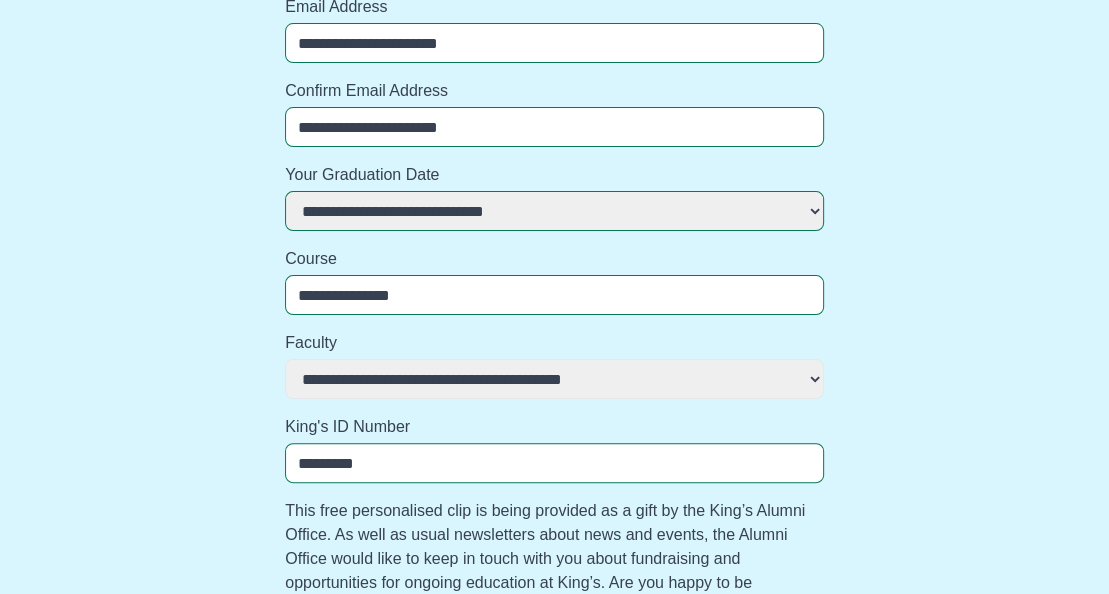 click on "**********" at bounding box center (554, 211) 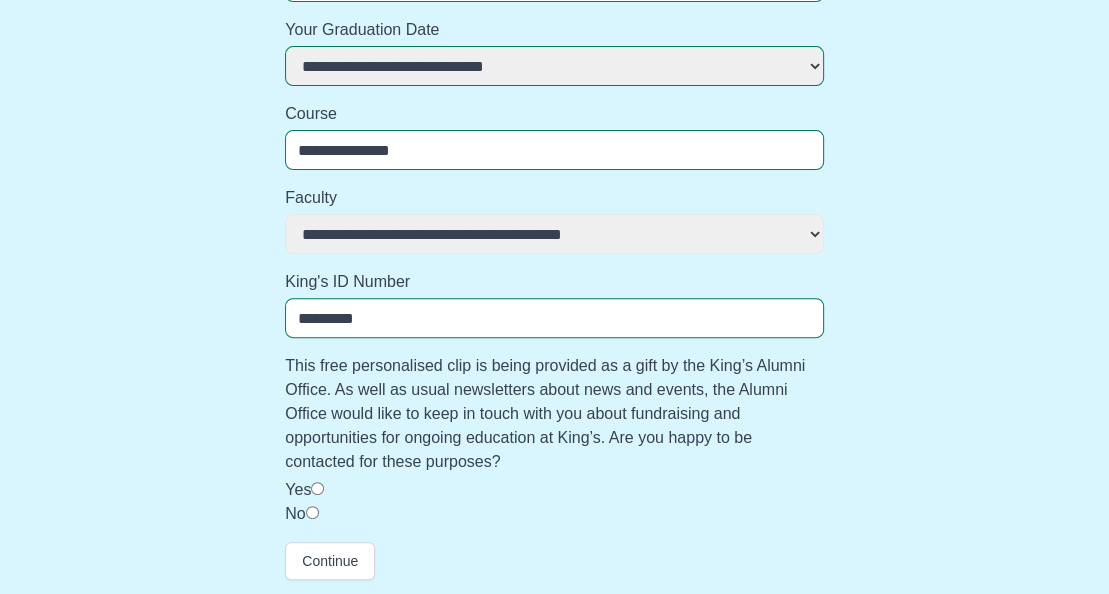 scroll, scrollTop: 416, scrollLeft: 0, axis: vertical 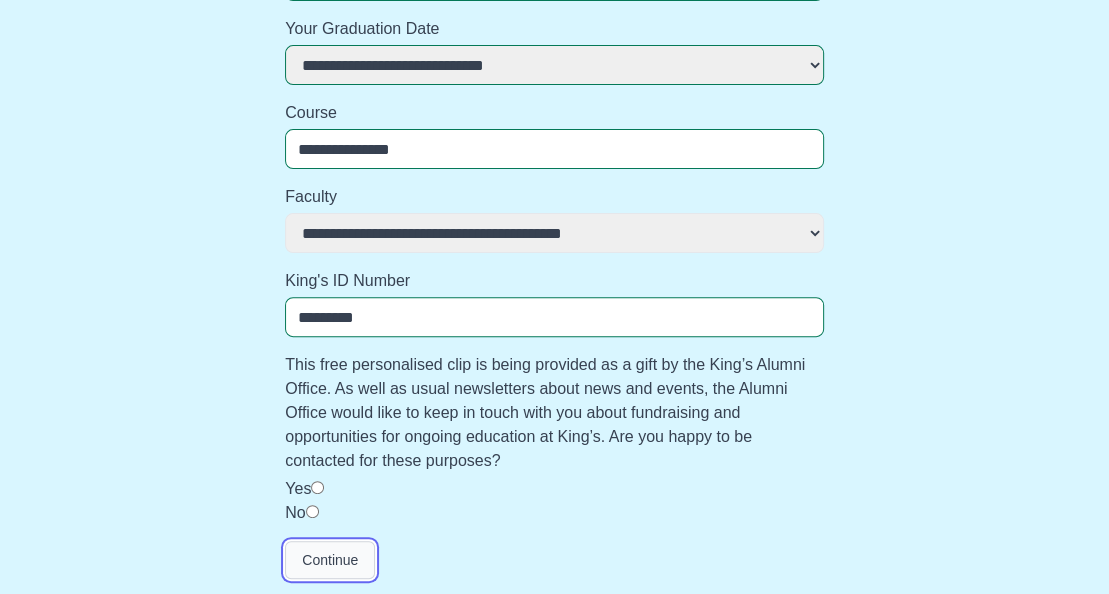 click on "Continue" at bounding box center [330, 560] 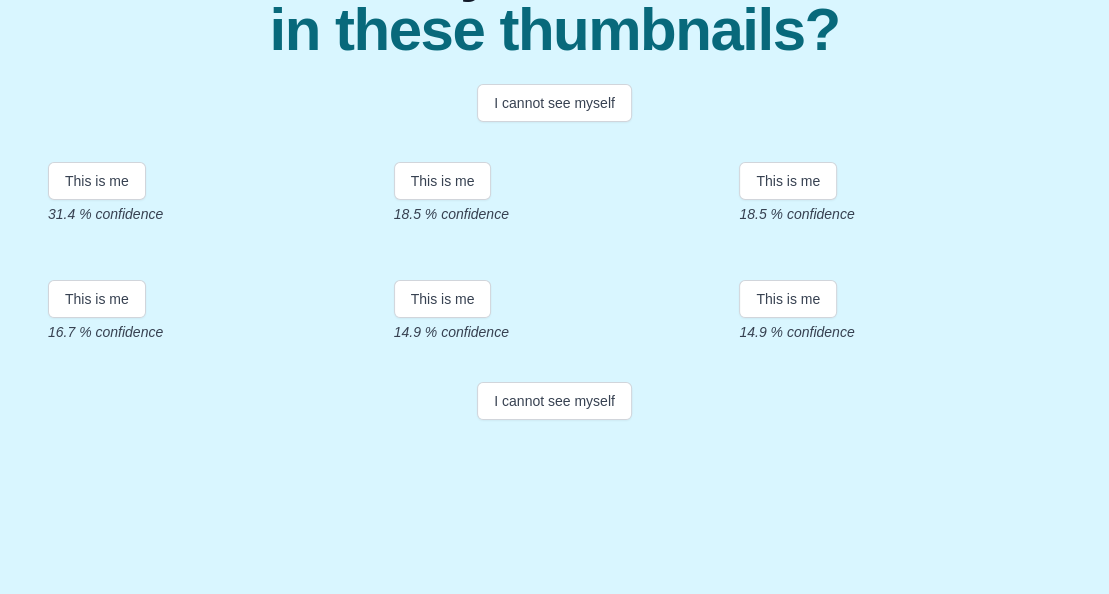scroll, scrollTop: 451, scrollLeft: 0, axis: vertical 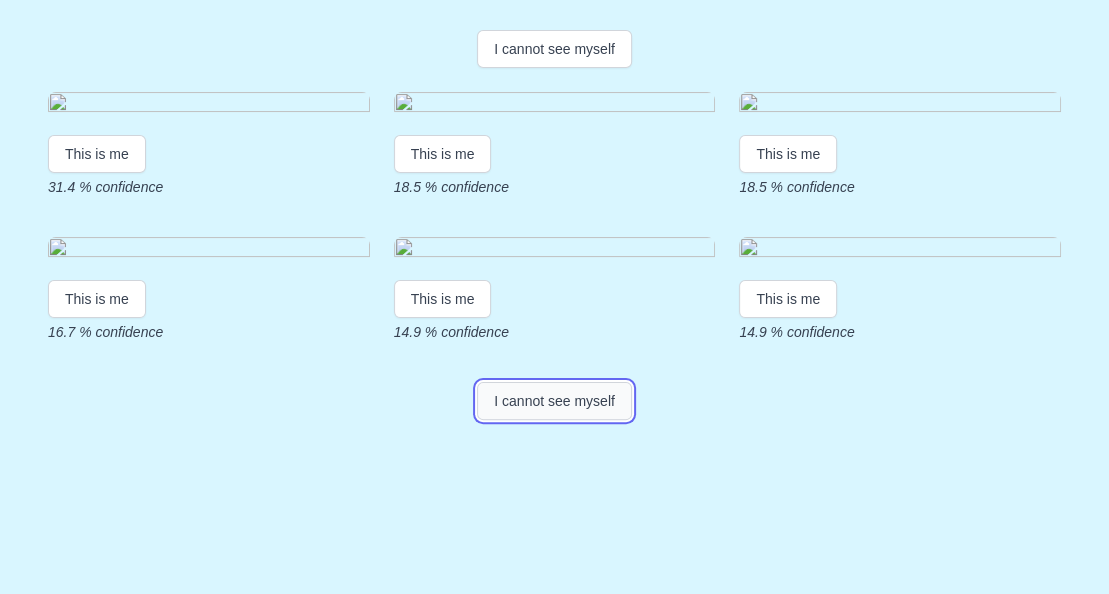 click on "I cannot see myself" at bounding box center (554, 401) 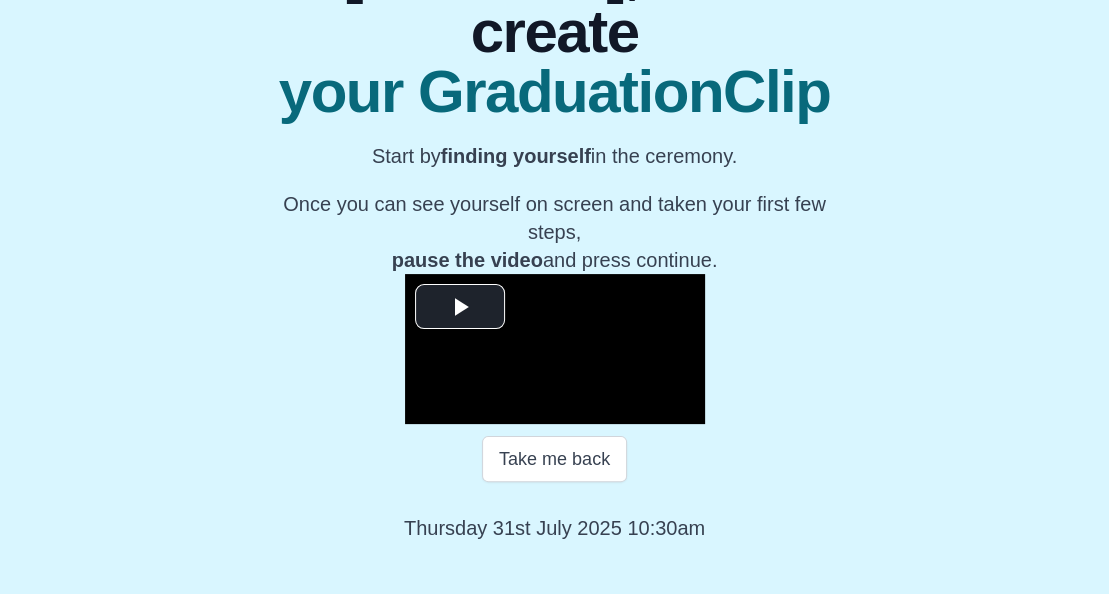 scroll, scrollTop: 474, scrollLeft: 0, axis: vertical 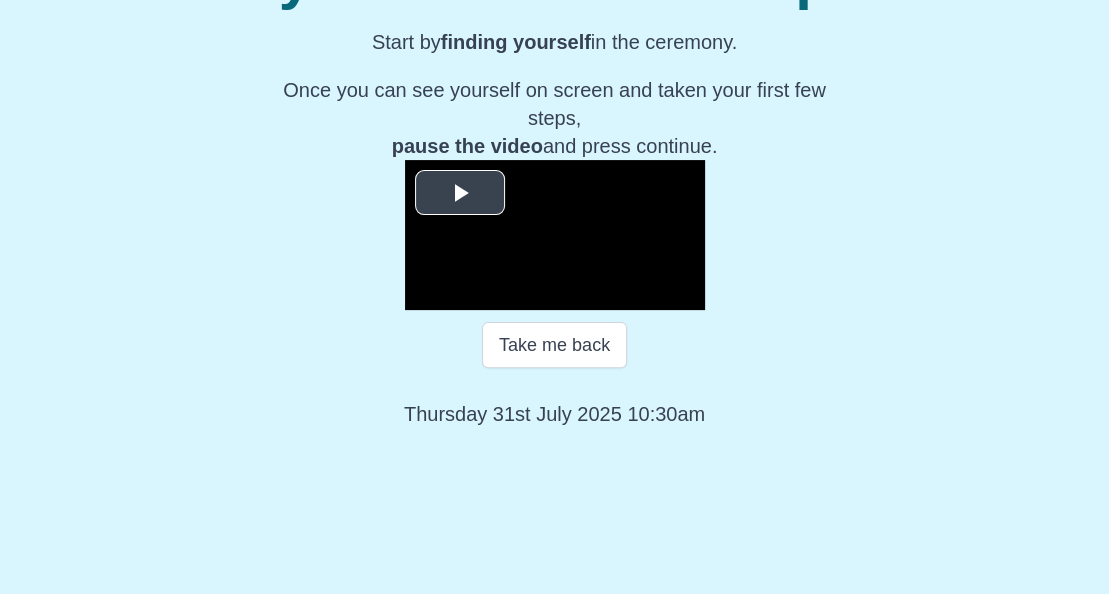 click at bounding box center [460, 193] 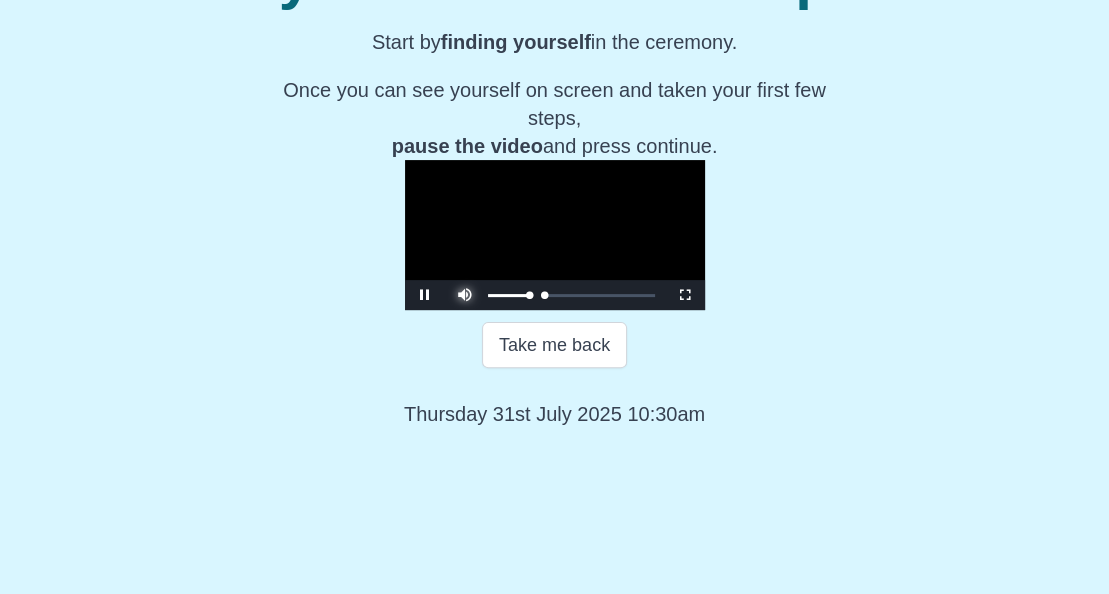 click at bounding box center (465, 280) 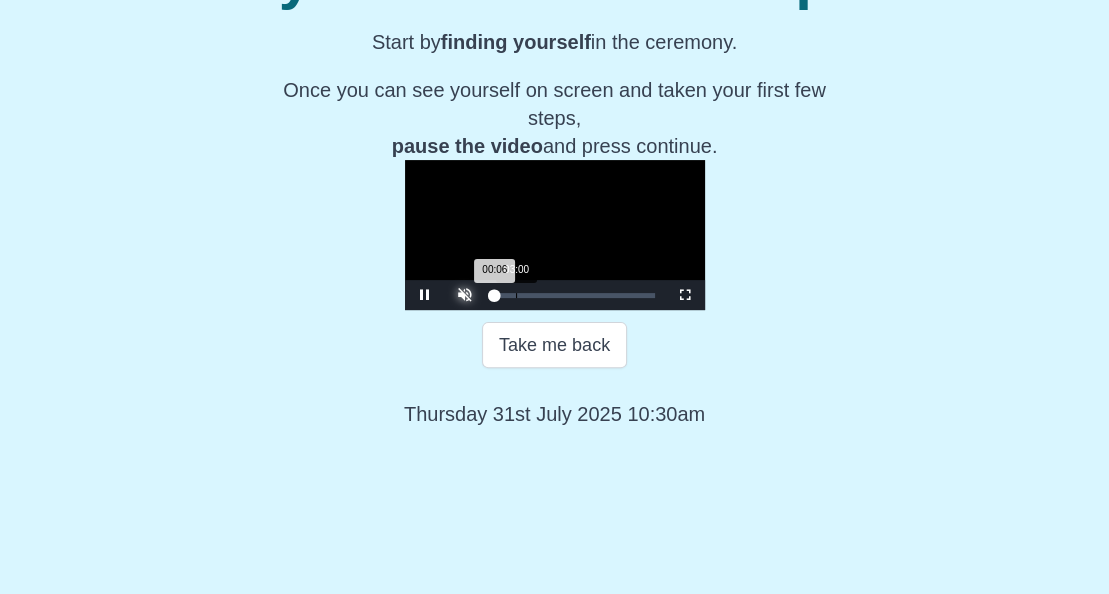 click on "Loaded : 0% 03:00 00:06 Progress : 0%" at bounding box center (575, 295) 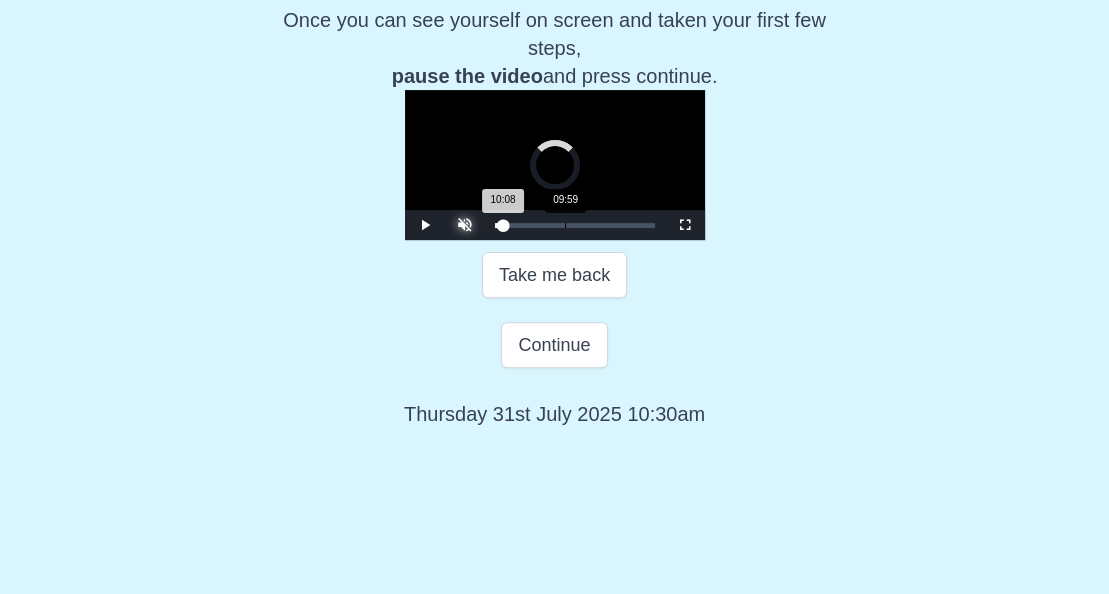 click on "Loaded : 0% 09:59 10:08 Progress : 0%" at bounding box center (575, 225) 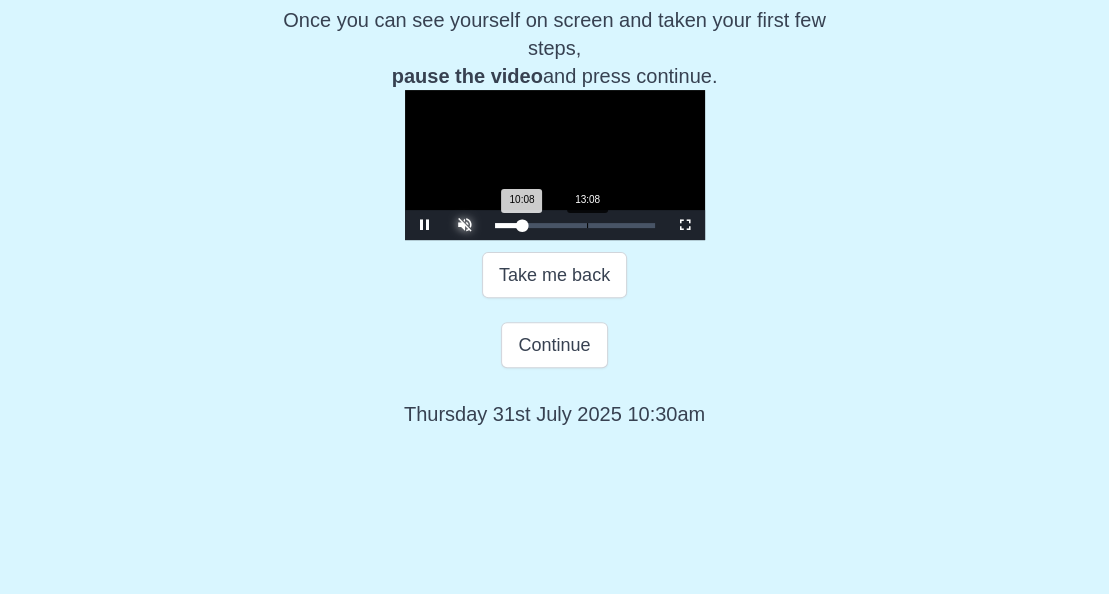 click on "Loaded : 0% 13:08 10:08 Progress : 0%" at bounding box center [575, 225] 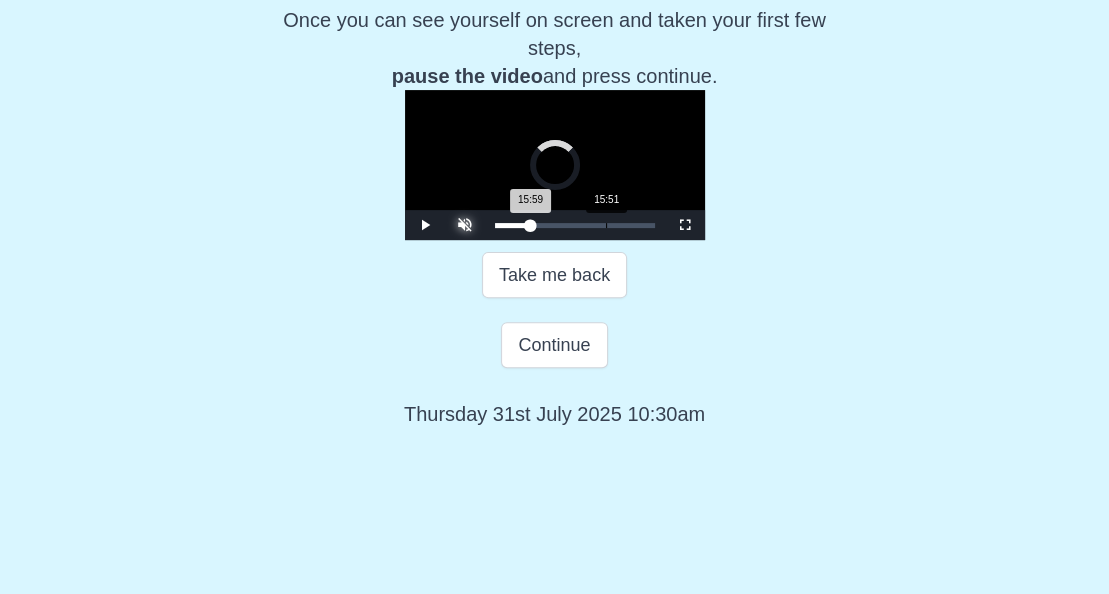 click on "Loaded : 0% 15:51 15:59 Progress : 0%" at bounding box center [575, 225] 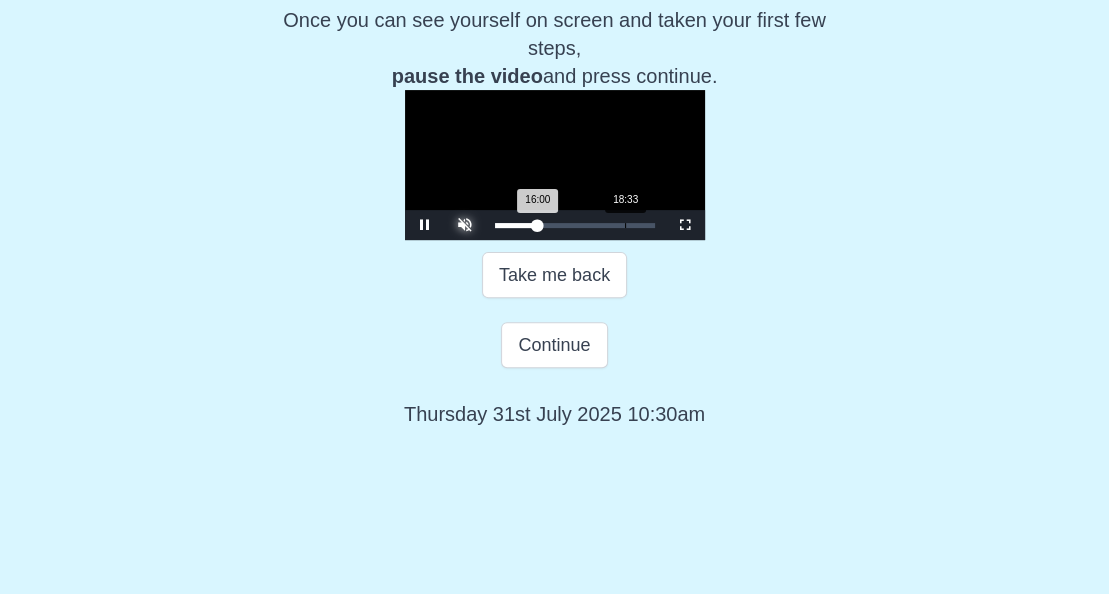 click on "Loaded : 0% 18:33 16:00 Progress : 0%" at bounding box center [575, 225] 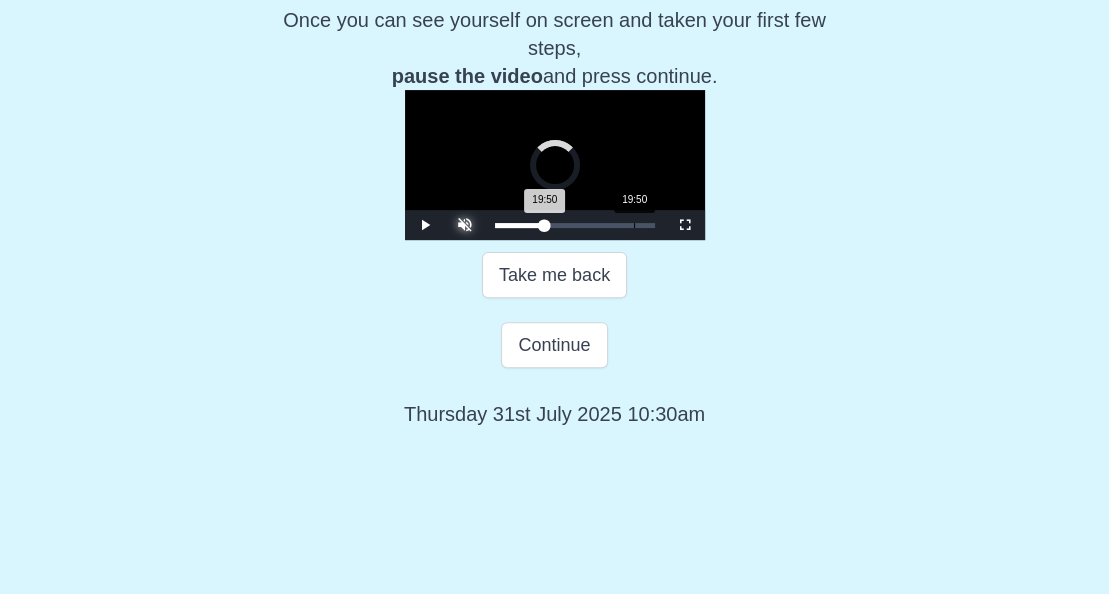 click on "19:50" at bounding box center [634, 225] 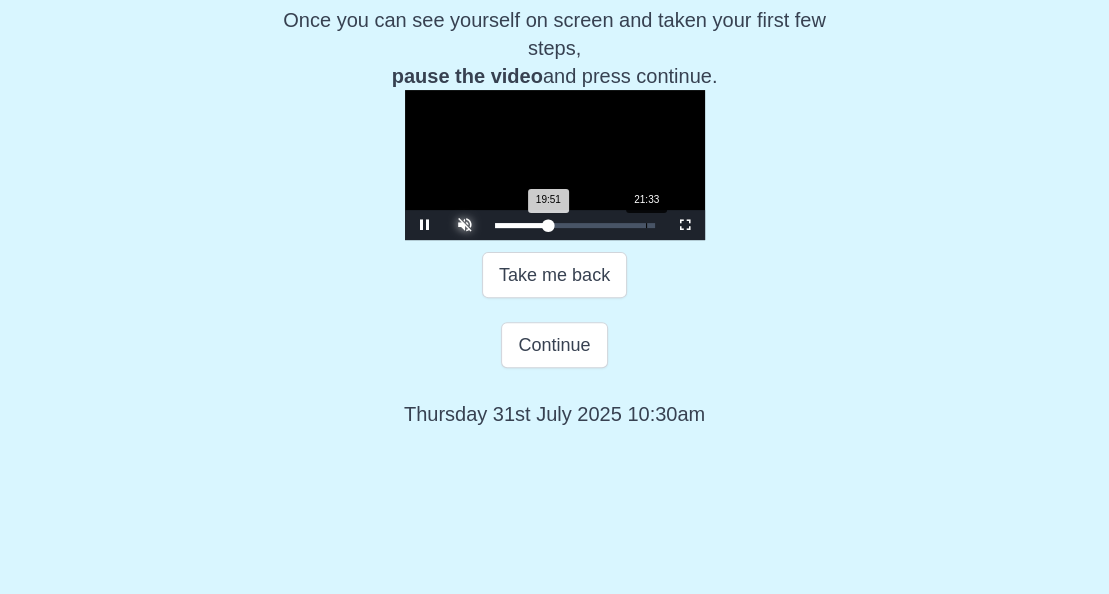 click on "21:33" at bounding box center [646, 225] 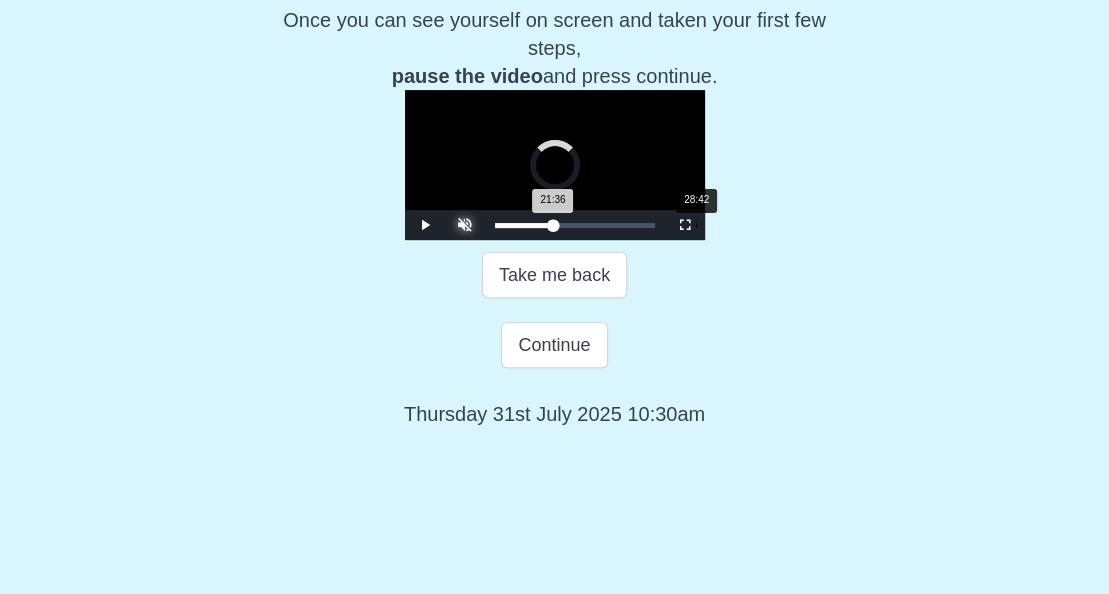 click on "Loaded : 0% 28:42 21:36 Progress : 0%" at bounding box center (575, 225) 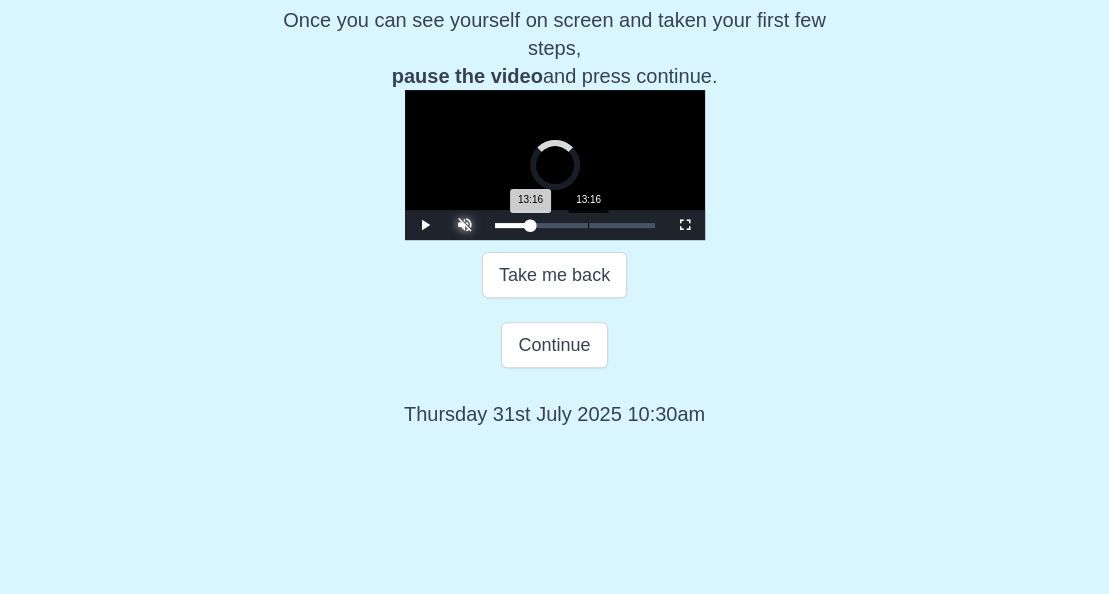 click on "Loaded : 0% 13:16 13:16 Progress : 0%" at bounding box center [575, 225] 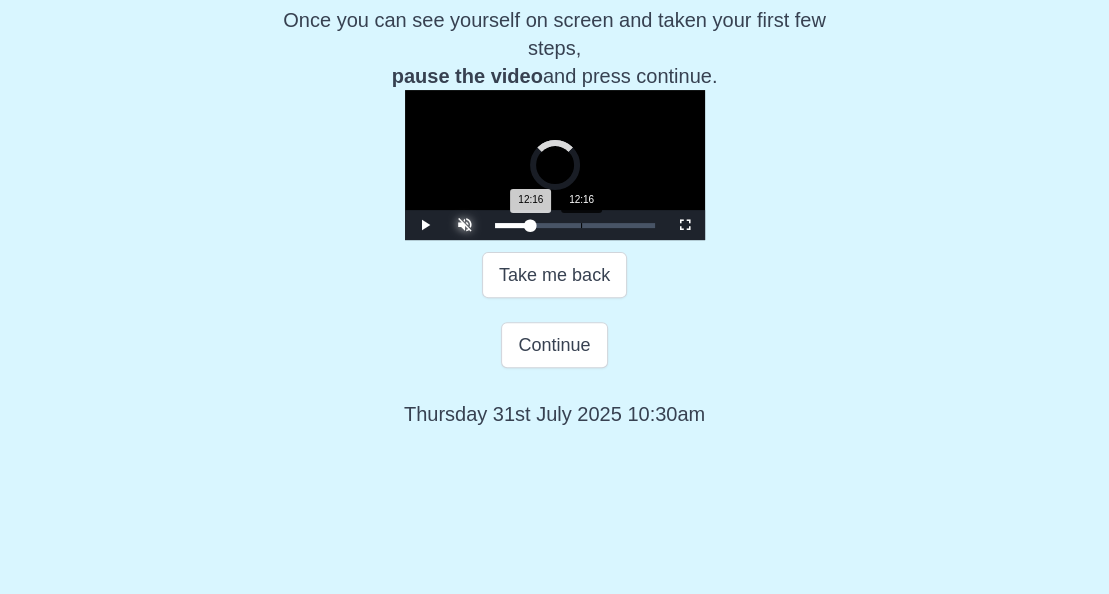 click on "12:16 Progress : 0%" at bounding box center (513, 225) 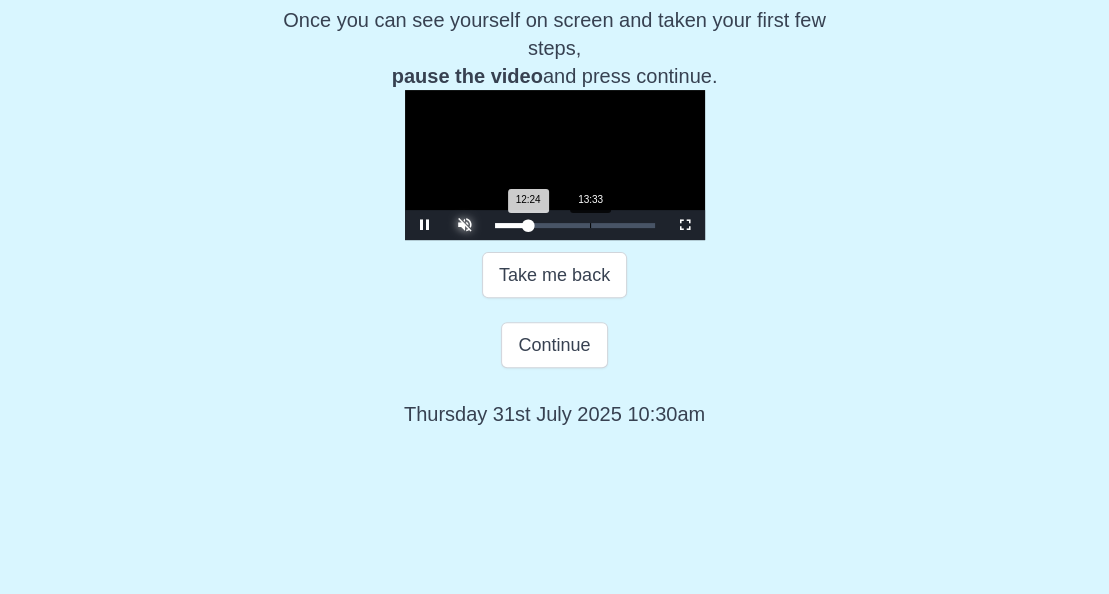click on "Loaded : 0% 13:33 12:24 Progress : 0%" at bounding box center [575, 225] 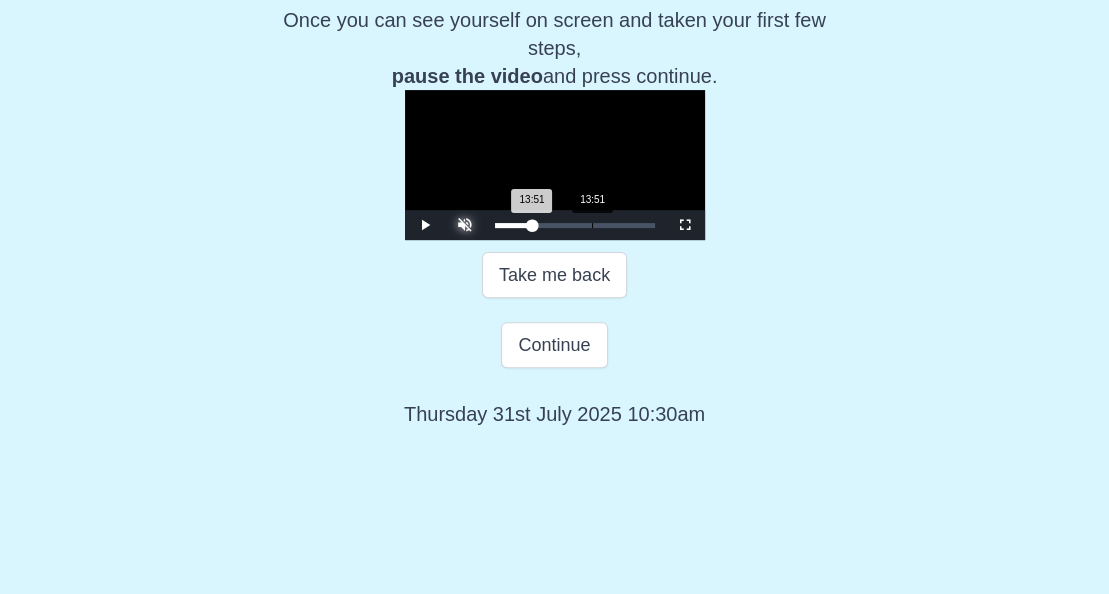 click on "13:51 Progress : 0%" at bounding box center (513, 225) 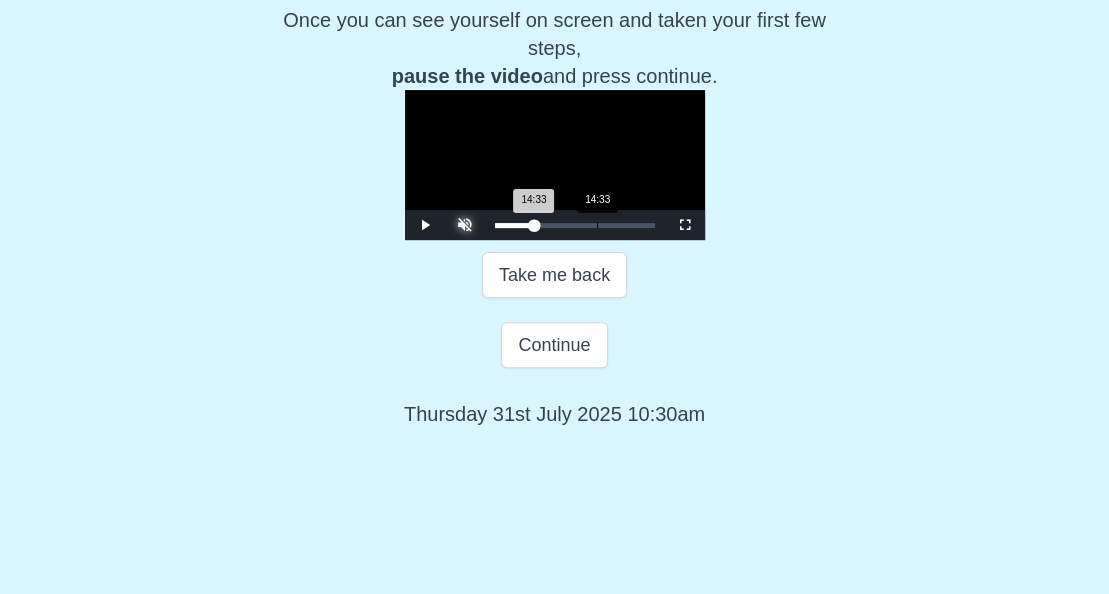 click on "14:33 Progress : 0%" at bounding box center [514, 225] 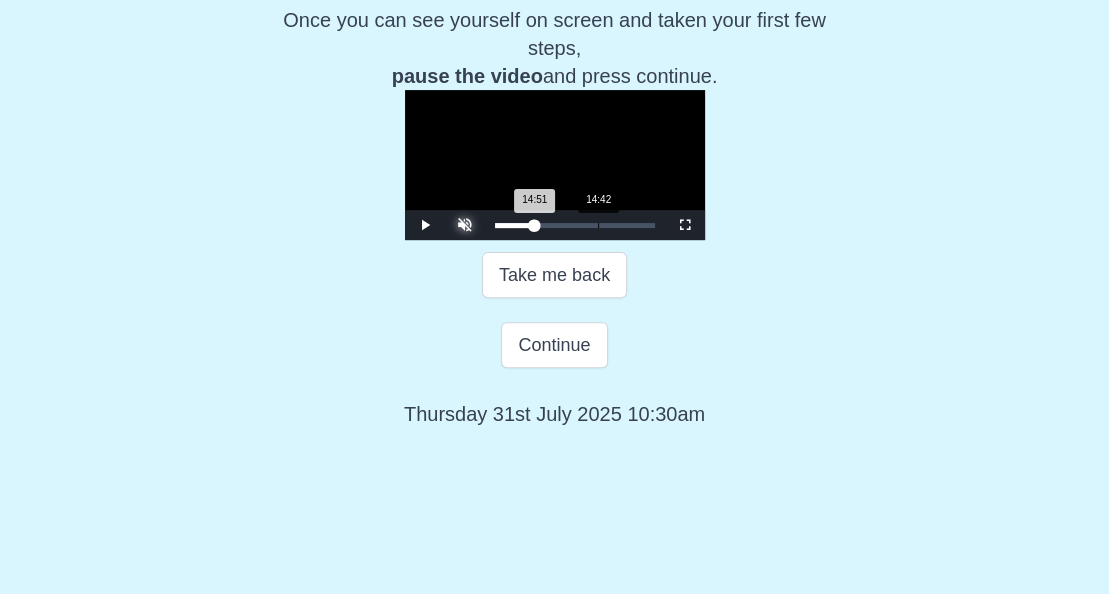 click on "14:51 Progress : 0%" at bounding box center [515, 225] 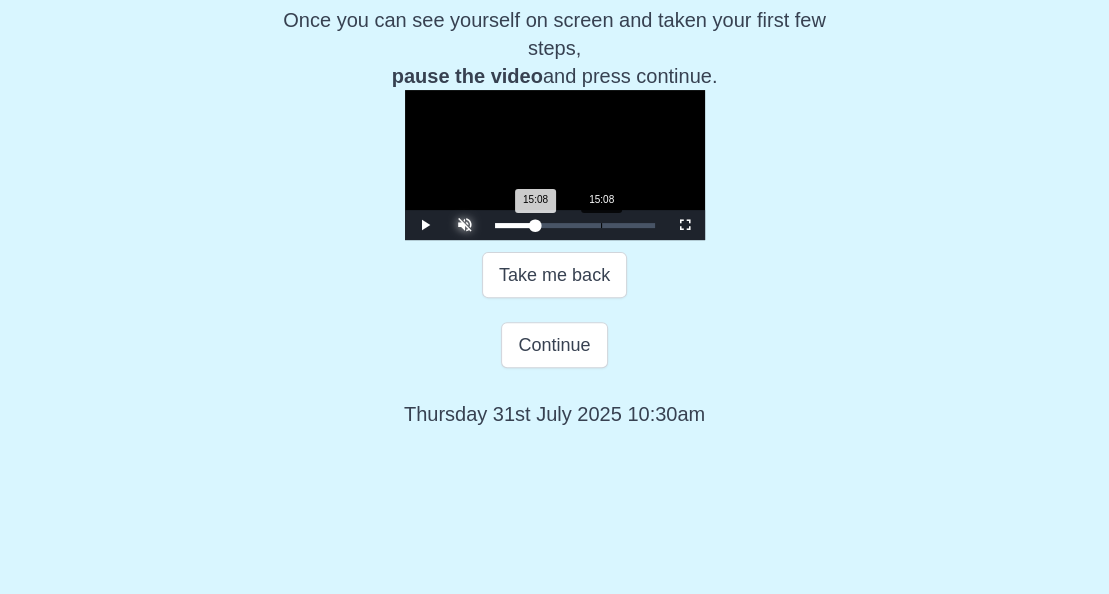 click on "15:08 Progress : 0%" at bounding box center (515, 225) 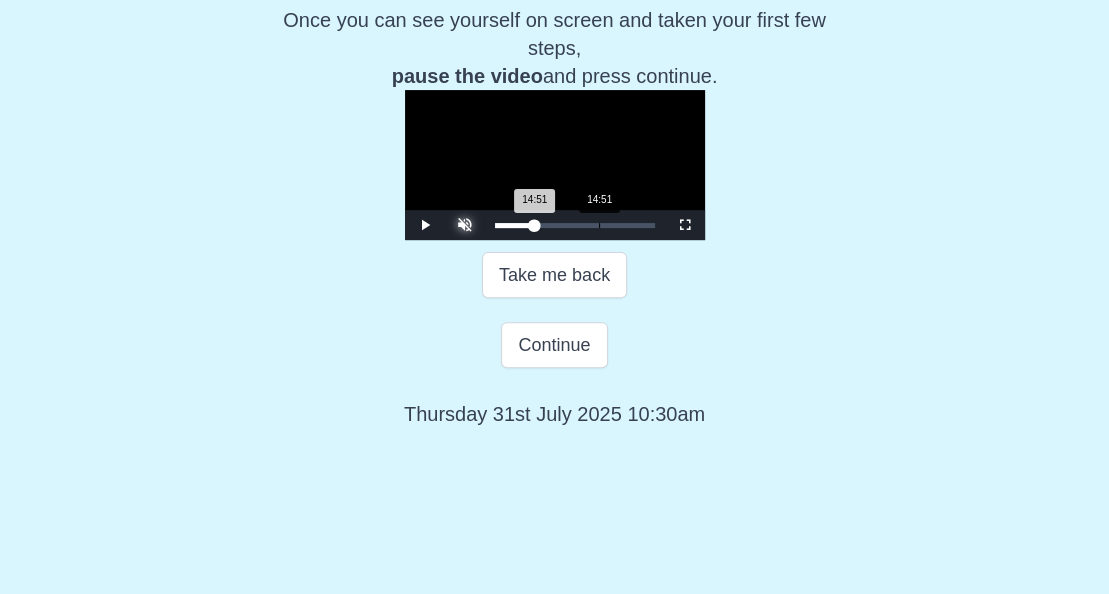 click on "14:51 Progress : 0%" at bounding box center (515, 225) 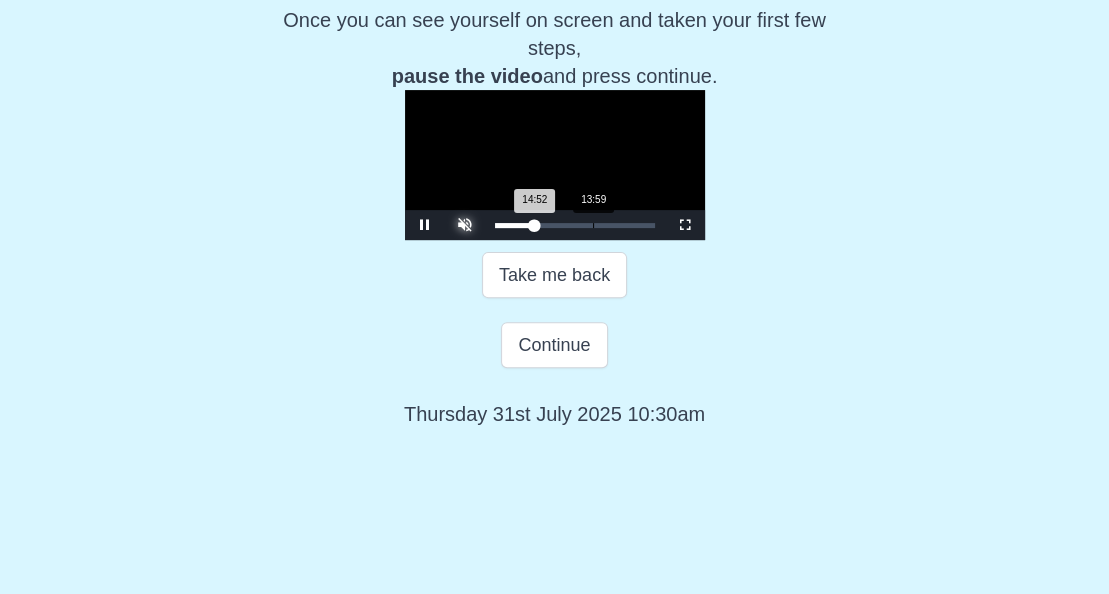 click on "14:52 Progress : 0%" at bounding box center (515, 225) 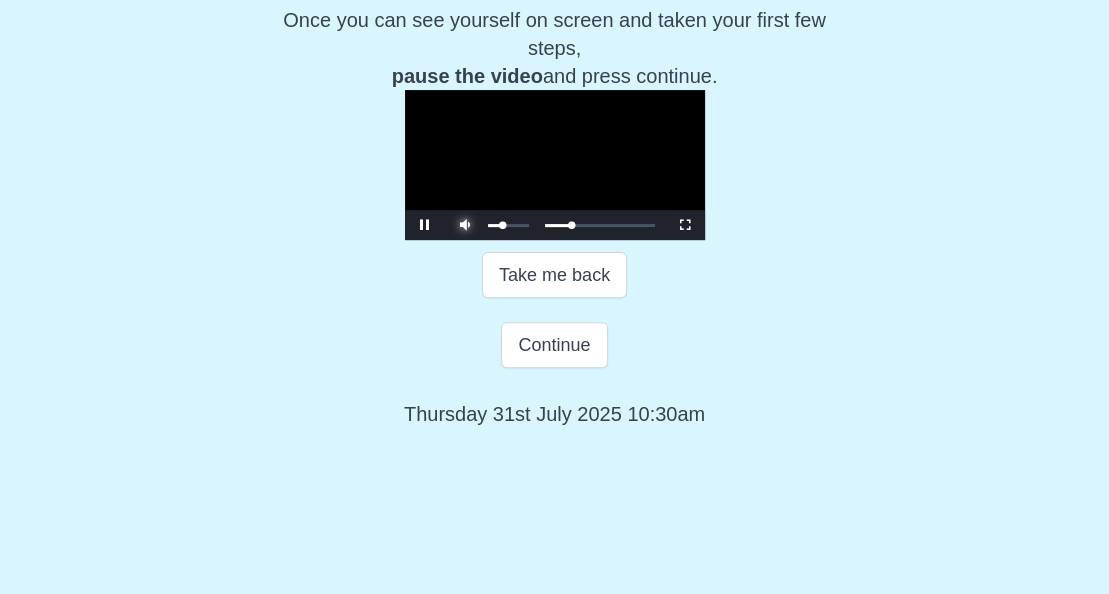 click at bounding box center [508, 225] 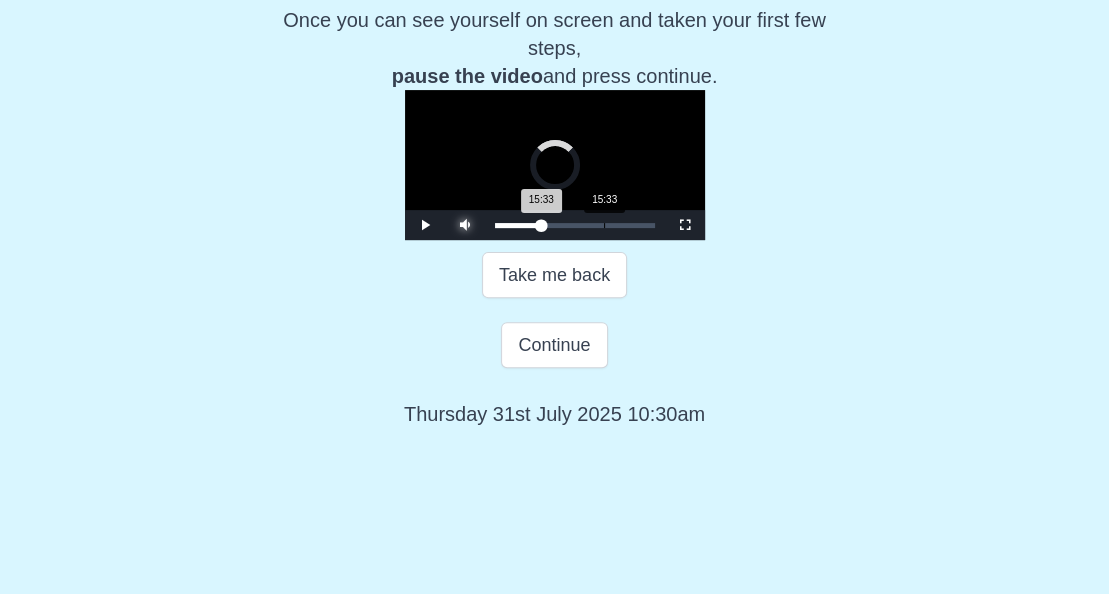 click on "15:33" at bounding box center [604, 225] 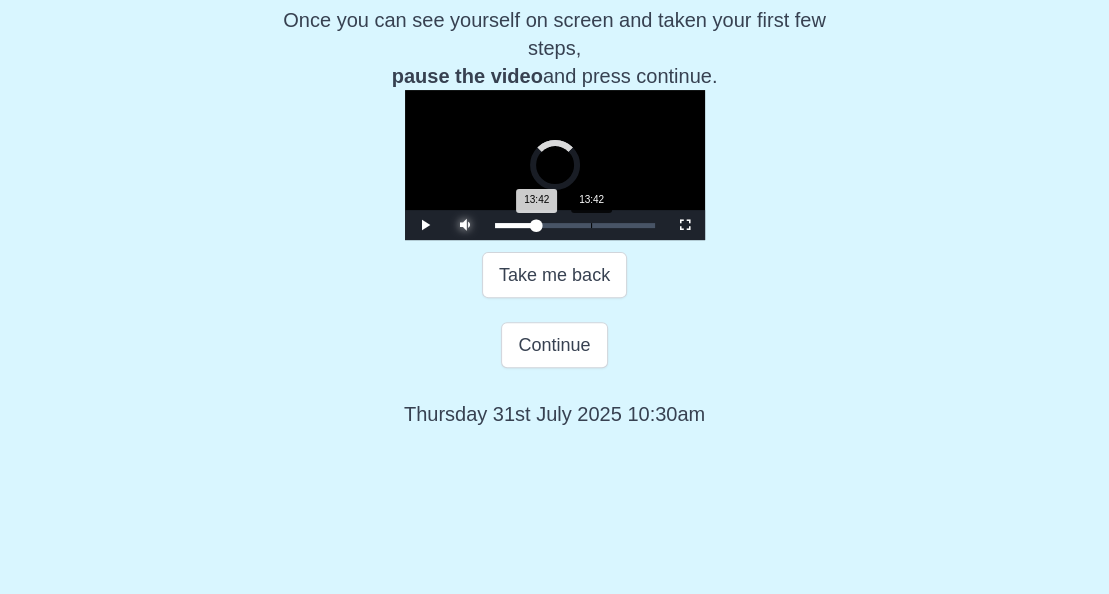 click on "Loaded : 0% 13:42 13:42 Progress : 0%" at bounding box center (575, 225) 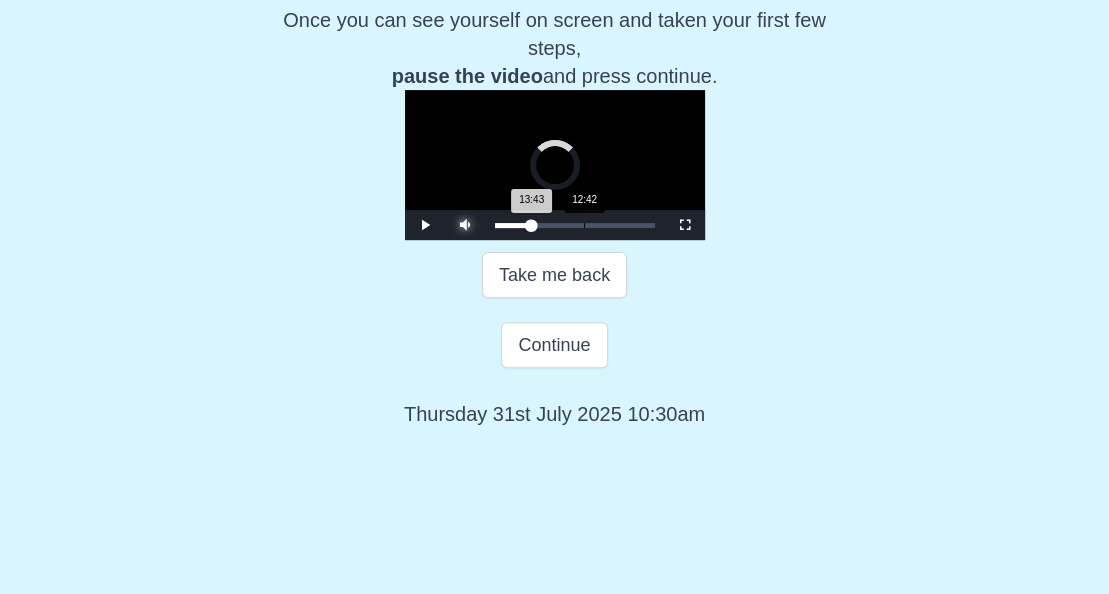 click on "13:43 Progress : 0%" at bounding box center (513, 225) 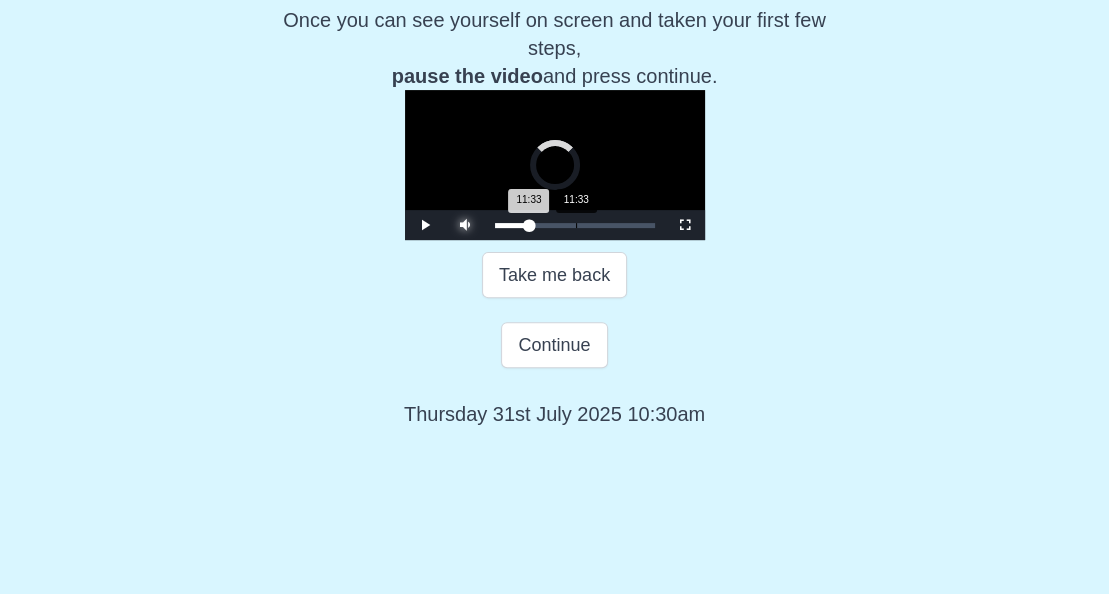 click on "11:33 Progress : 0%" at bounding box center (512, 225) 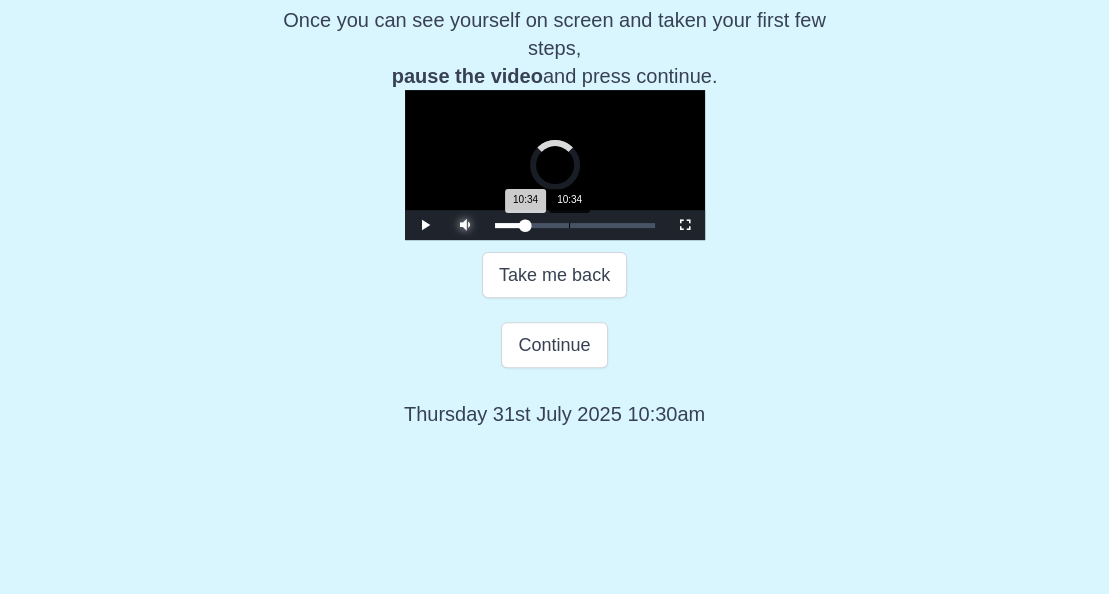 click on "10:34 Progress : 0%" at bounding box center (510, 225) 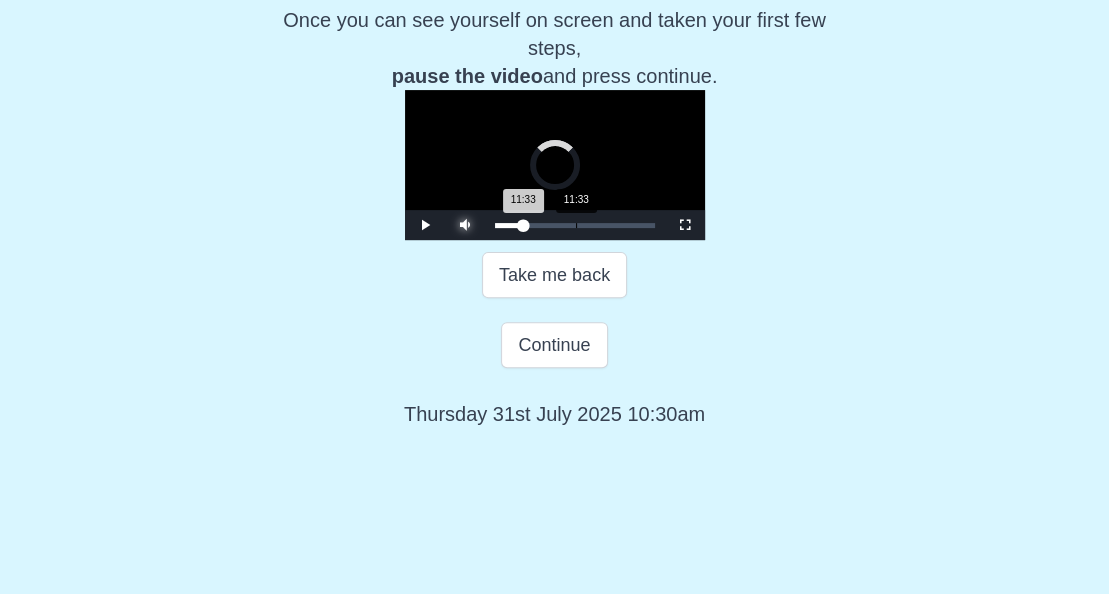 click on "11:33 Progress : 0%" at bounding box center (509, 225) 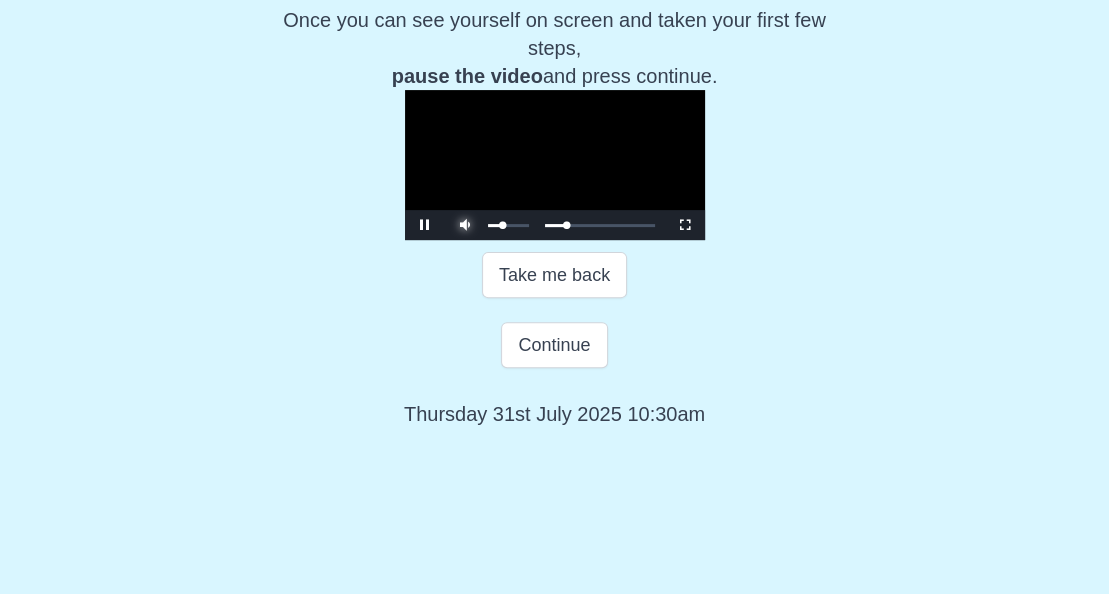 click at bounding box center [465, 210] 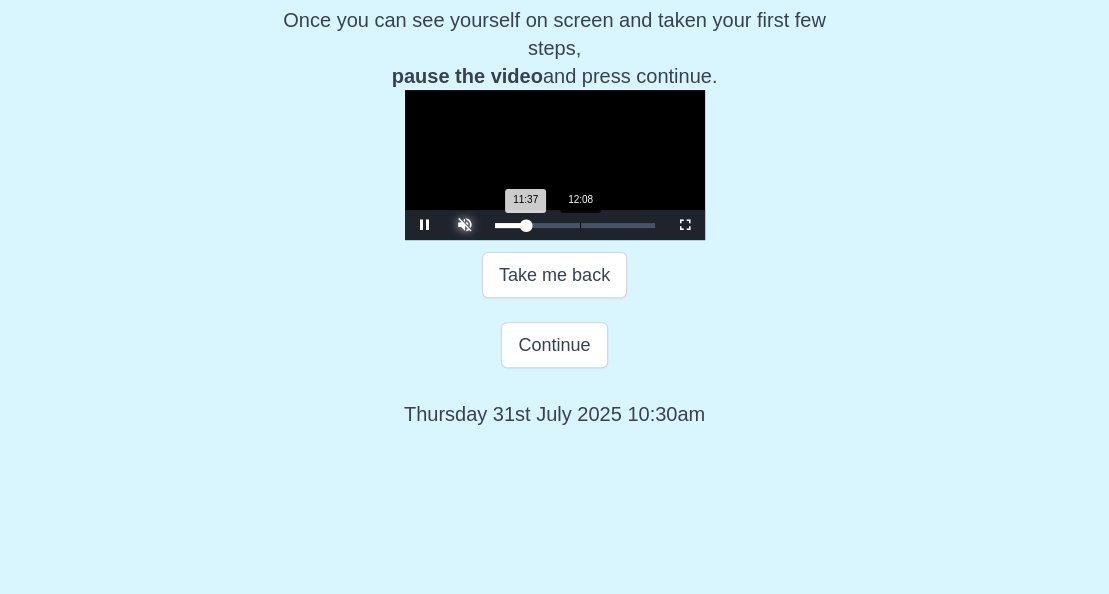 click on "11:37 Progress : 0%" at bounding box center [510, 225] 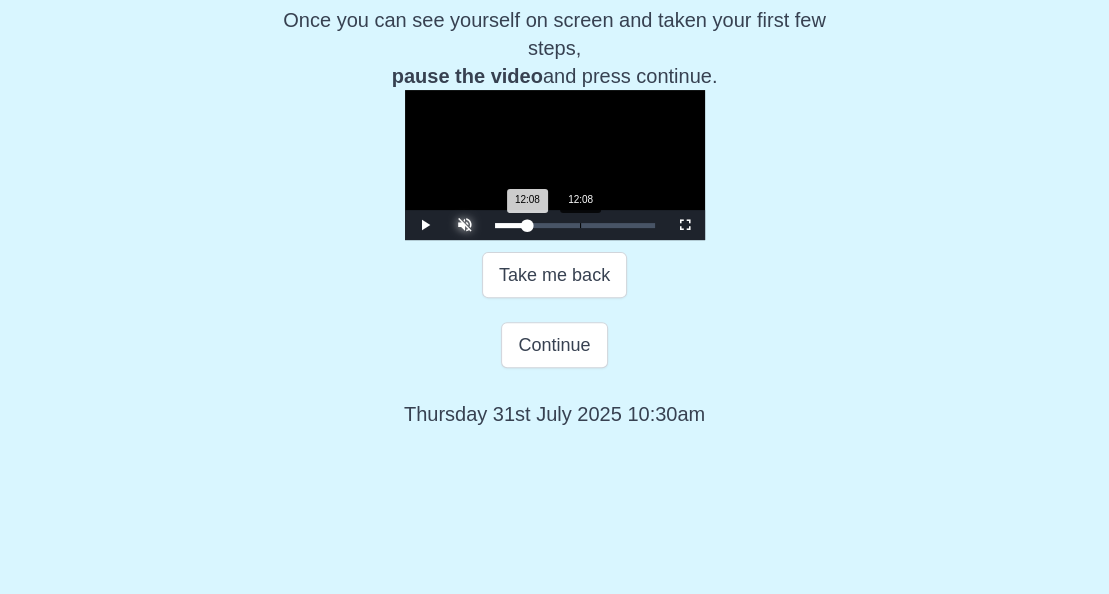 click on "12:08 Progress : 0%" at bounding box center (511, 225) 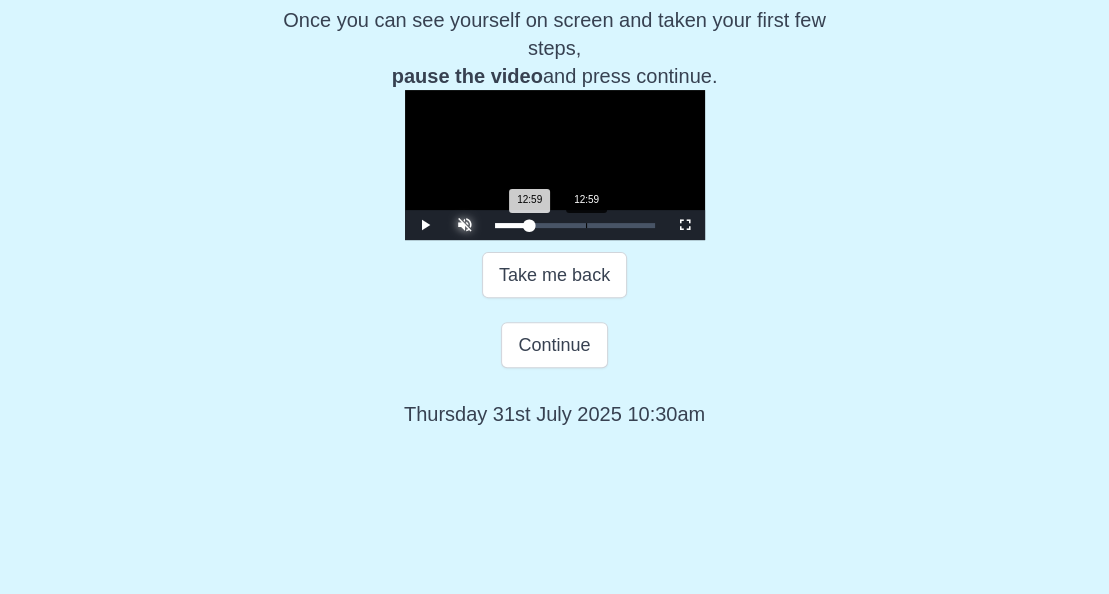 click on "12:59 Progress : 0%" at bounding box center (512, 225) 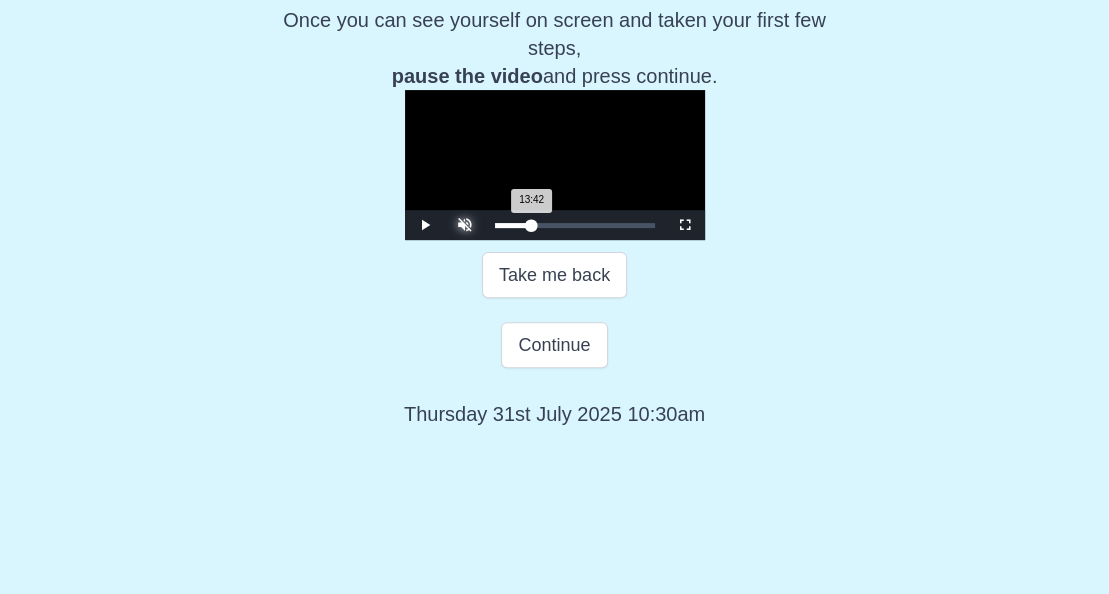 click on "13:42 Progress : 0%" at bounding box center [513, 225] 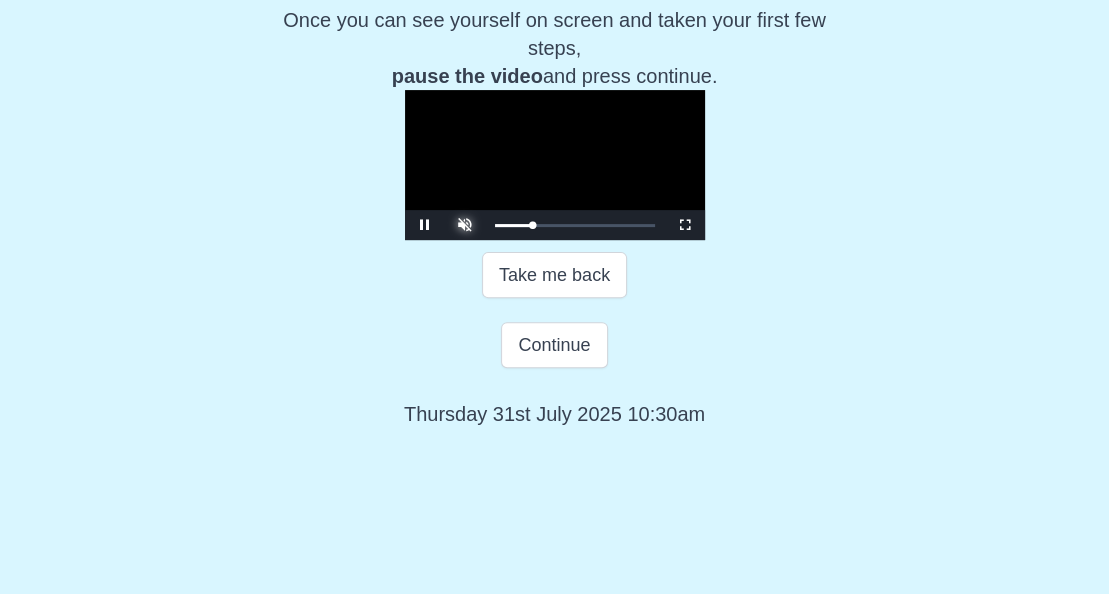 scroll, scrollTop: 447, scrollLeft: 0, axis: vertical 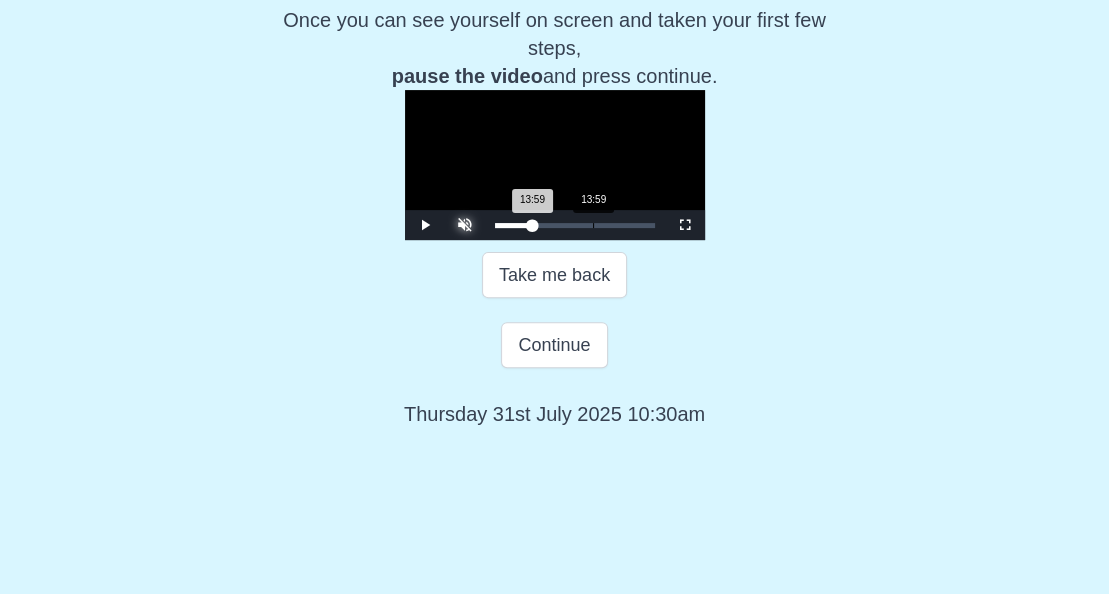 click on "13:59 Progress : 0%" at bounding box center (514, 225) 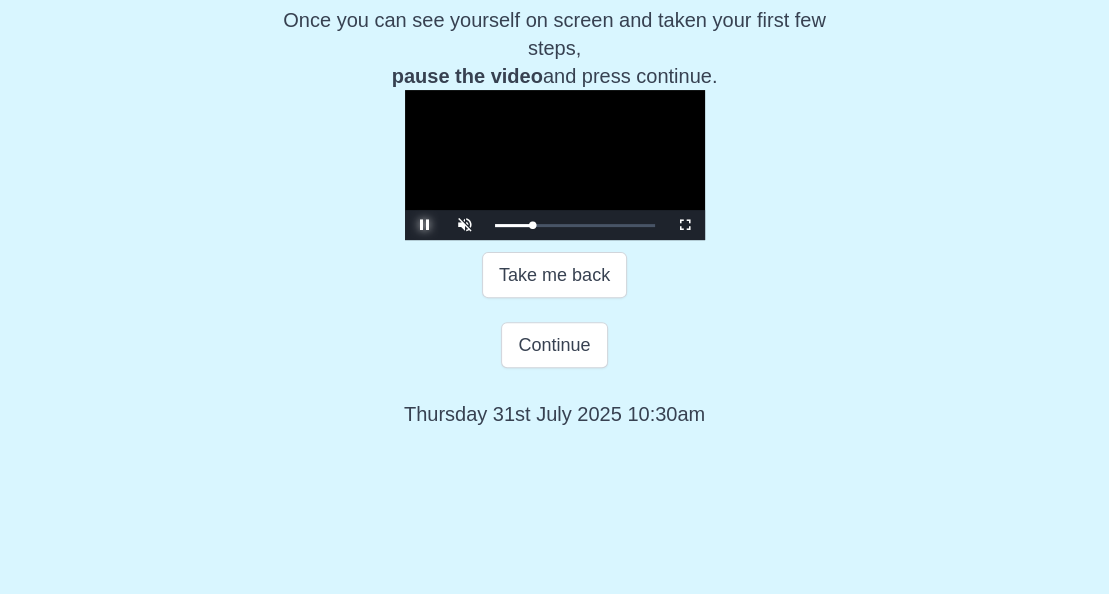 click at bounding box center [425, 225] 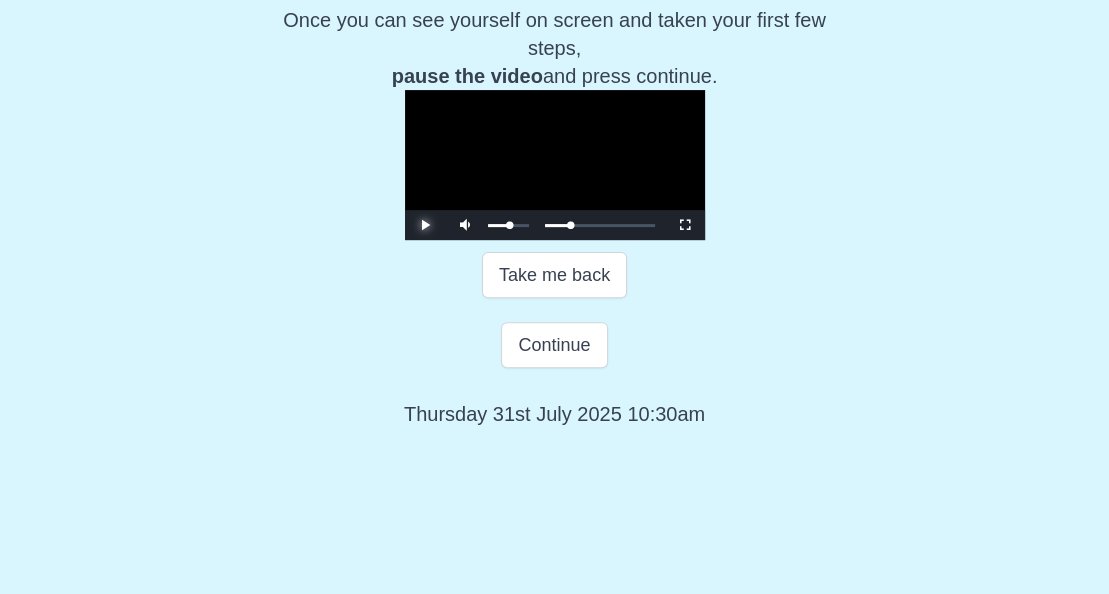 click at bounding box center [508, 225] 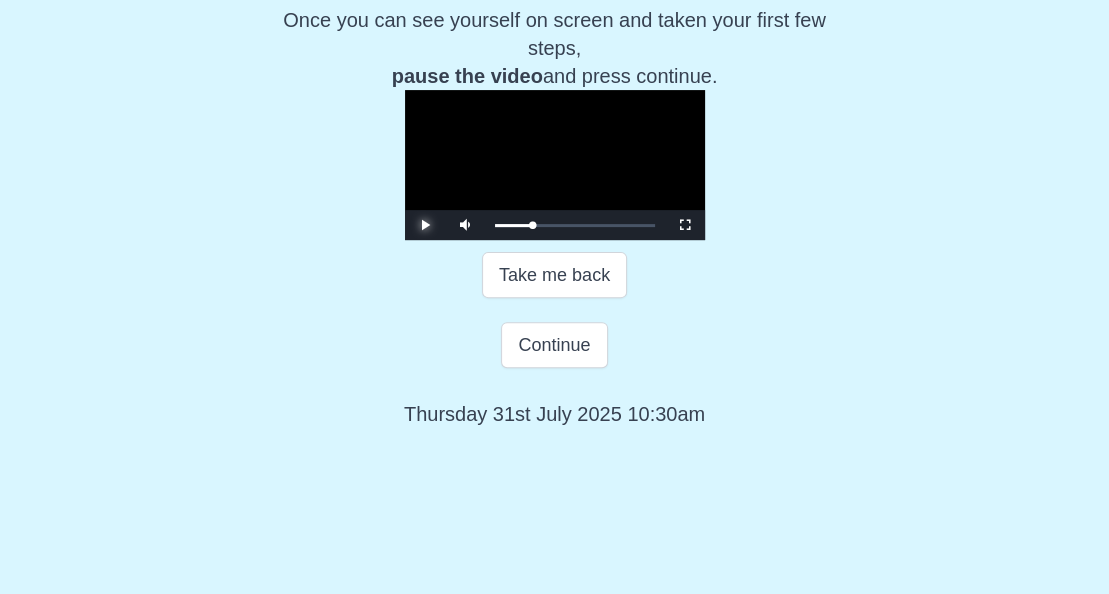click at bounding box center (425, 225) 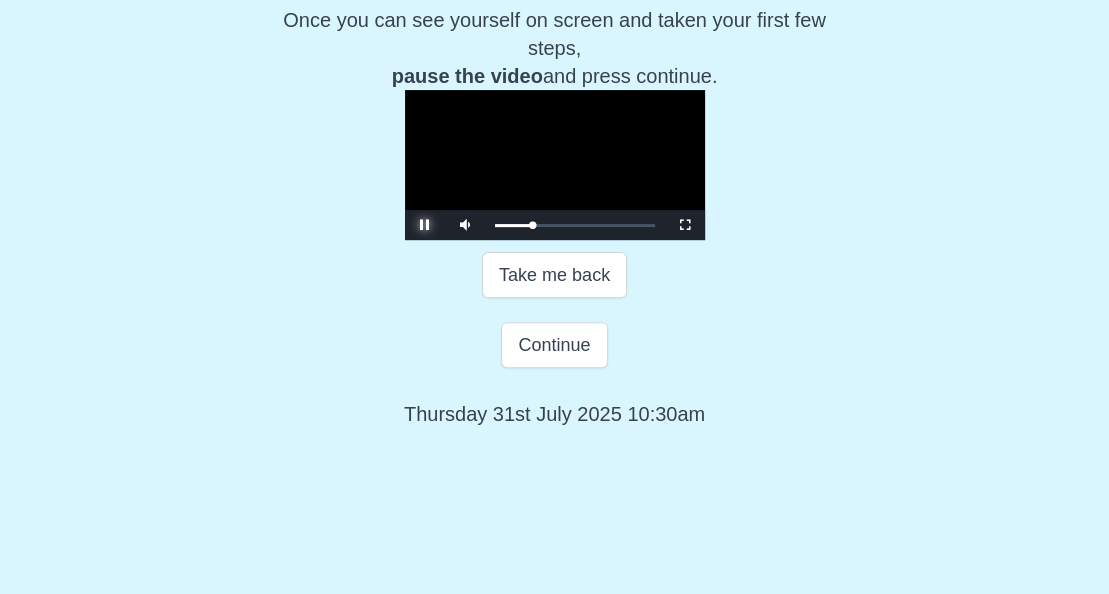 click at bounding box center (425, 225) 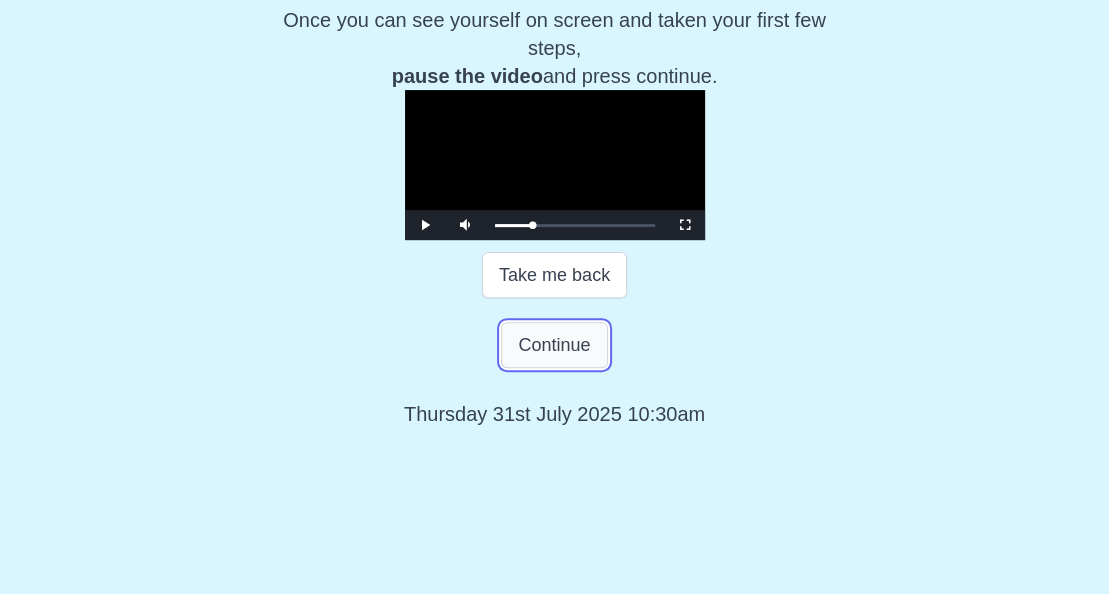 click on "Continue" at bounding box center [554, 345] 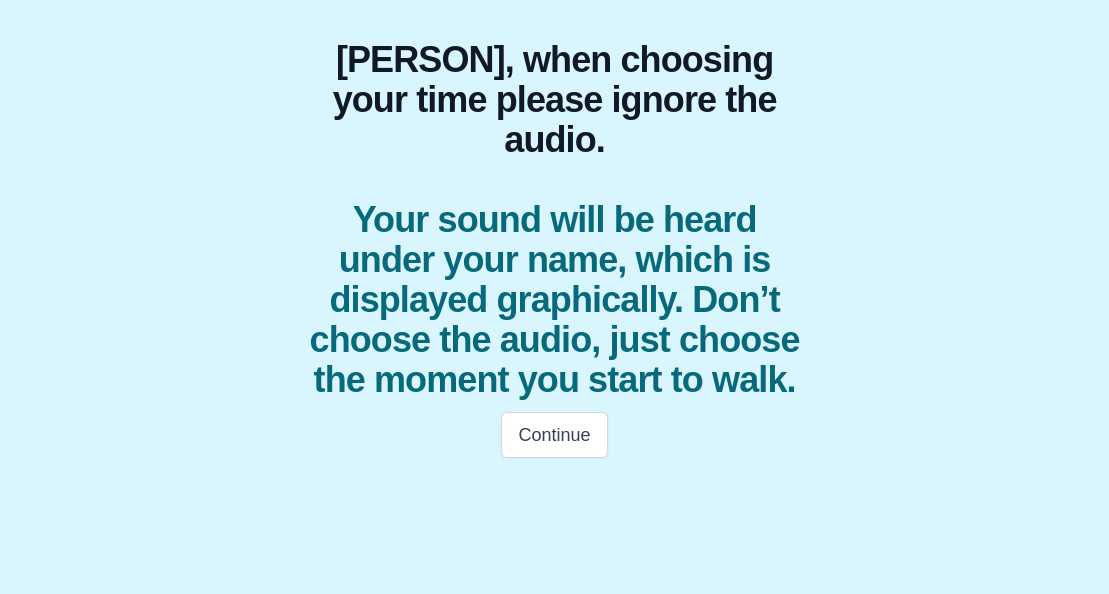 scroll, scrollTop: 188, scrollLeft: 0, axis: vertical 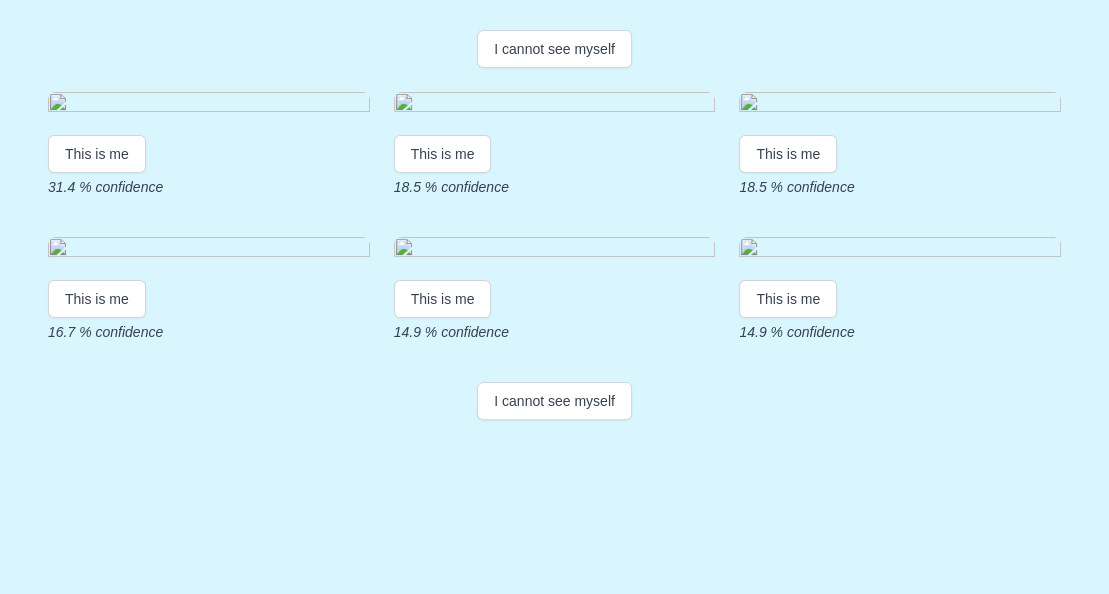 click on "I cannot see myself" at bounding box center (554, 401) 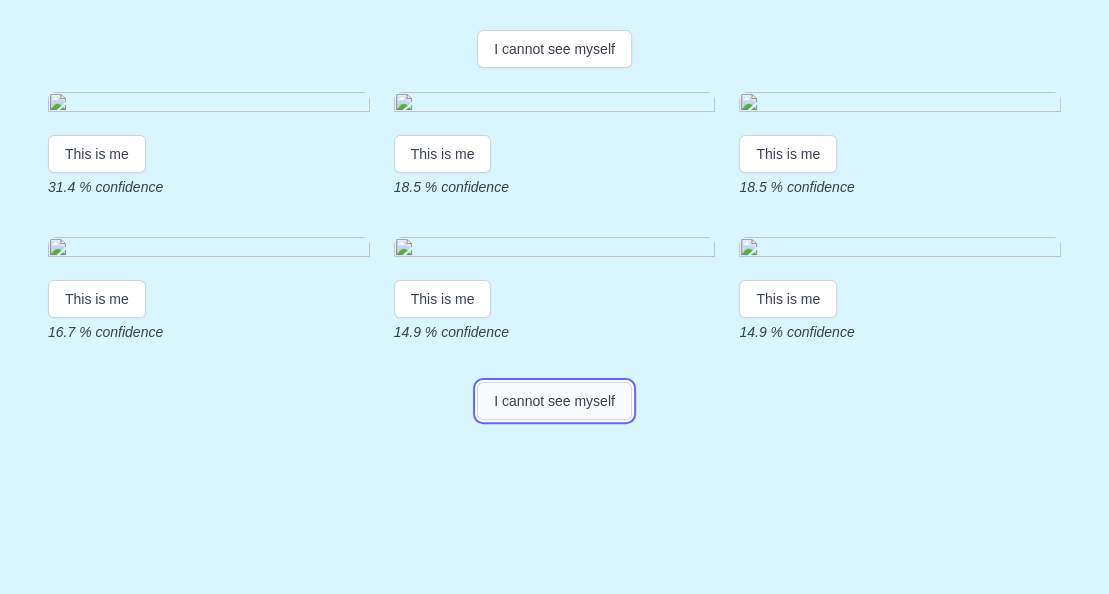 click on "I cannot see myself" at bounding box center (554, 401) 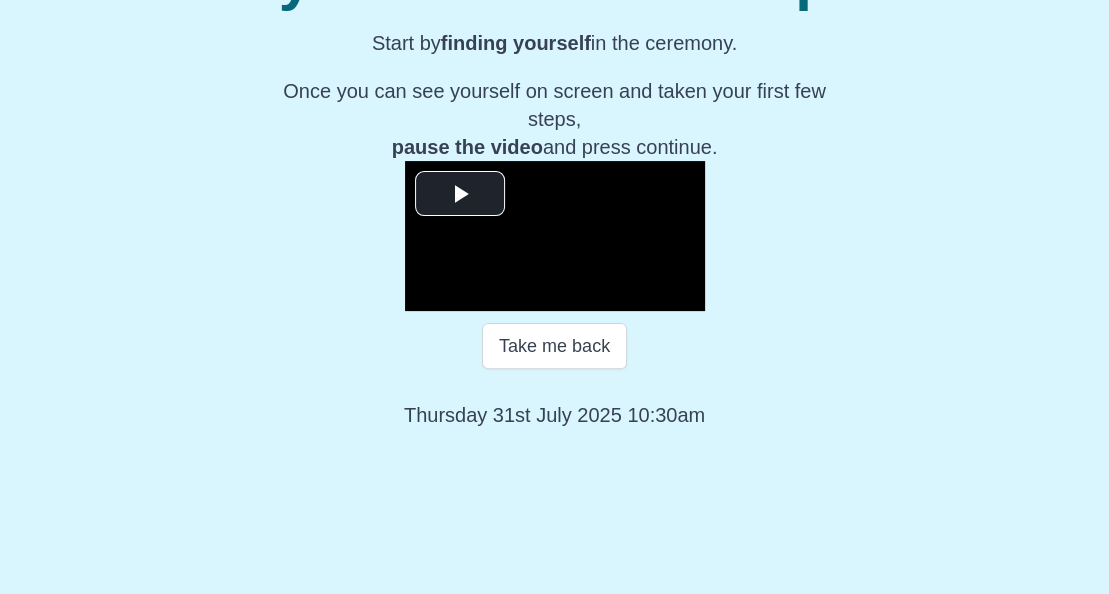 scroll, scrollTop: 338, scrollLeft: 0, axis: vertical 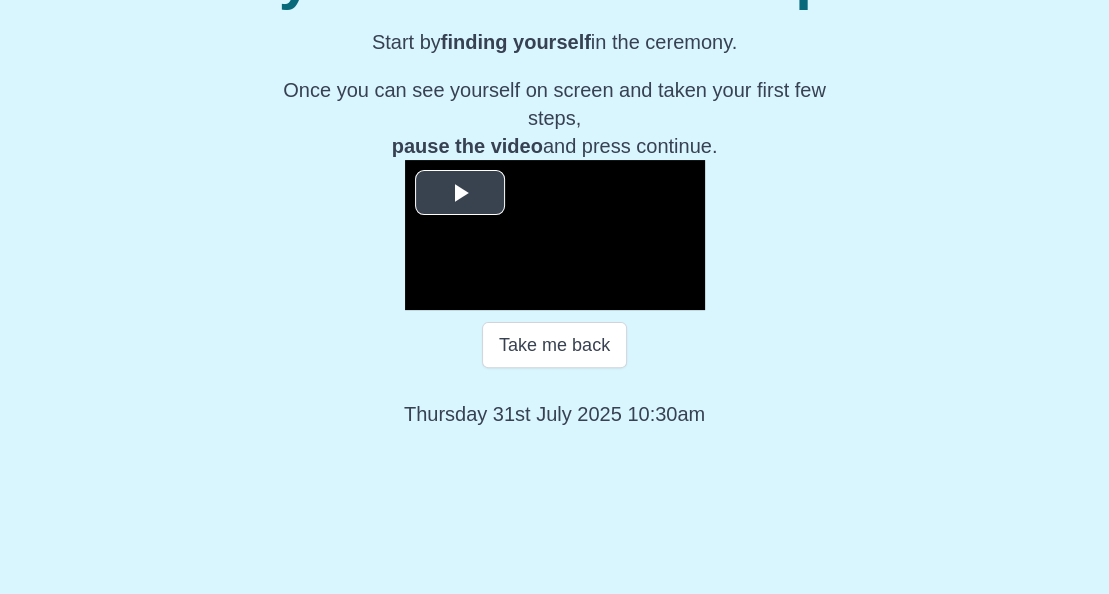 click at bounding box center [460, 193] 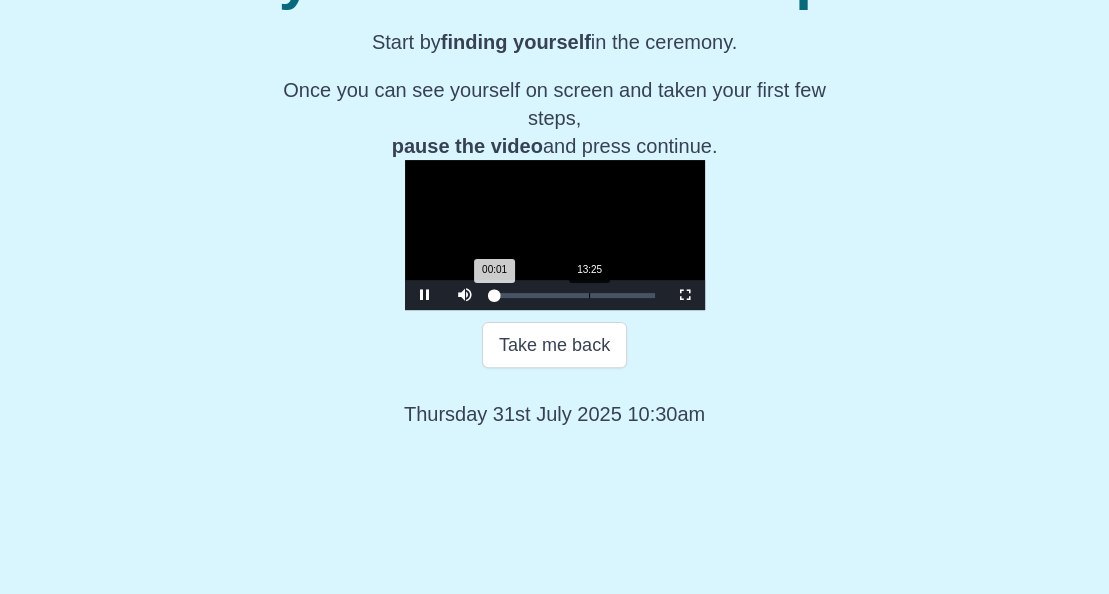 click on "Loaded : 0% 13:25 00:01 Progress : 0%" at bounding box center [575, 295] 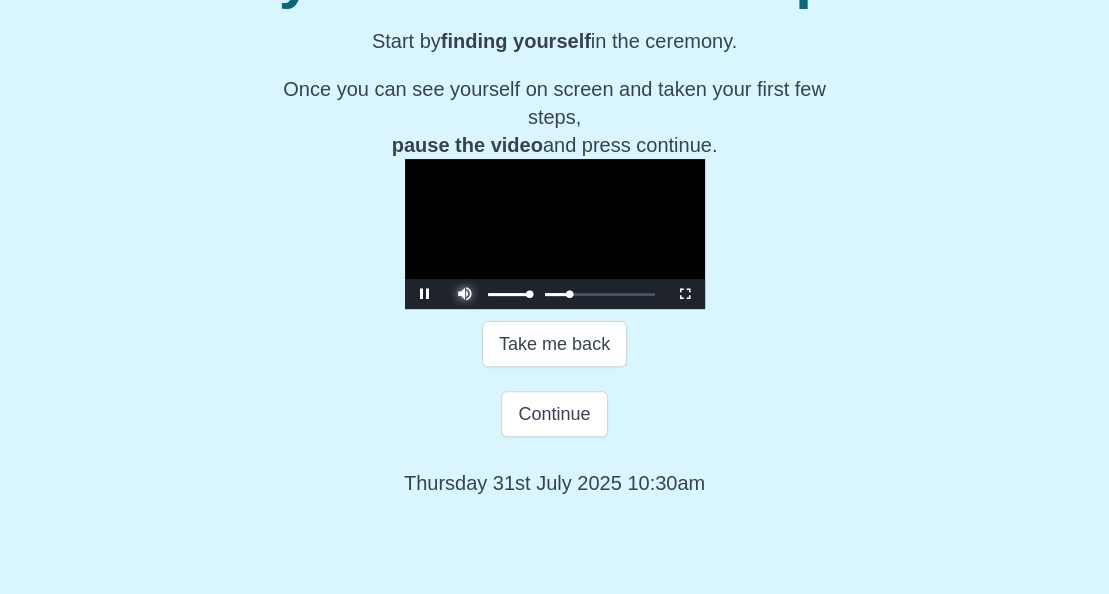 click at bounding box center (465, 279) 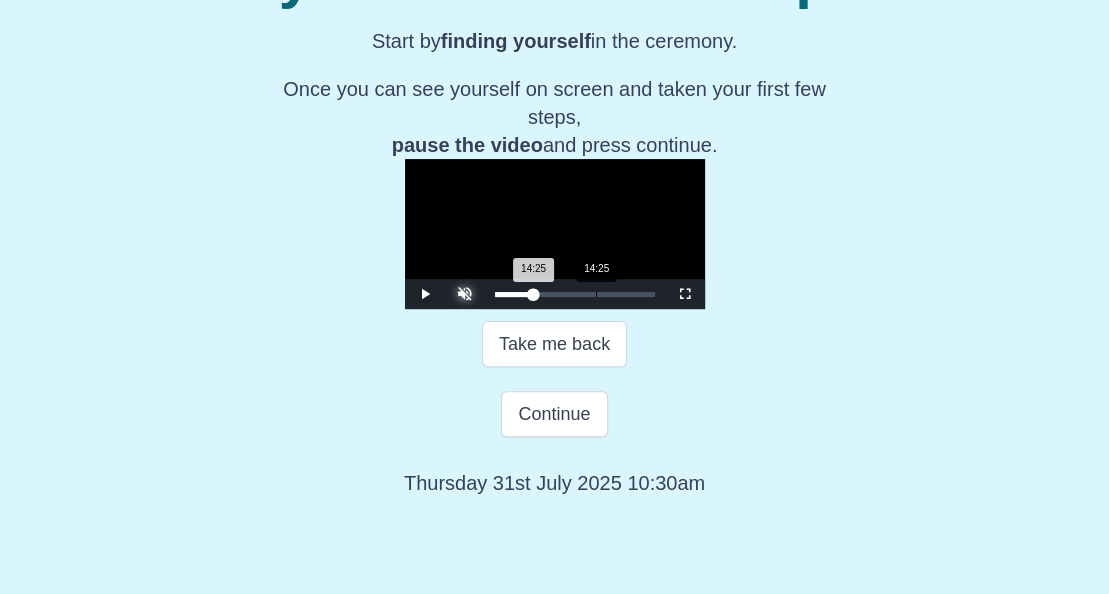 click on "14:25 Progress : 0%" at bounding box center [514, 294] 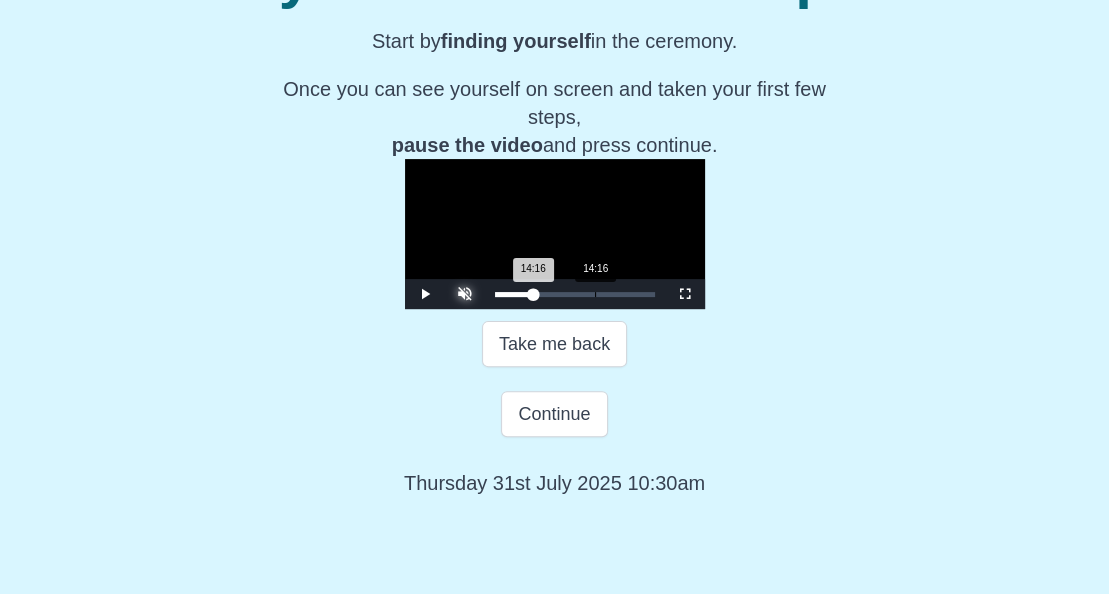 click on "14:16 Progress : 0%" at bounding box center [514, 294] 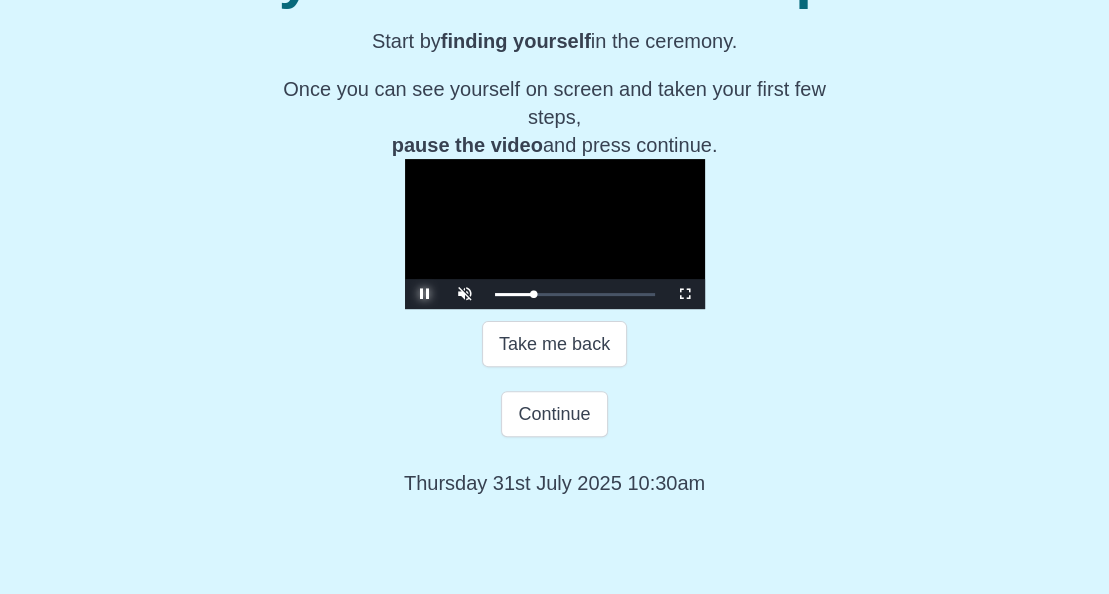 click at bounding box center [425, 294] 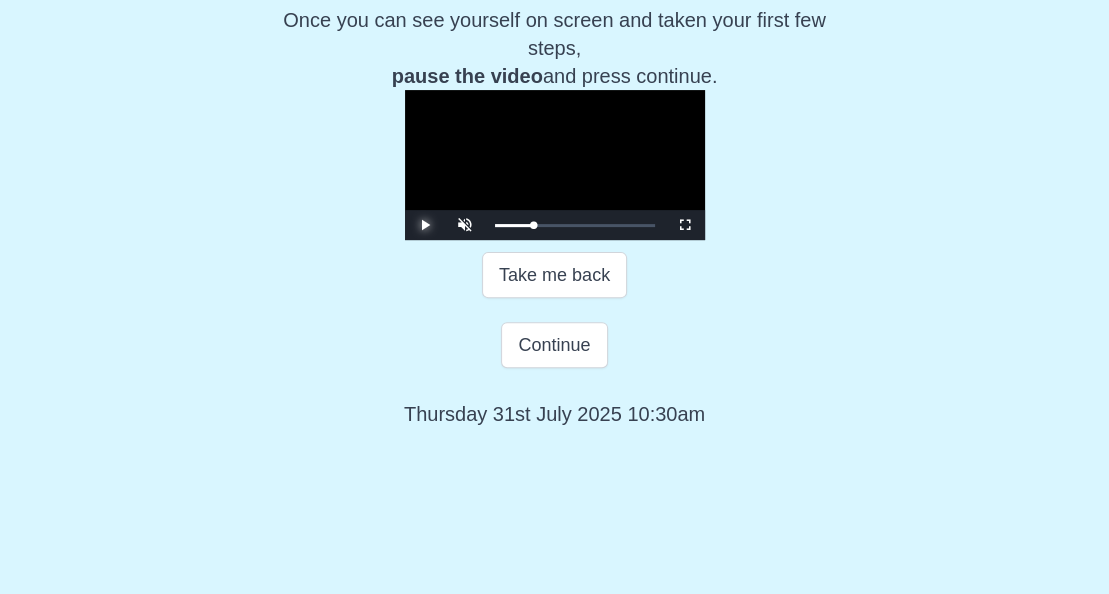 scroll, scrollTop: 484, scrollLeft: 0, axis: vertical 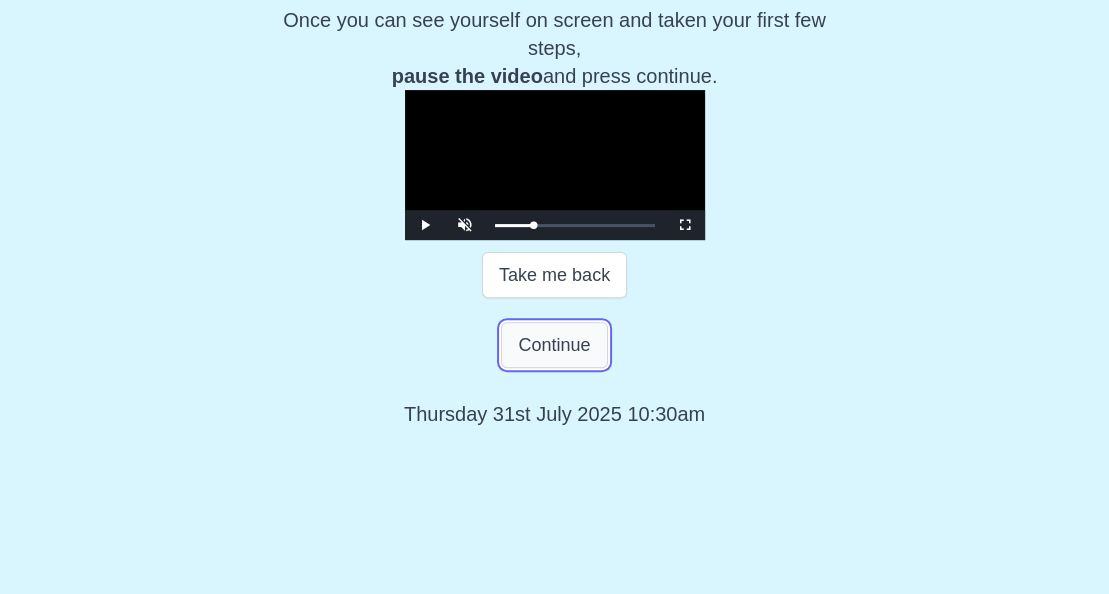 click on "Continue" at bounding box center (554, 345) 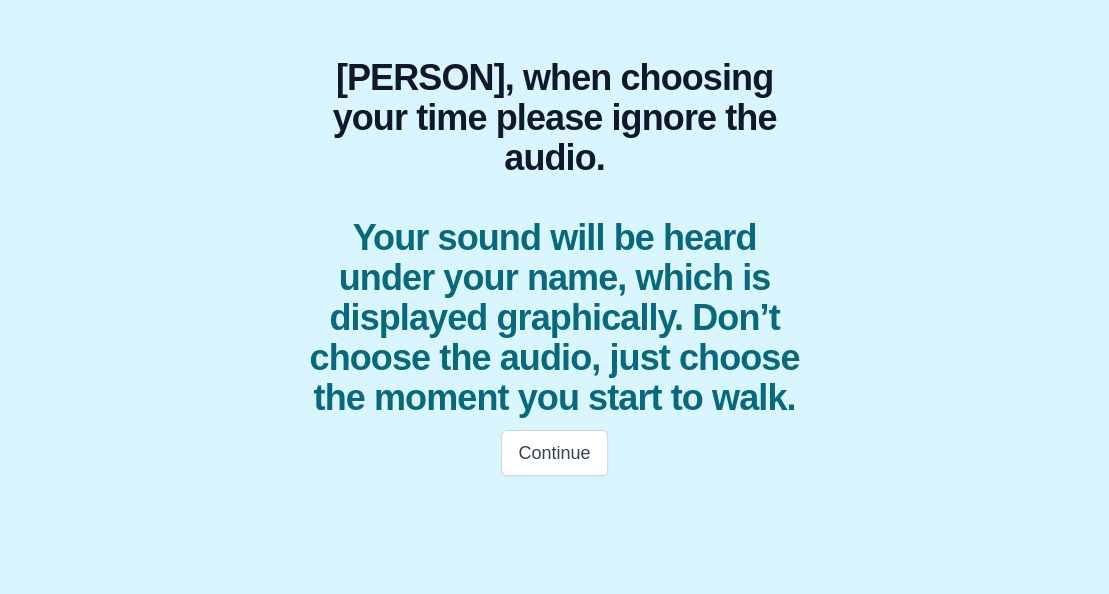 scroll, scrollTop: 170, scrollLeft: 0, axis: vertical 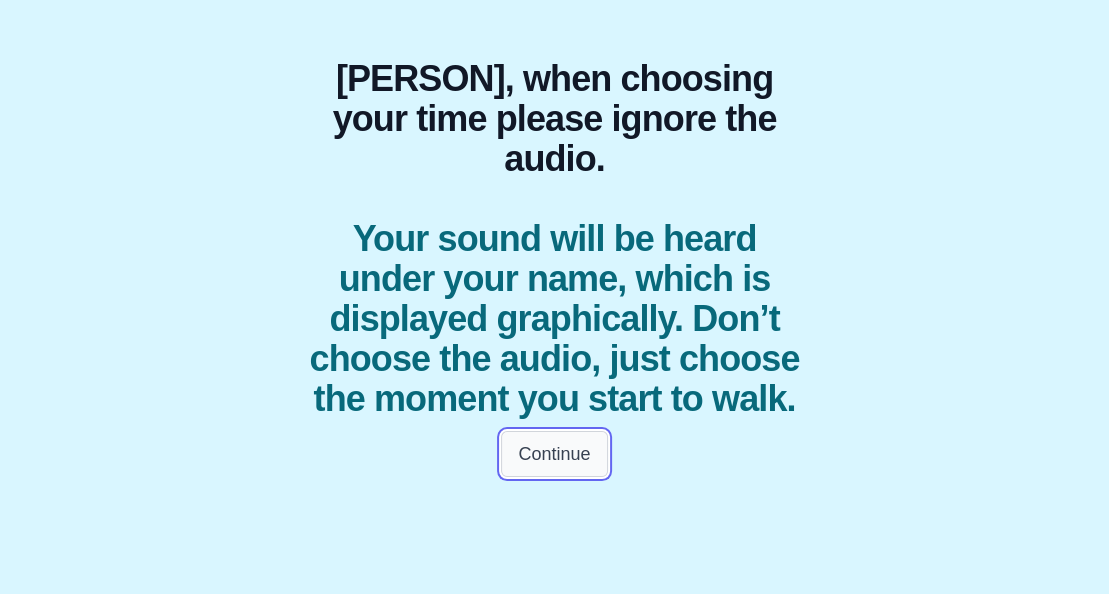 click on "Continue" at bounding box center [554, 454] 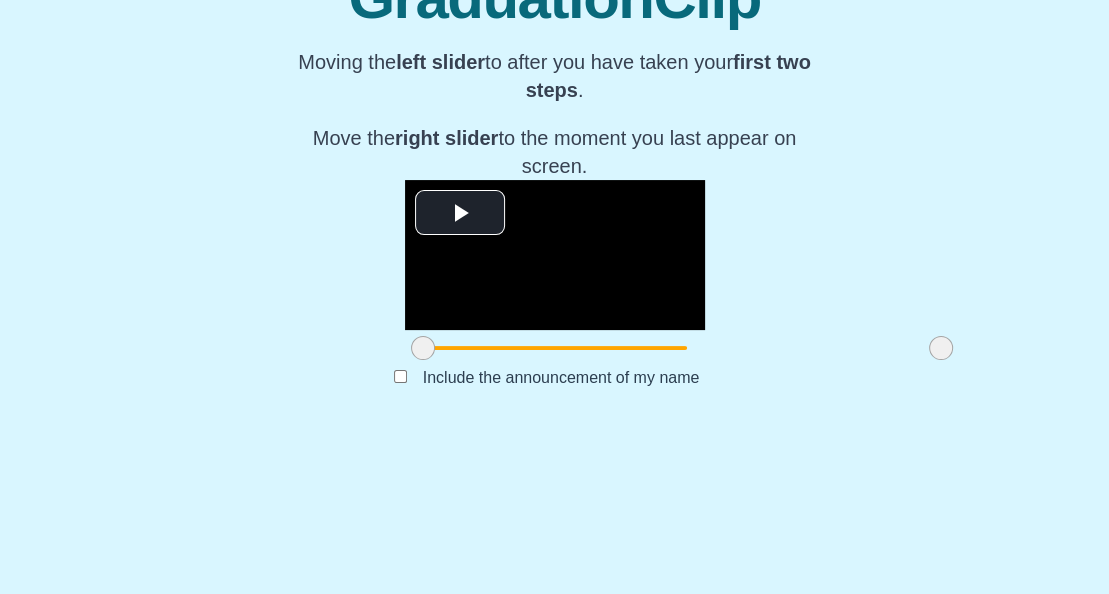 scroll, scrollTop: 360, scrollLeft: 0, axis: vertical 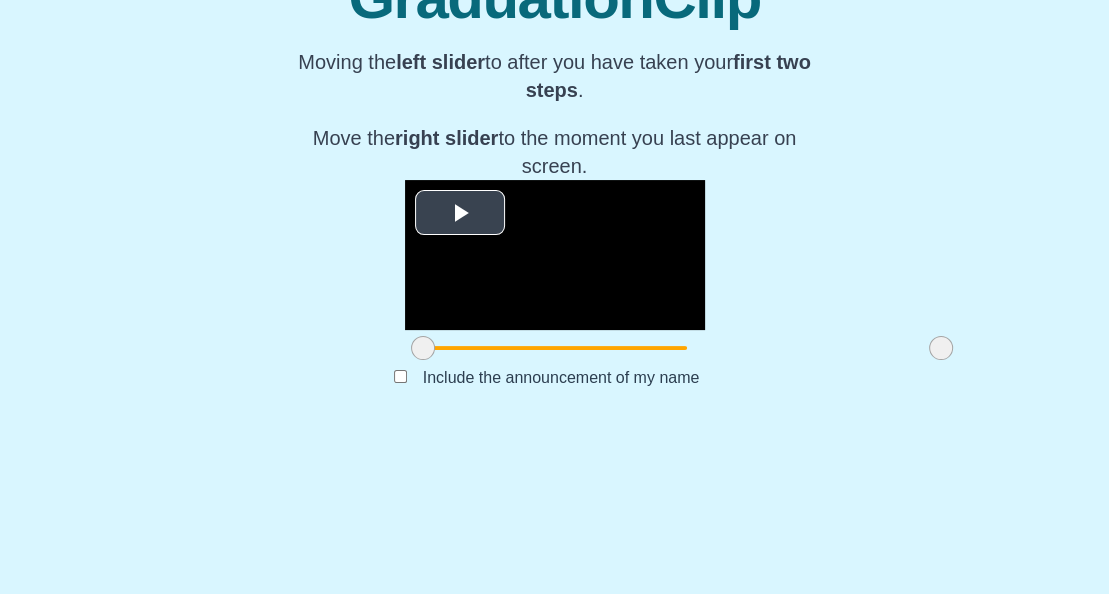 click at bounding box center [460, 213] 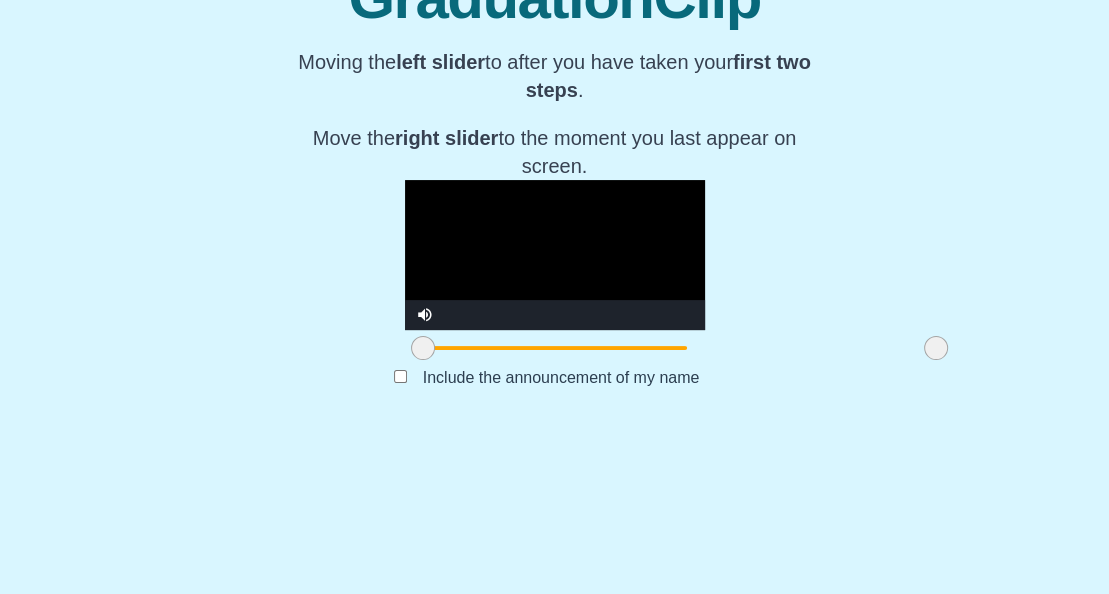 click at bounding box center [936, 348] 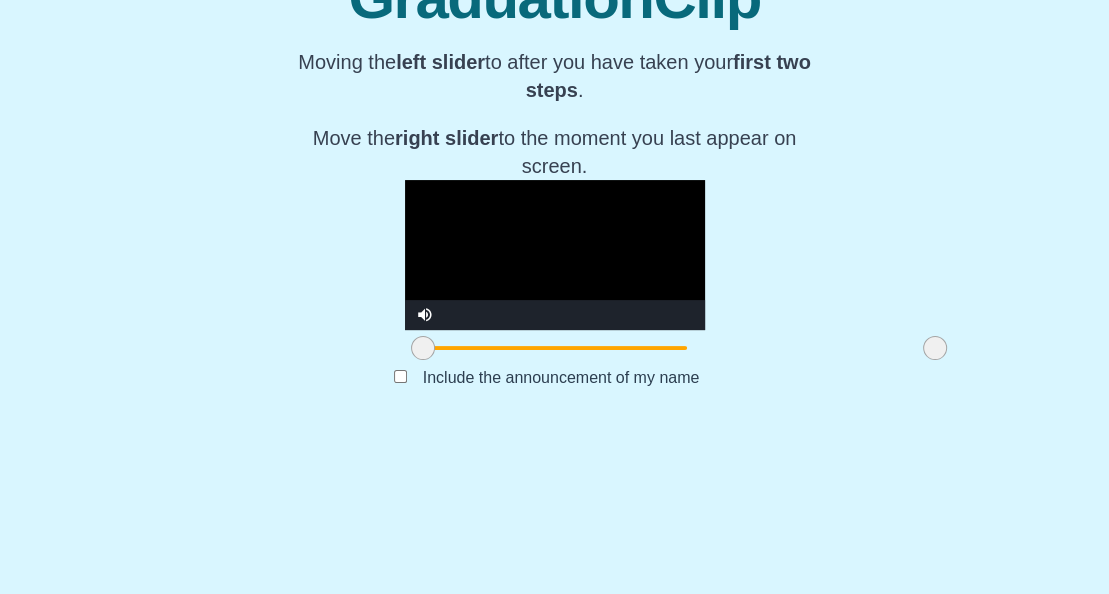 click at bounding box center [935, 348] 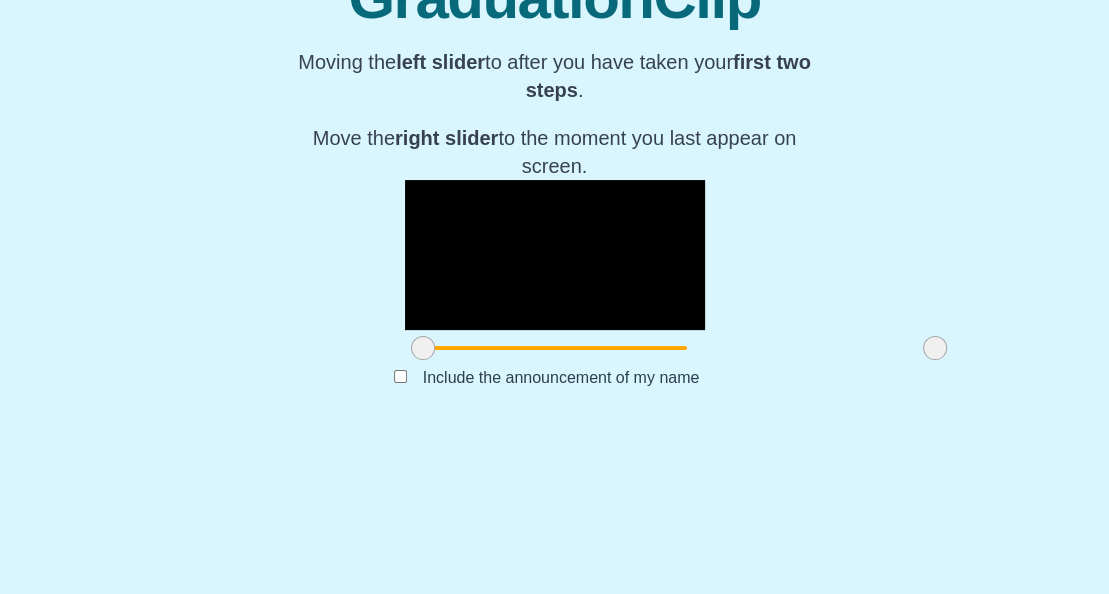 click at bounding box center [555, 255] 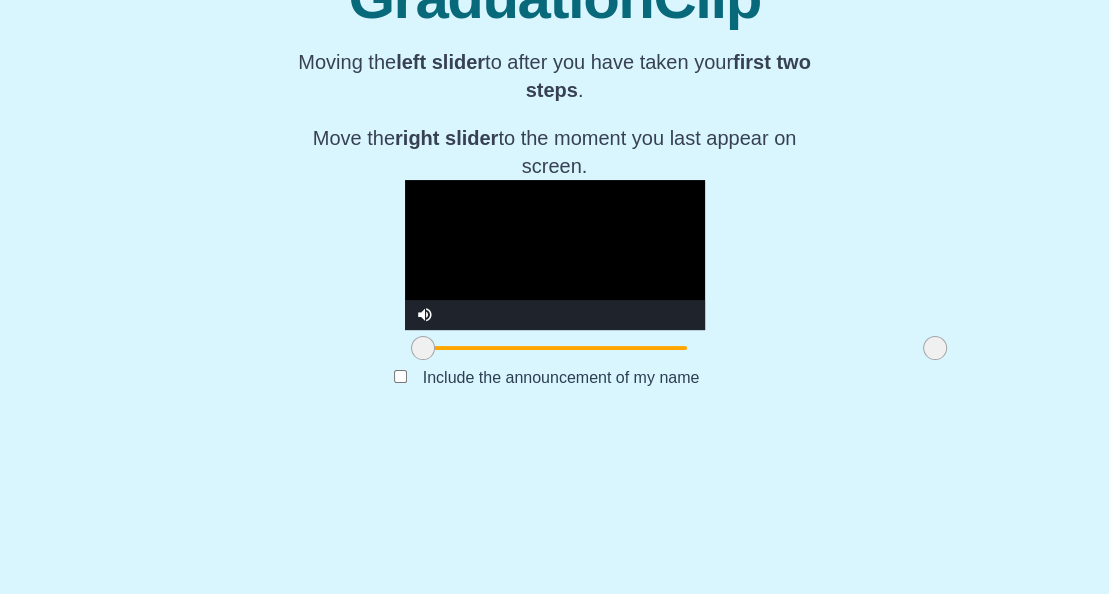 click at bounding box center (555, 255) 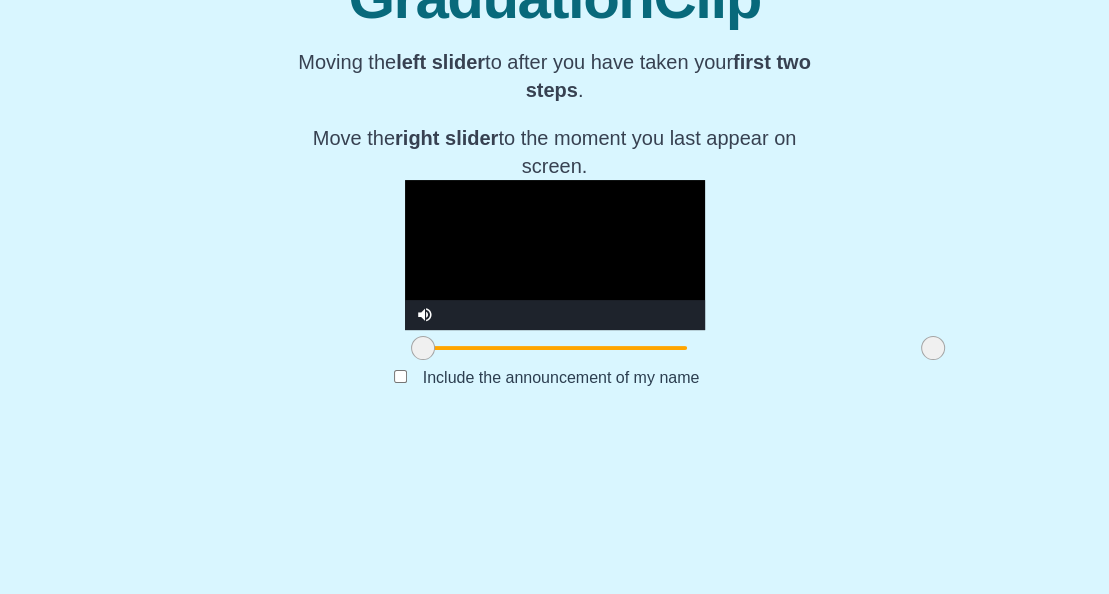 click at bounding box center [933, 348] 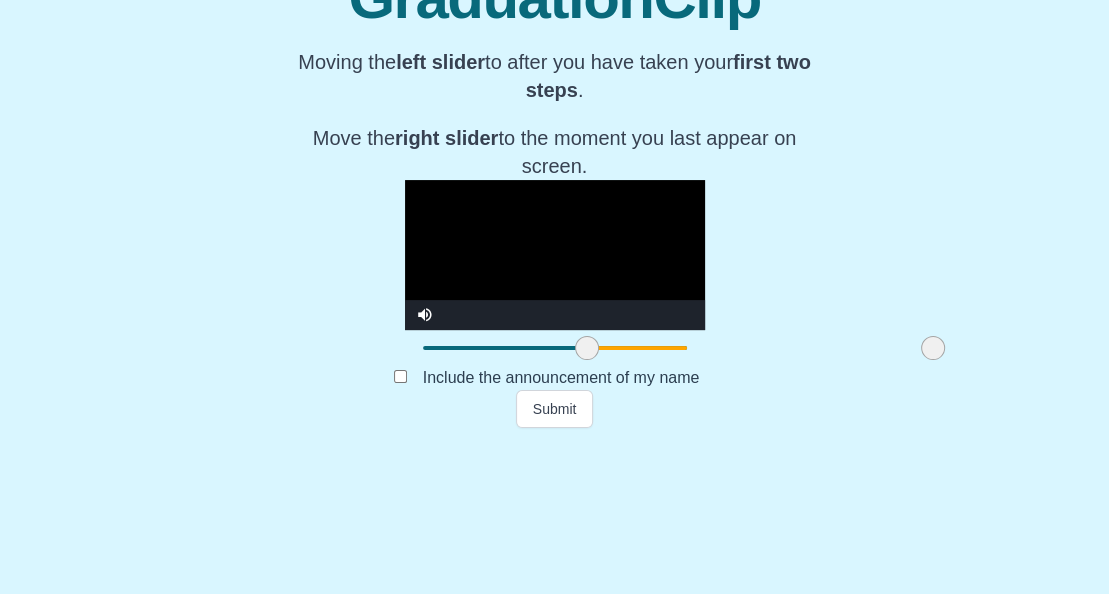 drag, startPoint x: 296, startPoint y: 503, endPoint x: 460, endPoint y: 496, distance: 164.14932 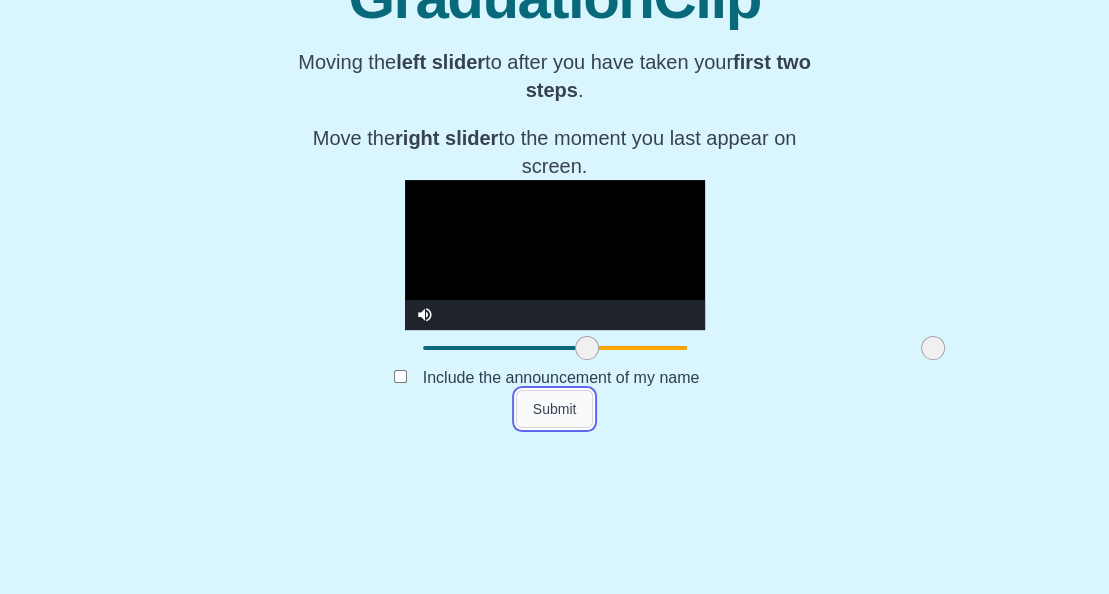 click on "Submit" at bounding box center (555, 409) 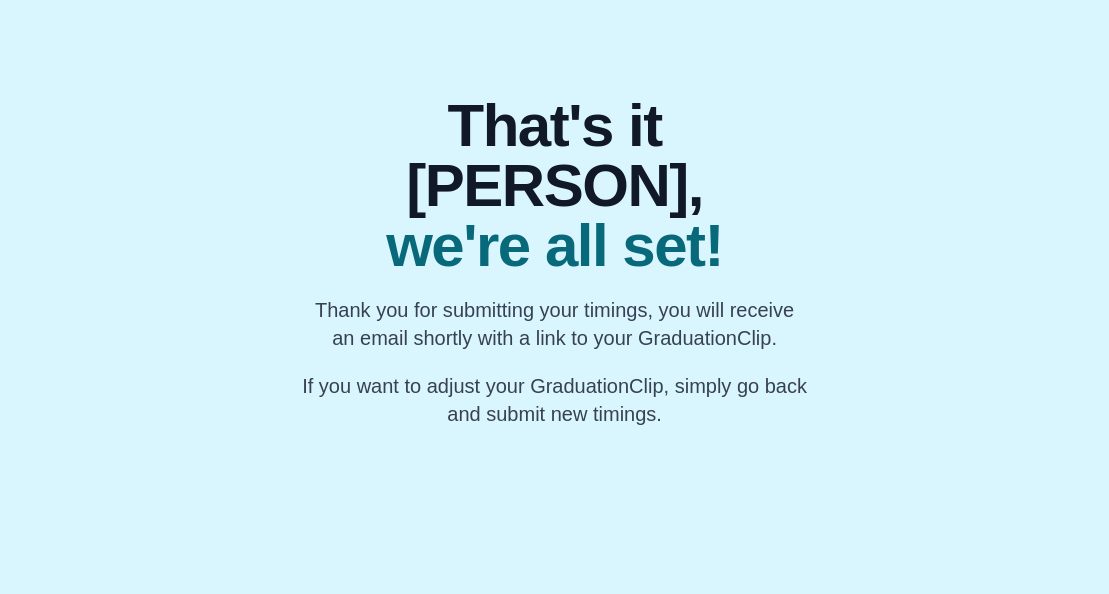 scroll, scrollTop: 72, scrollLeft: 0, axis: vertical 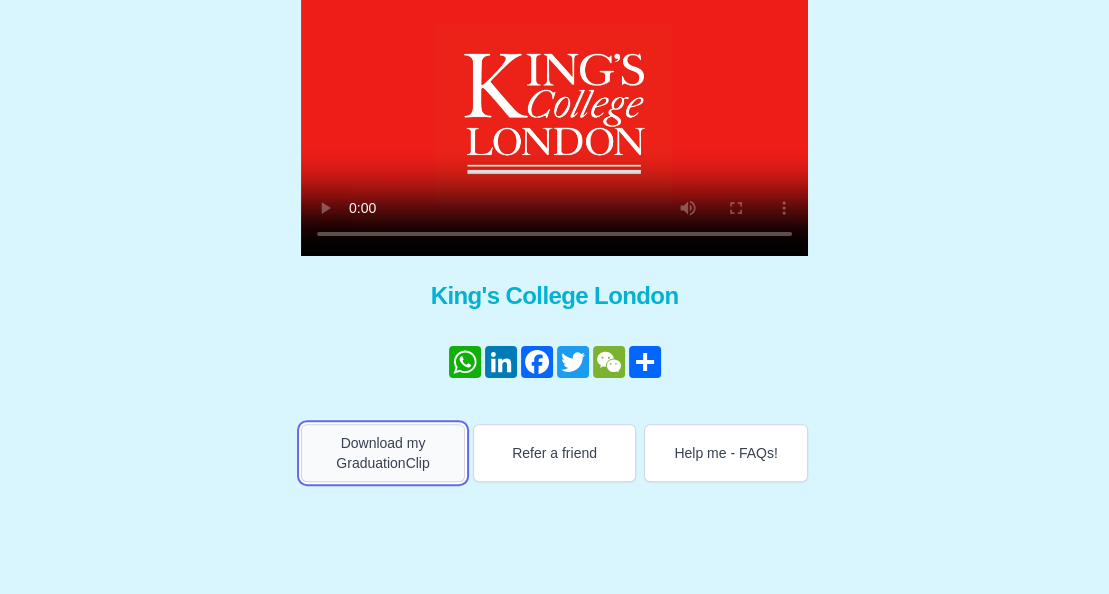 click on "Download my GraduationClip" at bounding box center (383, 453) 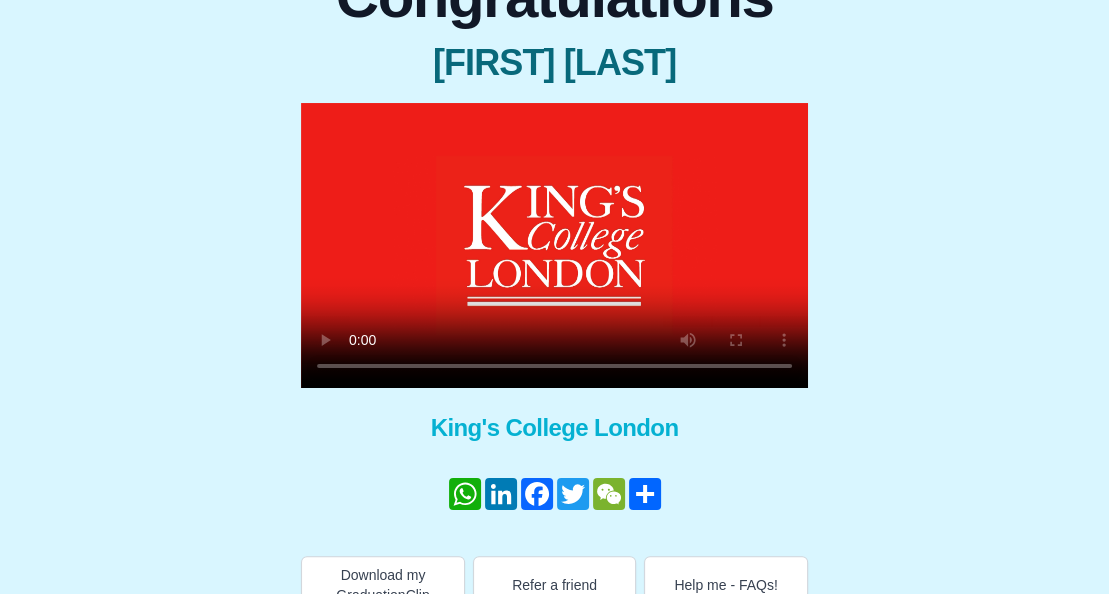 scroll, scrollTop: 178, scrollLeft: 0, axis: vertical 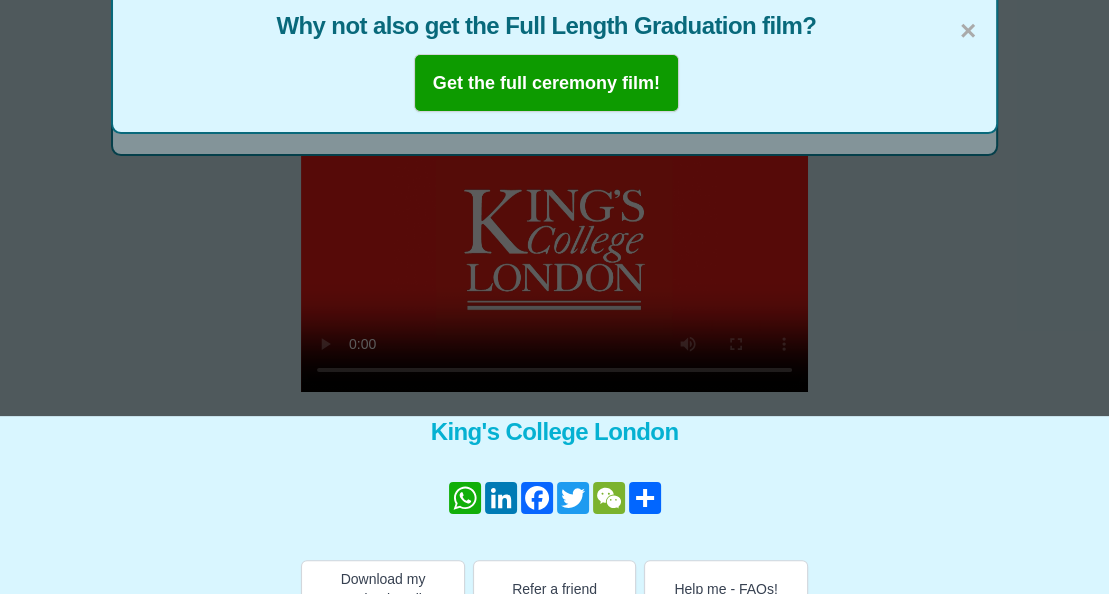 click on "× Why not also get the Full Length Graduation film? Get the full ceremony film!" at bounding box center [554, 119] 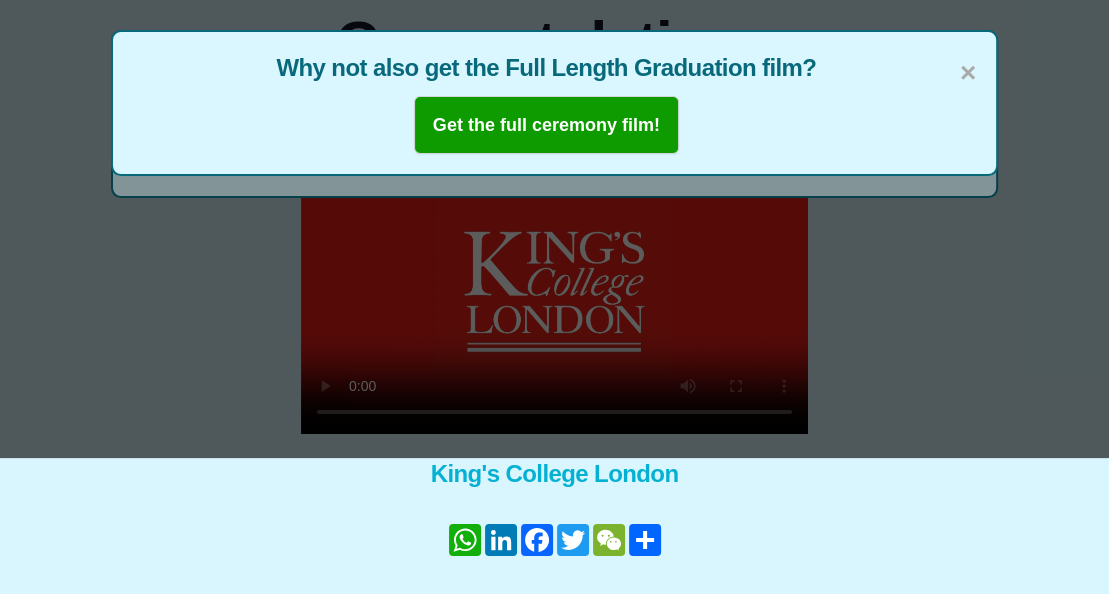 scroll, scrollTop: 124, scrollLeft: 0, axis: vertical 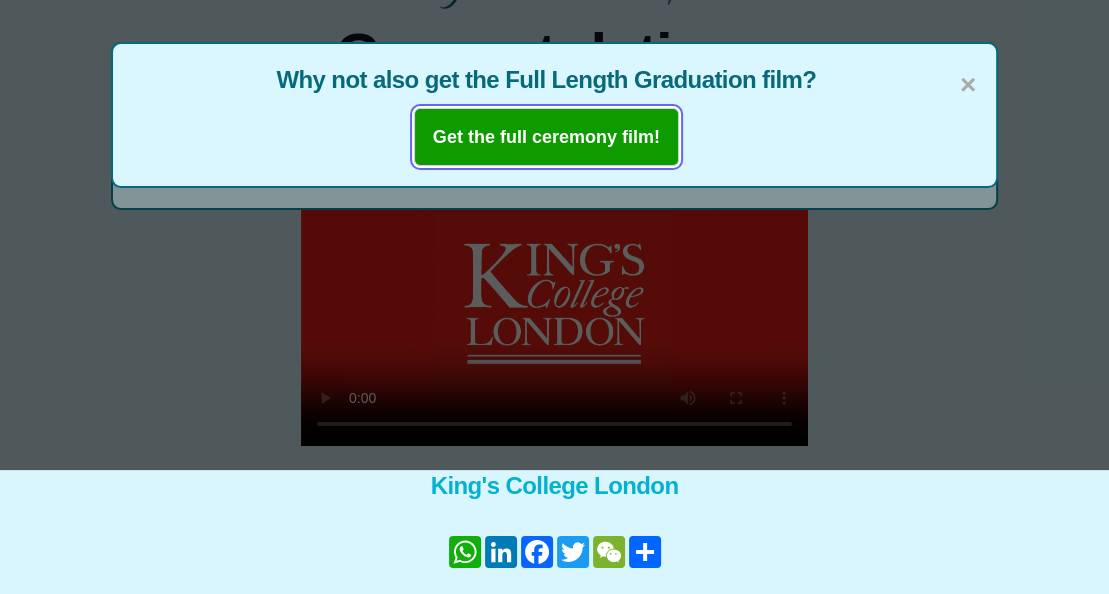 click on "Get the full ceremony film!" at bounding box center (546, 137) 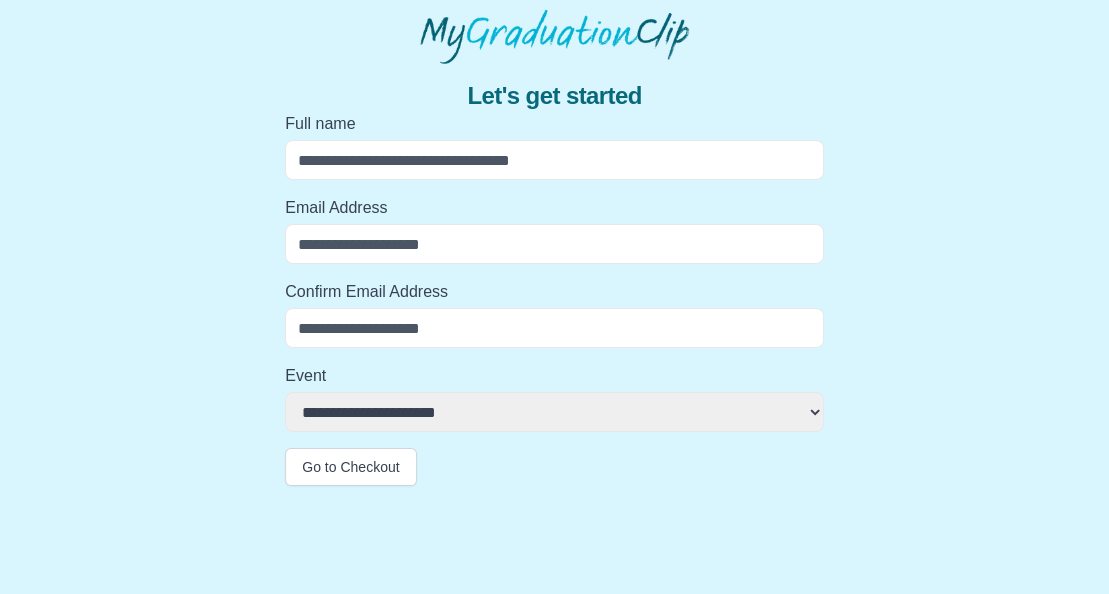 scroll, scrollTop: 71, scrollLeft: 0, axis: vertical 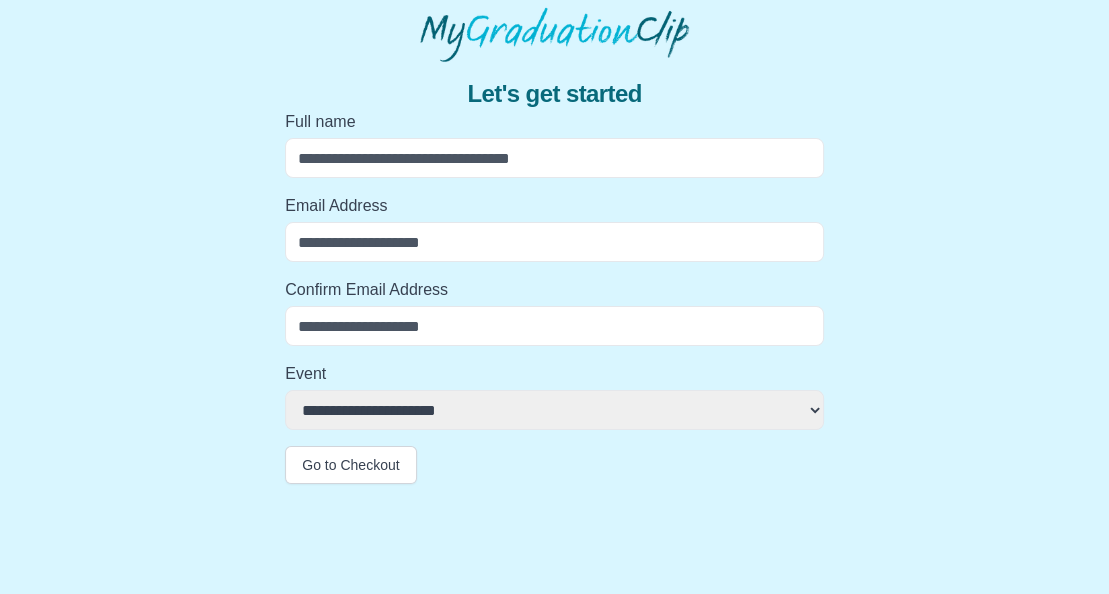 click on "Full name" at bounding box center [554, 158] 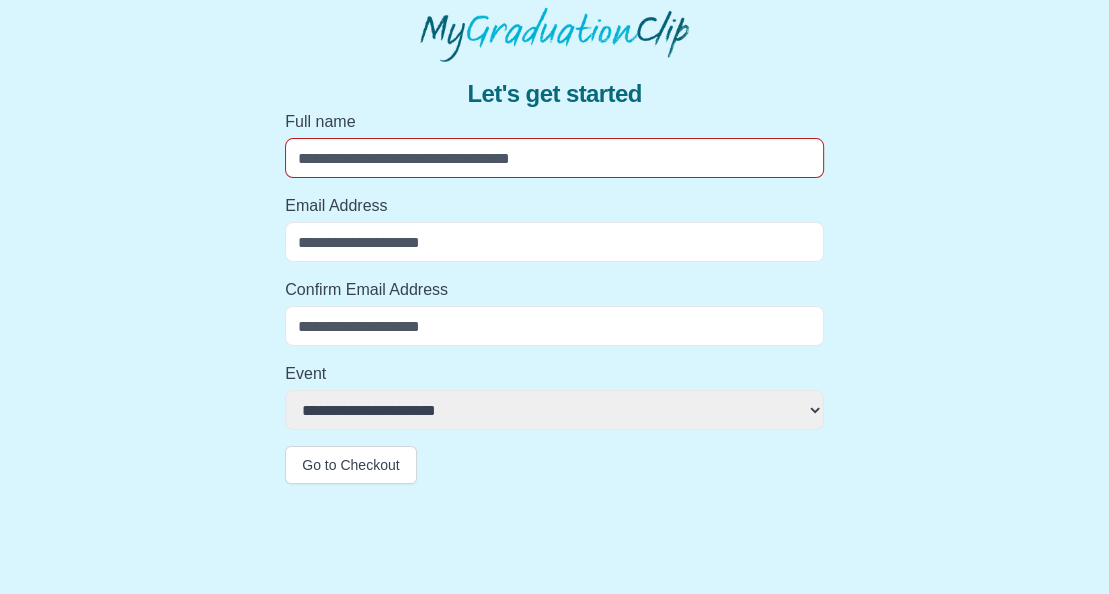 click on "Confirm Email Address" at bounding box center [554, 326] 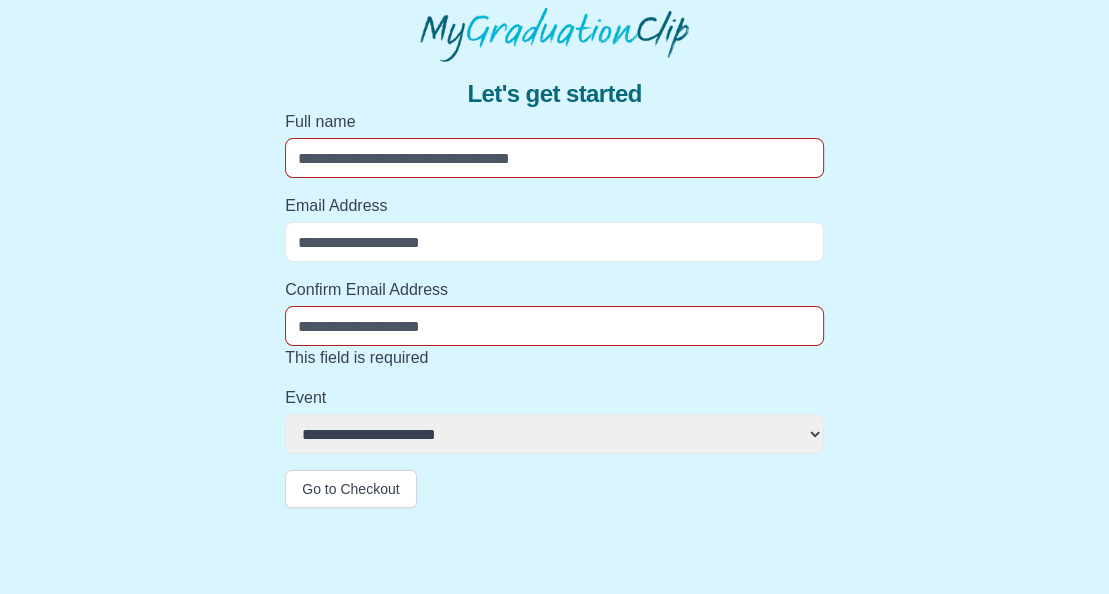 click on "**********" at bounding box center (554, 285) 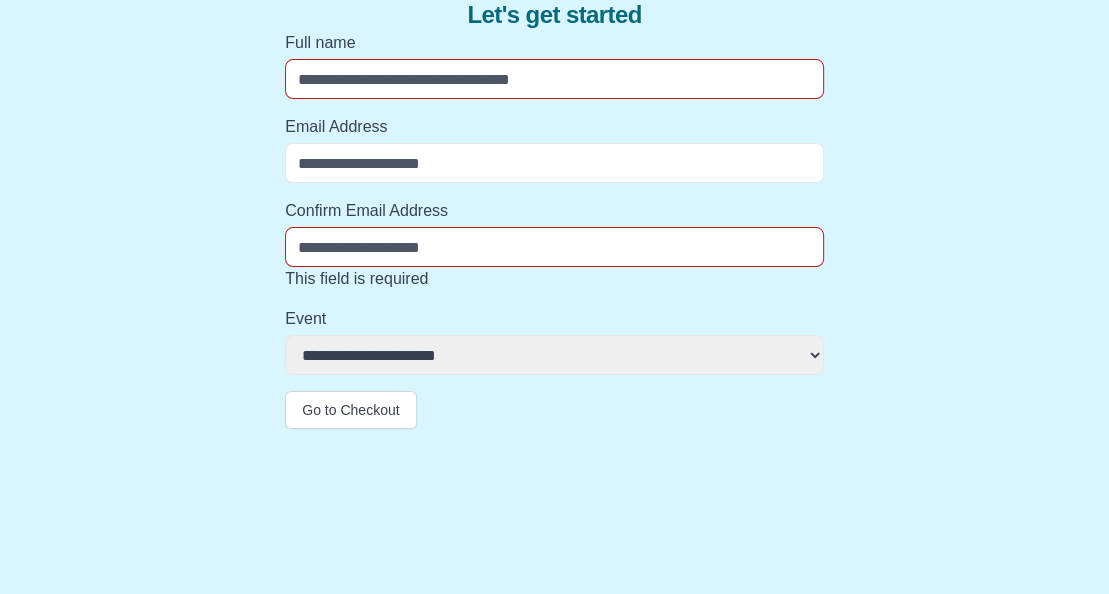 scroll, scrollTop: 0, scrollLeft: 0, axis: both 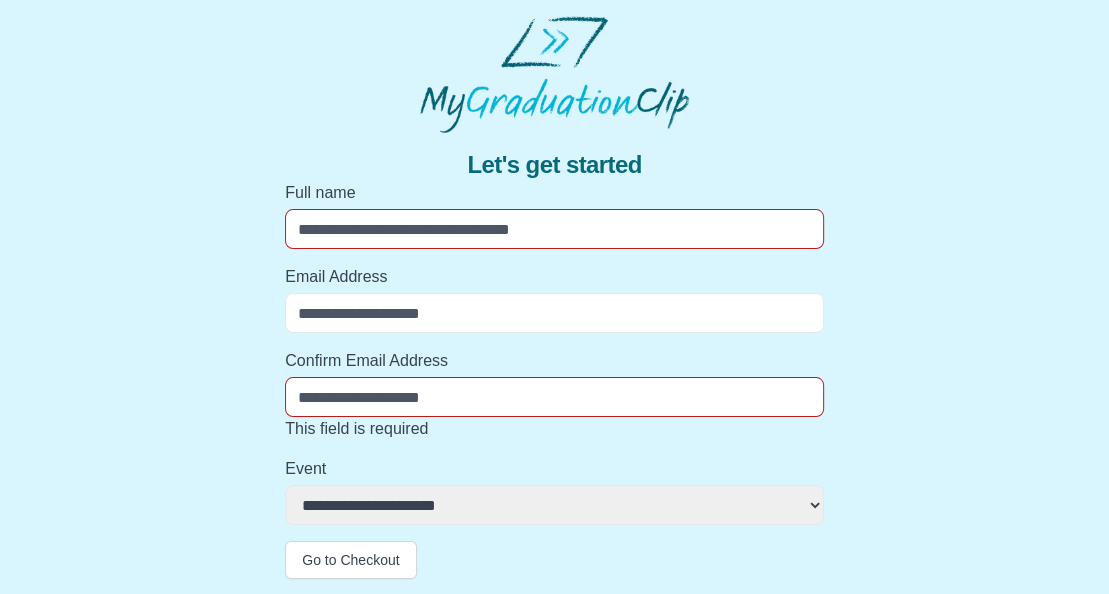 click on "Full name" at bounding box center [554, 229] 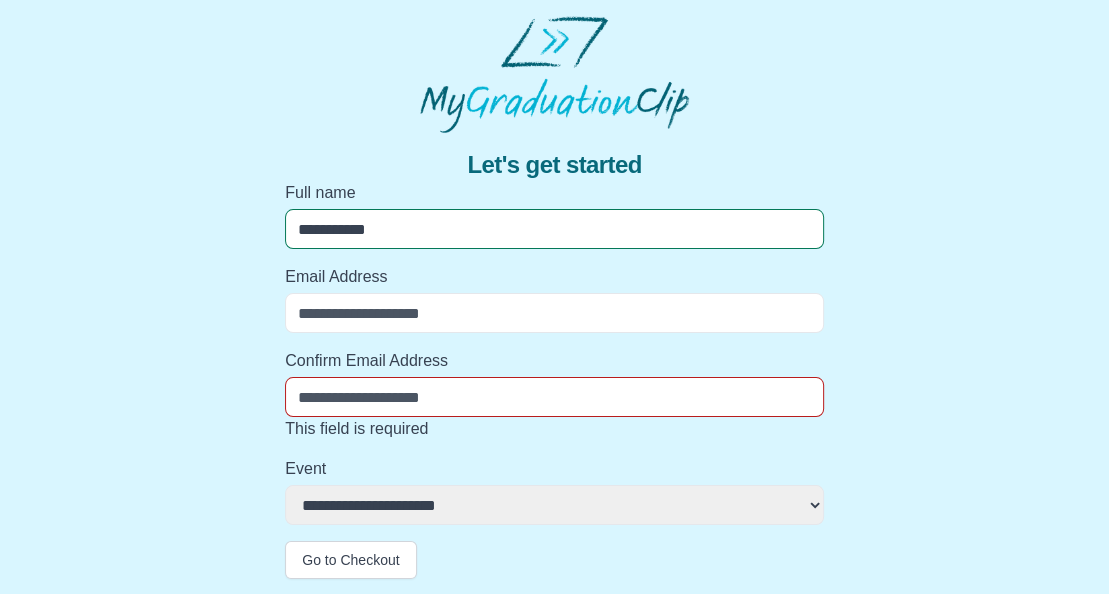 type on "**********" 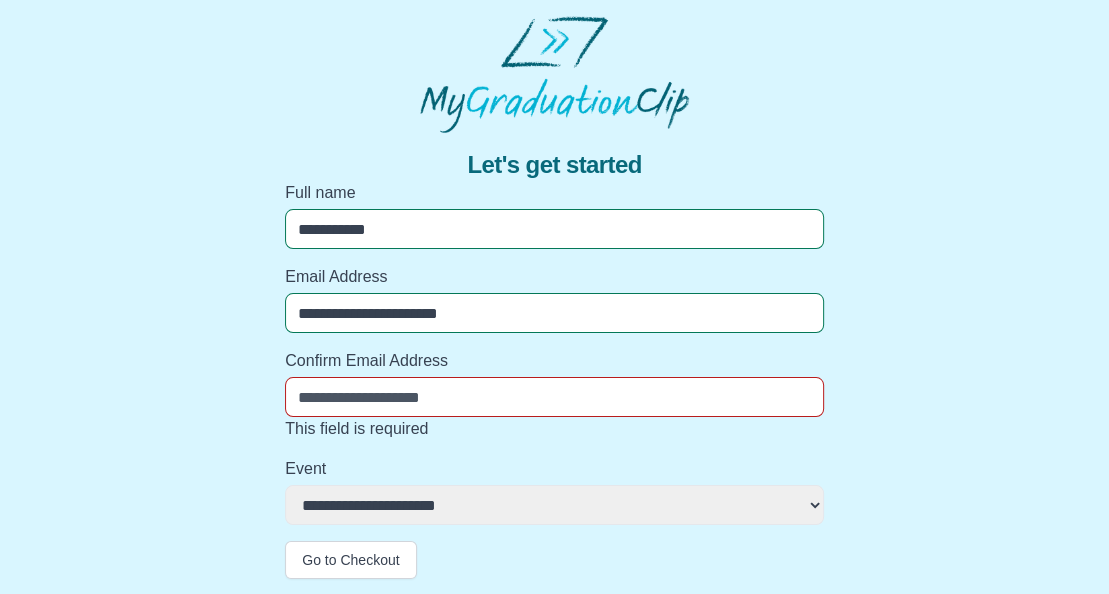 type on "**********" 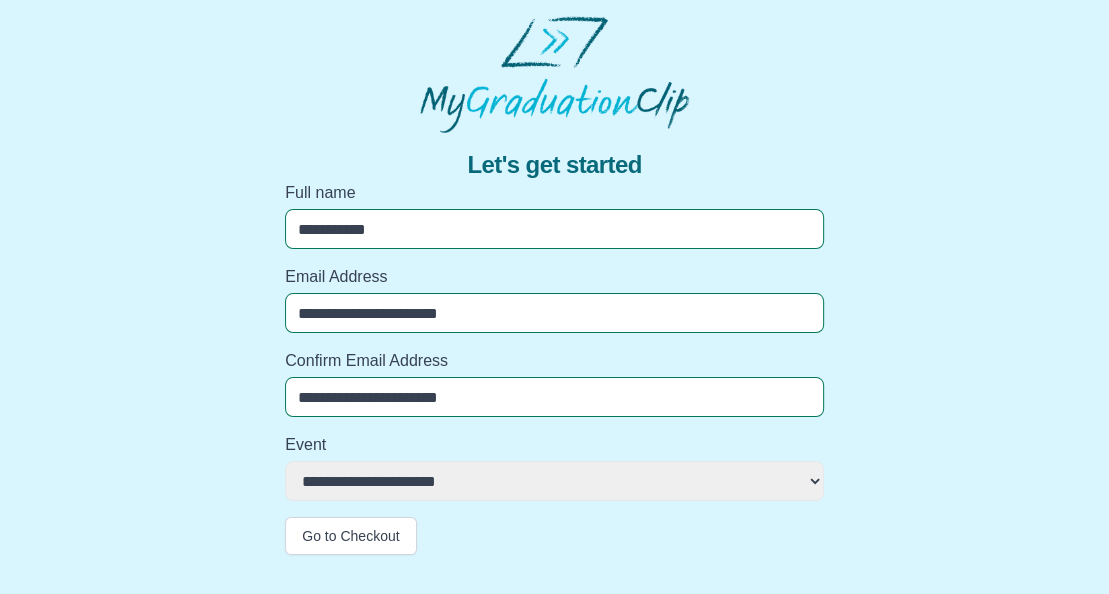 scroll, scrollTop: 126, scrollLeft: 0, axis: vertical 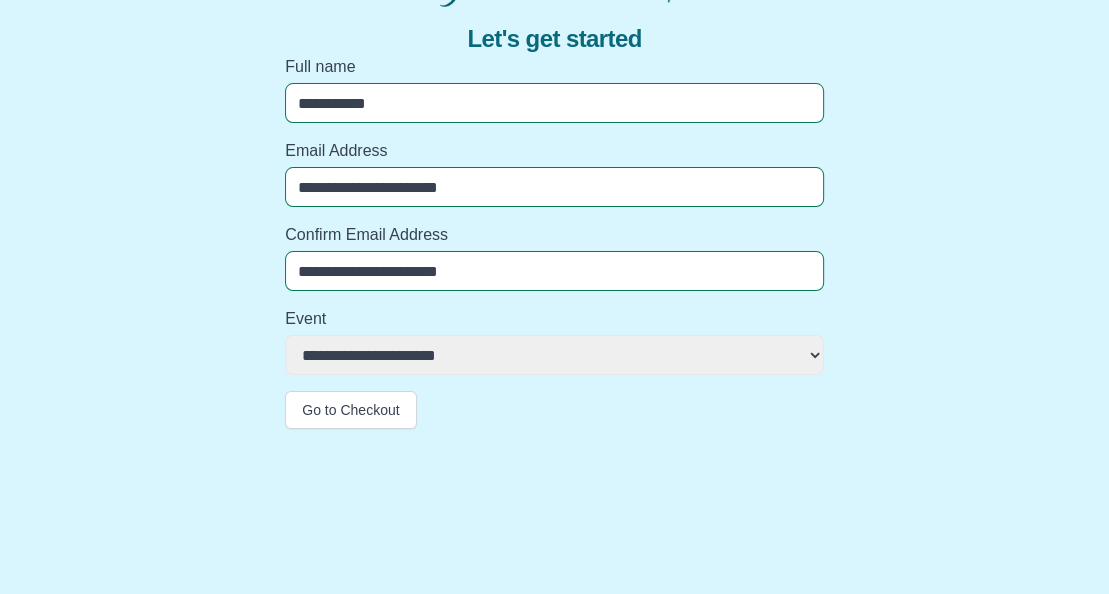 type on "**********" 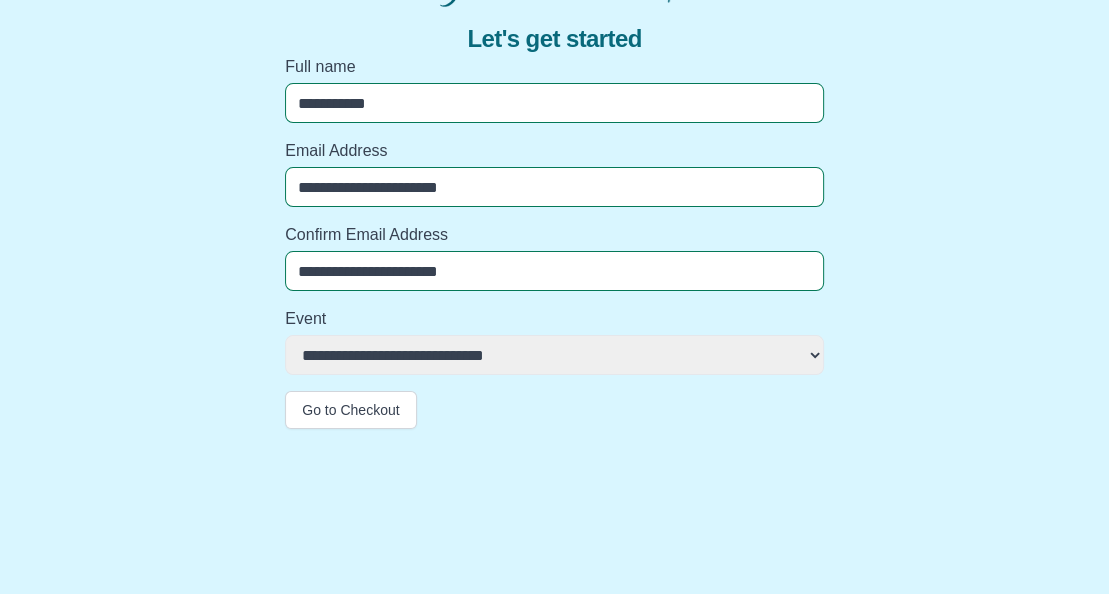 click on "**********" at bounding box center [554, 355] 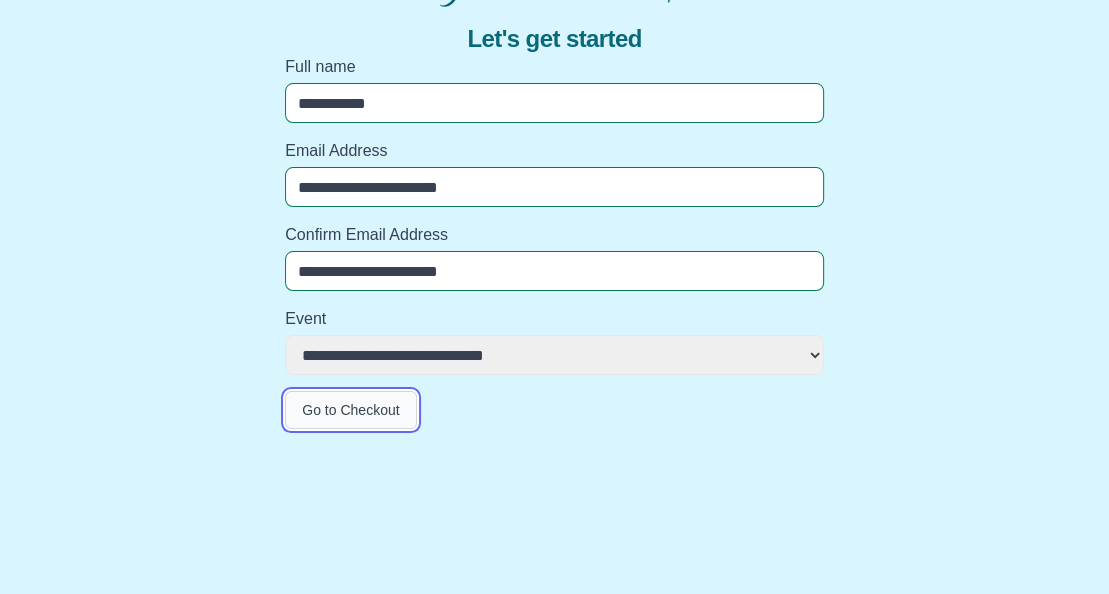 click on "Go to Checkout" at bounding box center (350, 410) 